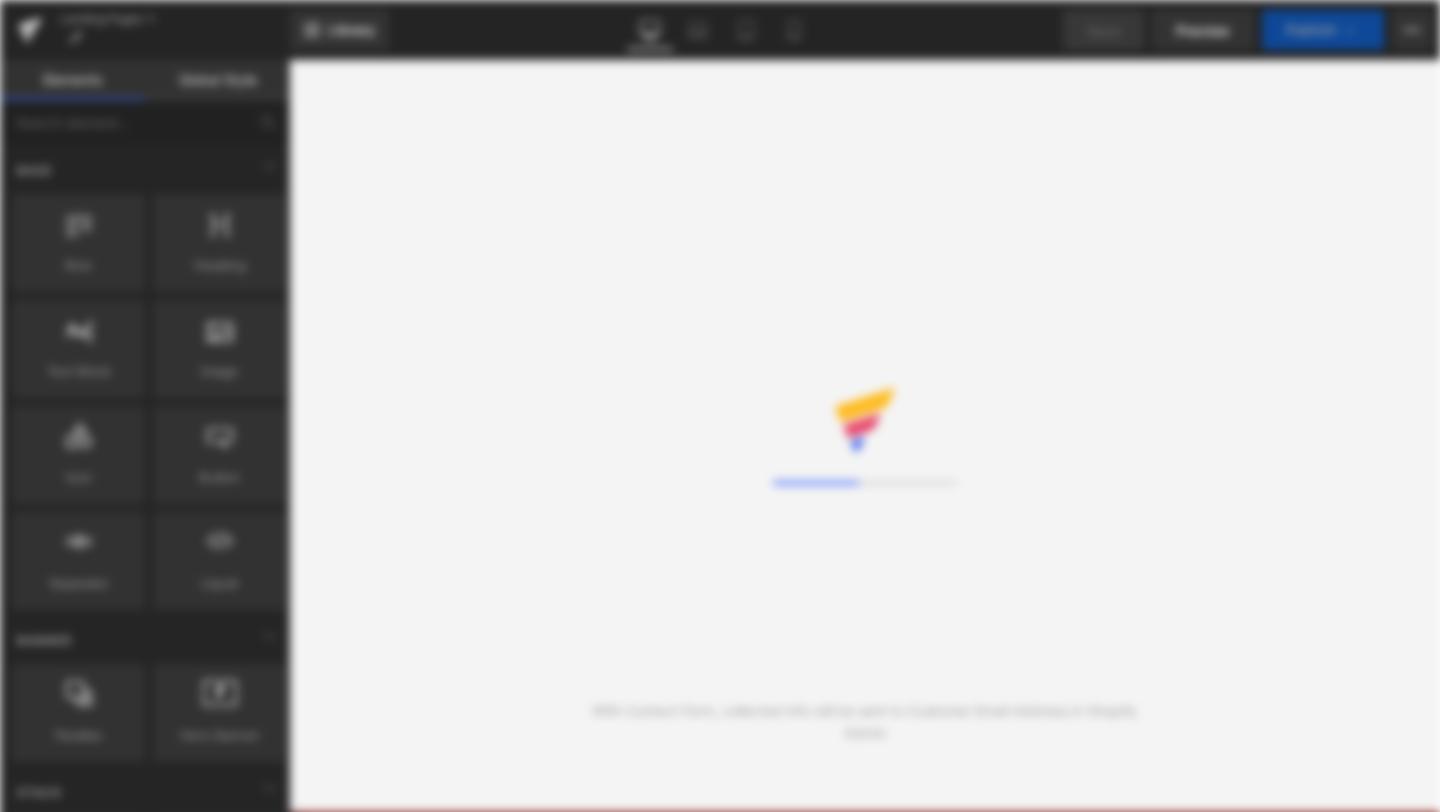 scroll, scrollTop: 0, scrollLeft: 0, axis: both 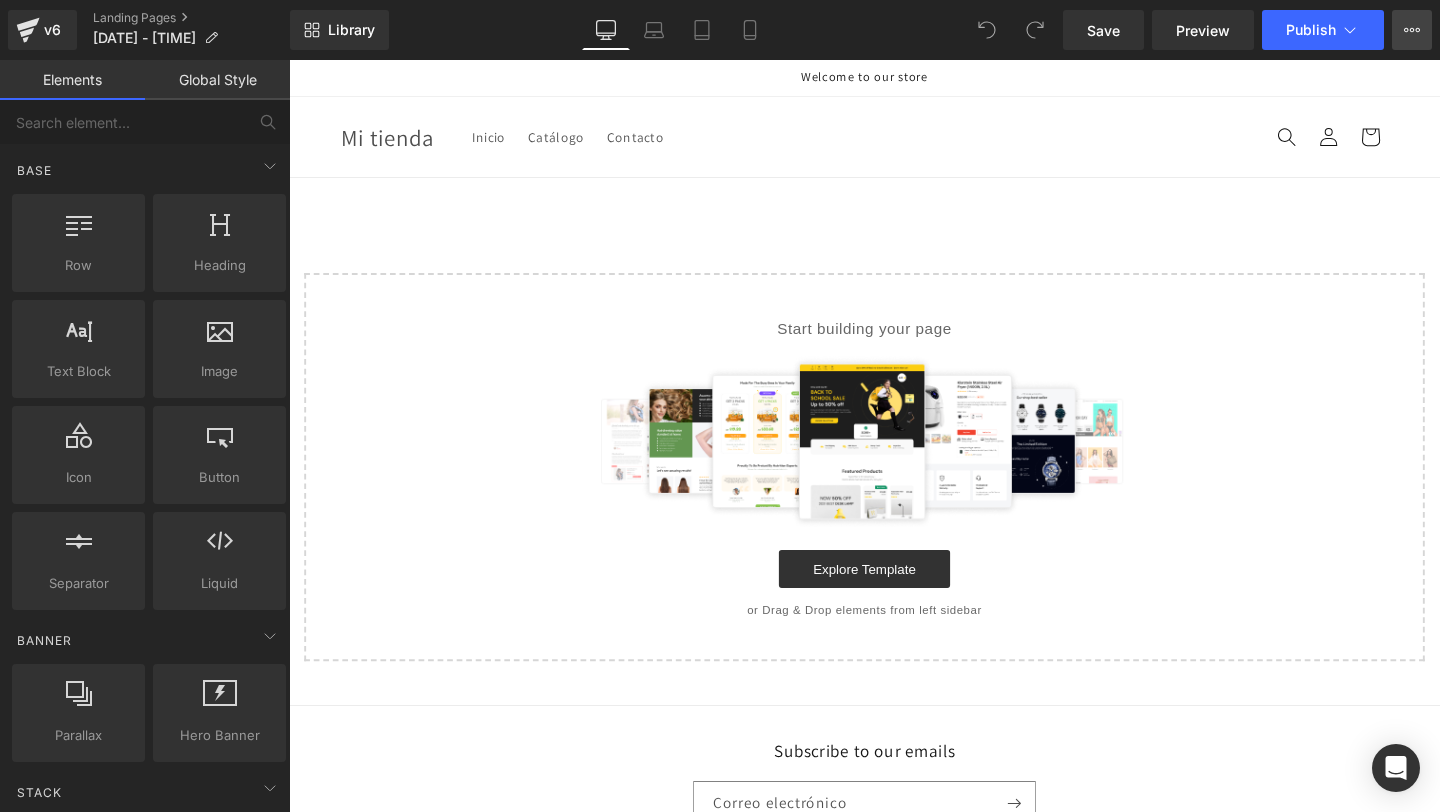 click on "Upgrade Plan View Live Page View with current Template Save Template to Library Schedule Publish  Optimize  Publish Settings Shortcuts" at bounding box center [1412, 30] 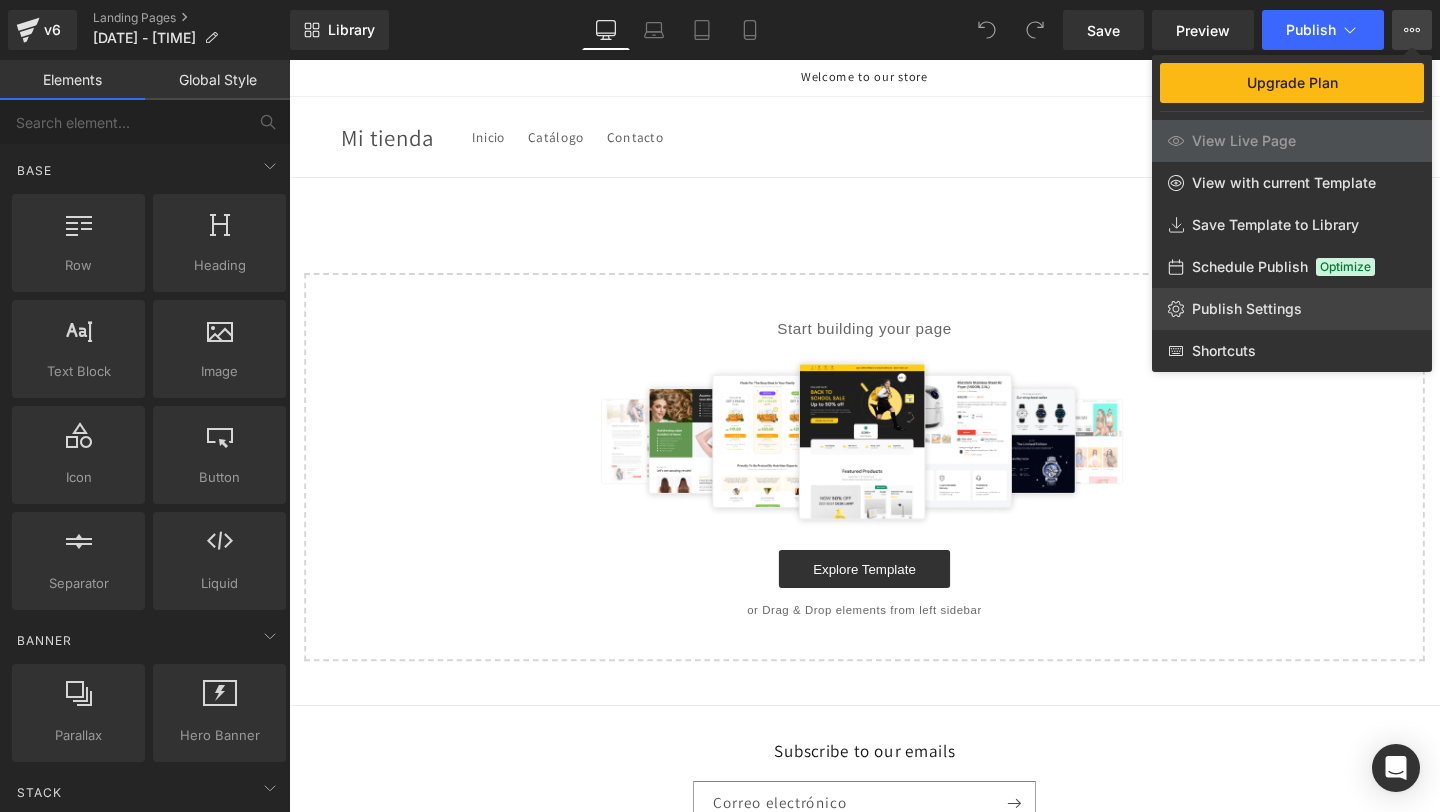 click on "Publish Settings" 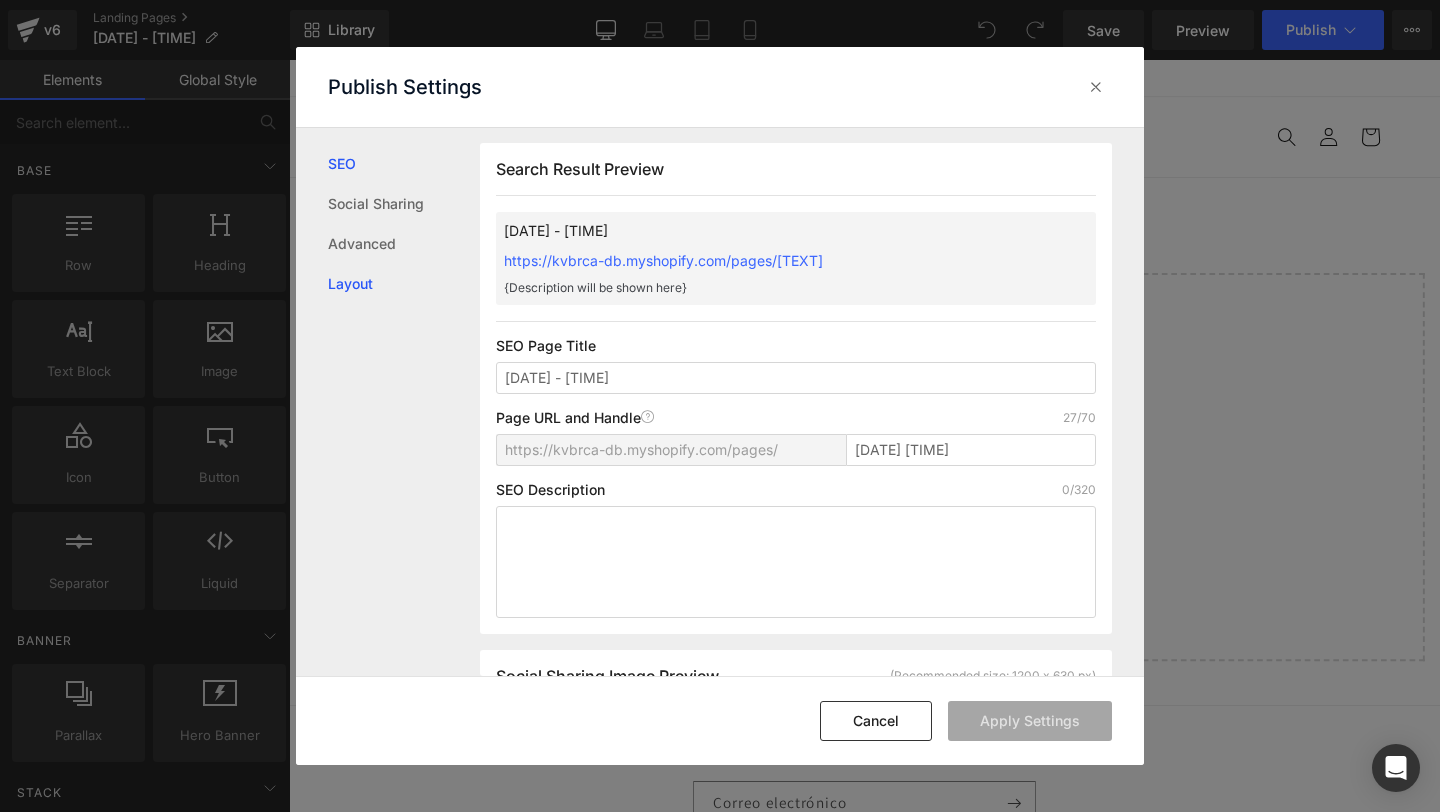 click on "Layout" at bounding box center [404, 284] 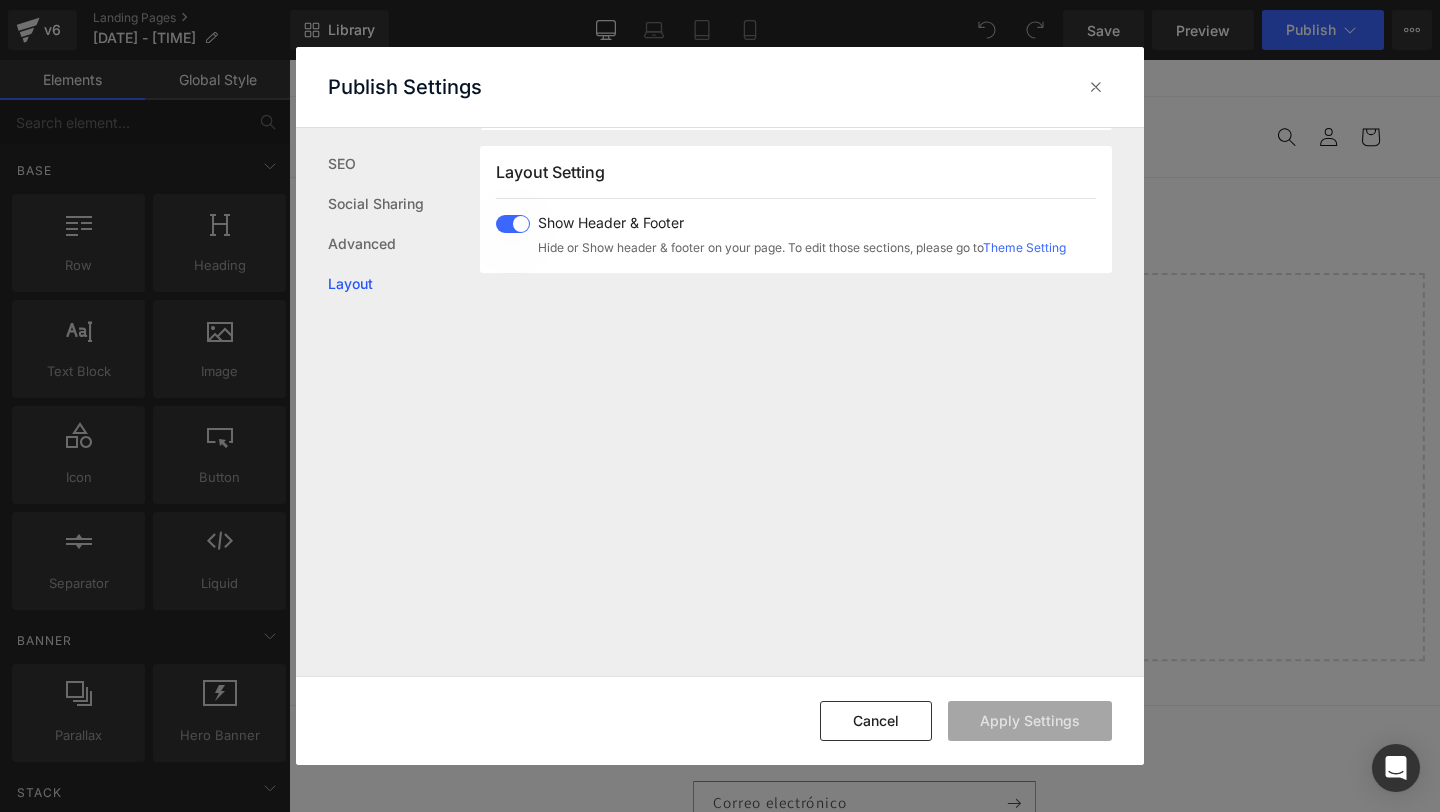 scroll, scrollTop: 1195, scrollLeft: 0, axis: vertical 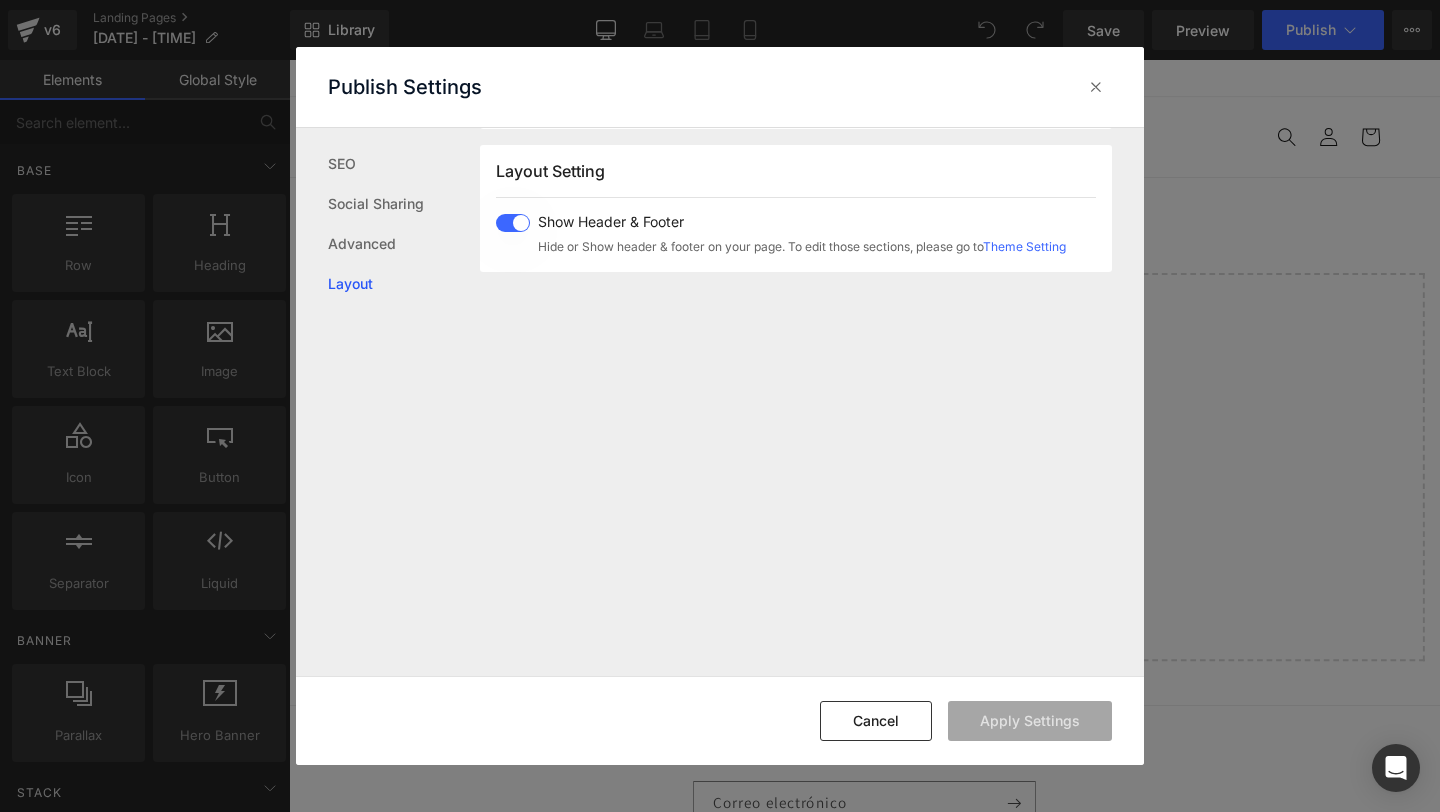 click at bounding box center [513, 223] 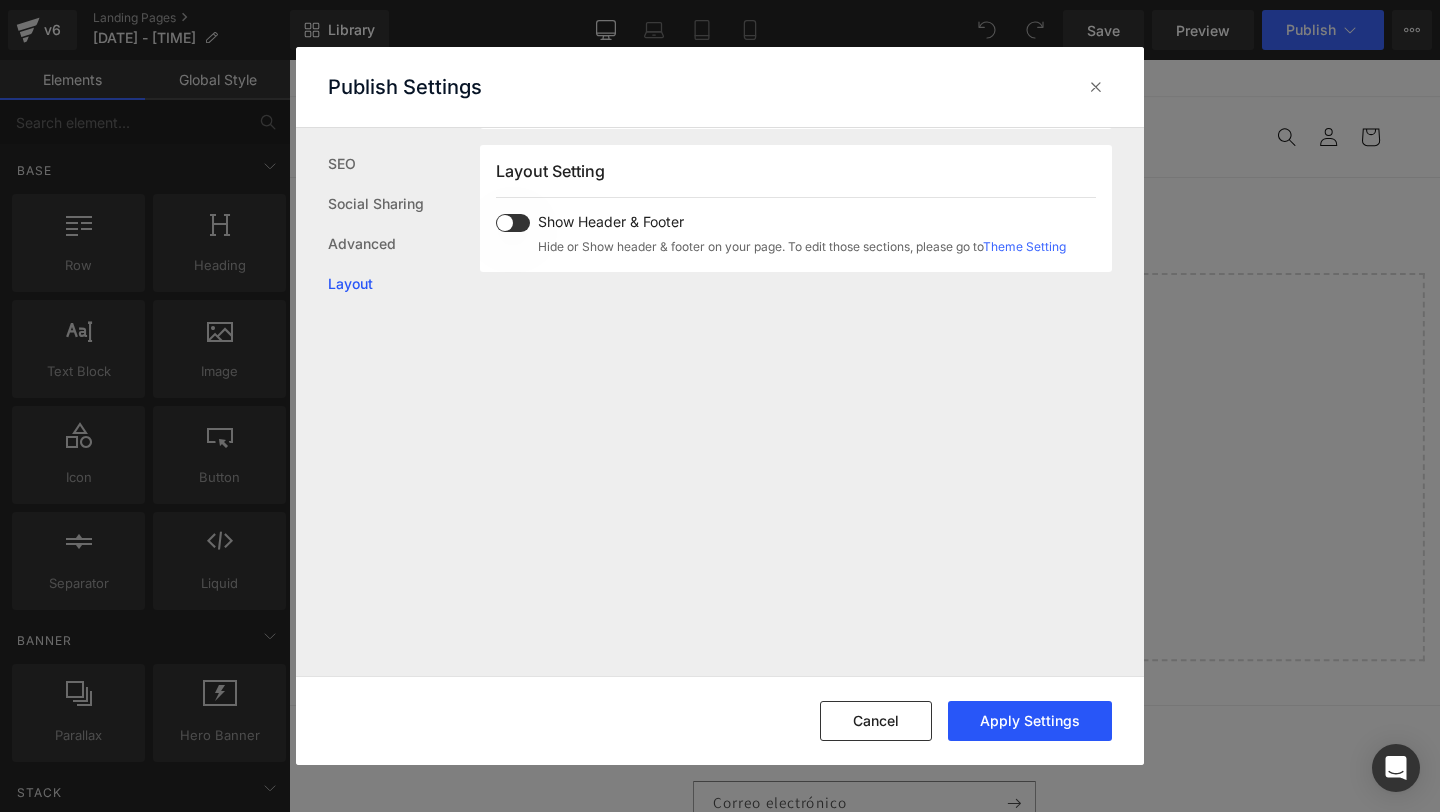 click on "Apply Settings" at bounding box center [1030, 721] 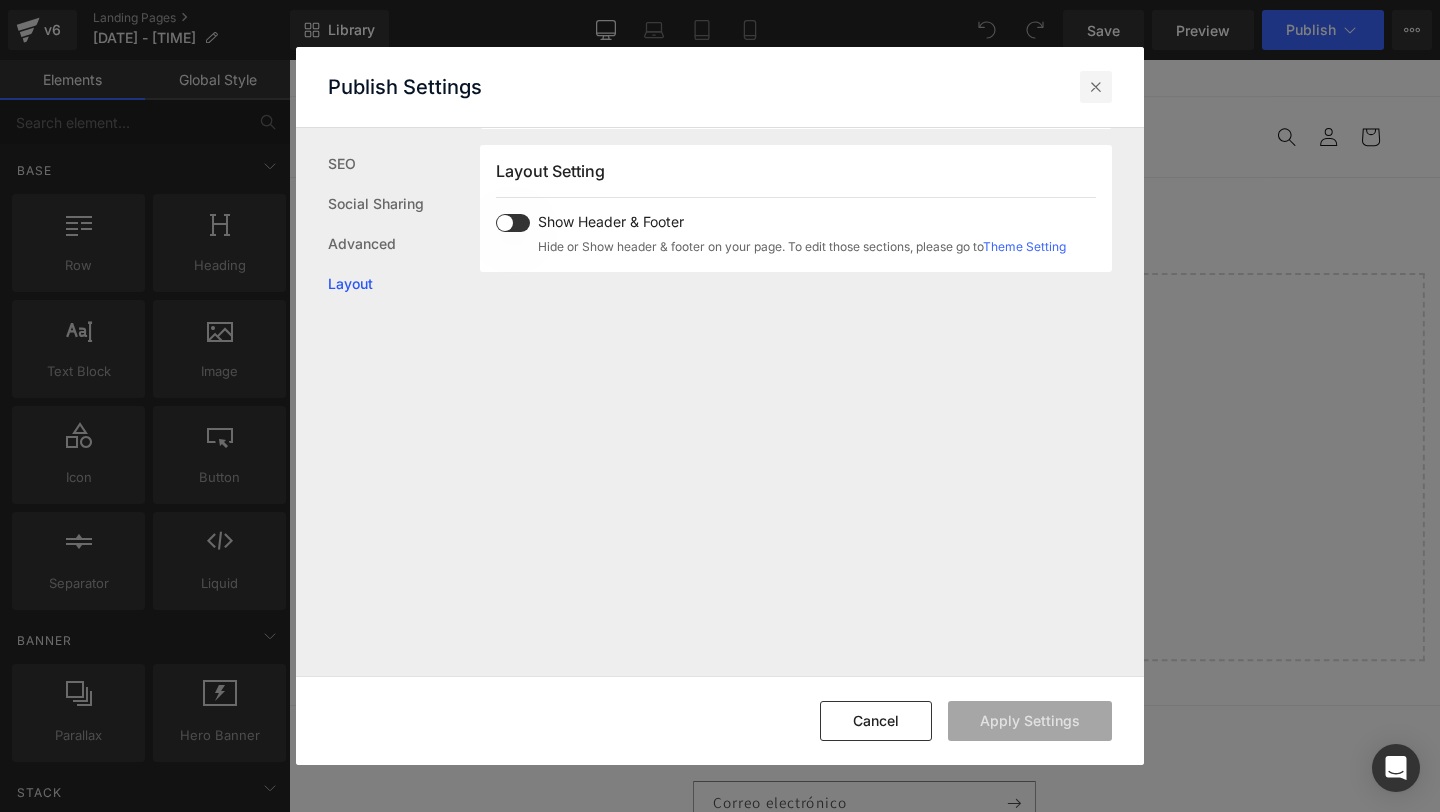 click at bounding box center (1096, 87) 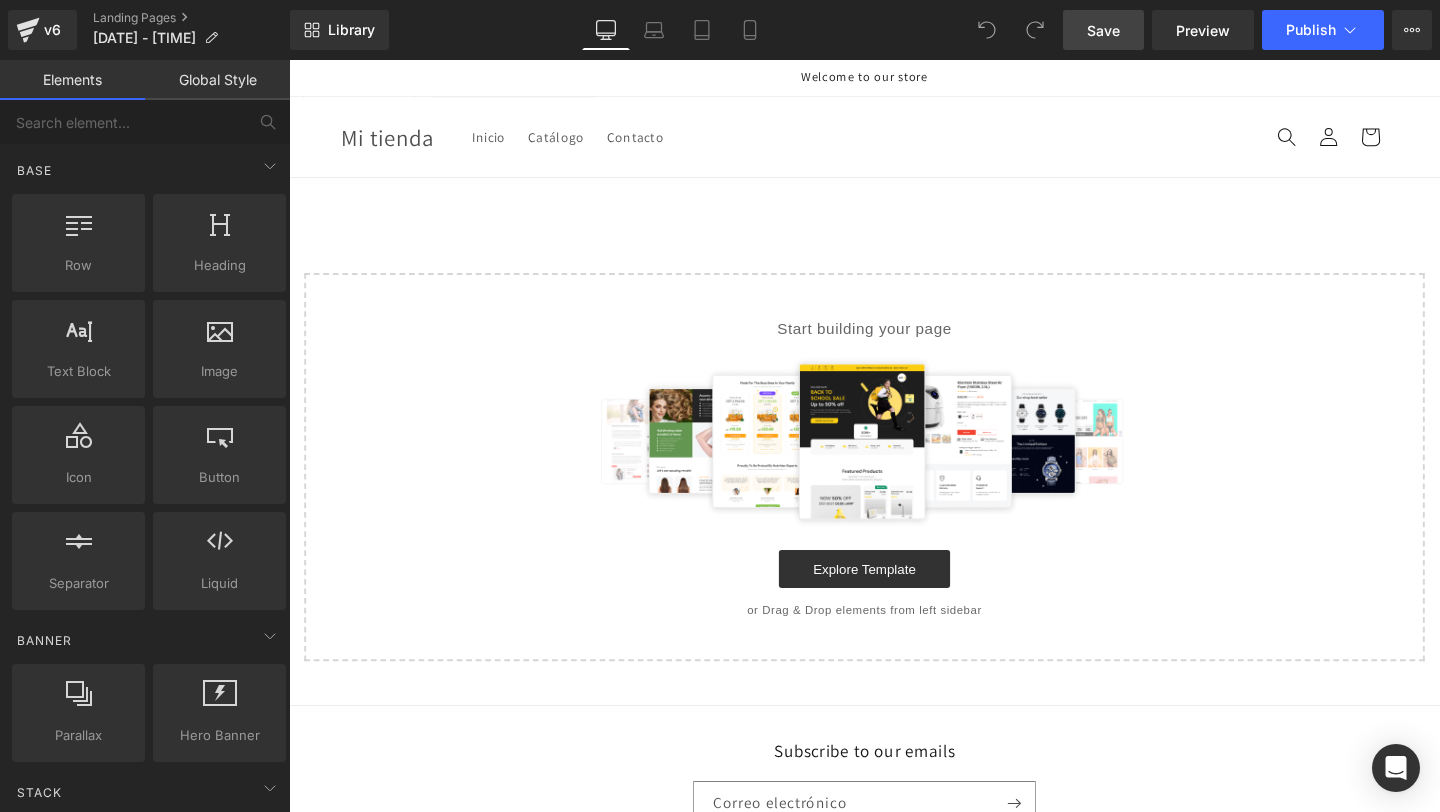 click on "Save" at bounding box center [1103, 30] 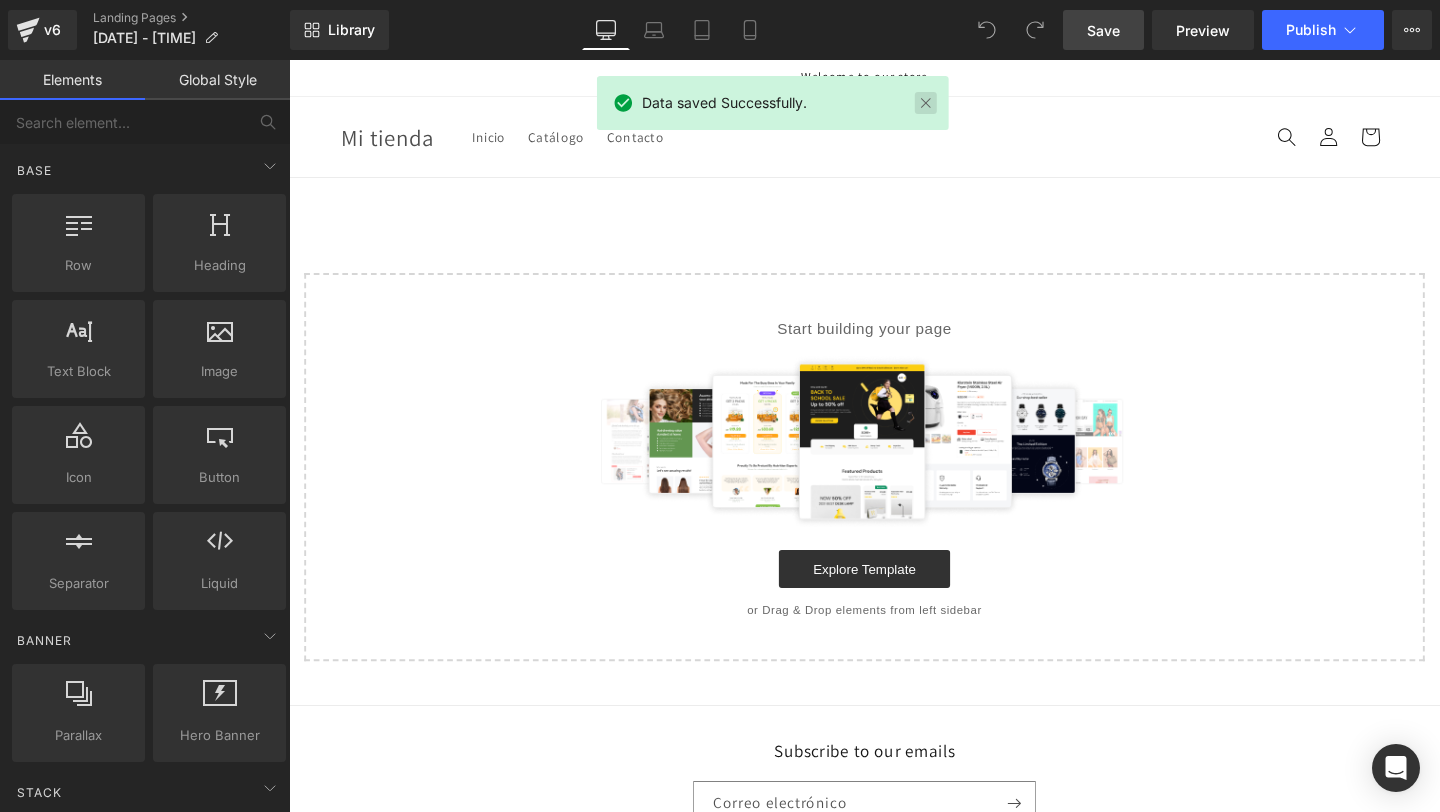 drag, startPoint x: 930, startPoint y: 106, endPoint x: 385, endPoint y: 143, distance: 546.2545 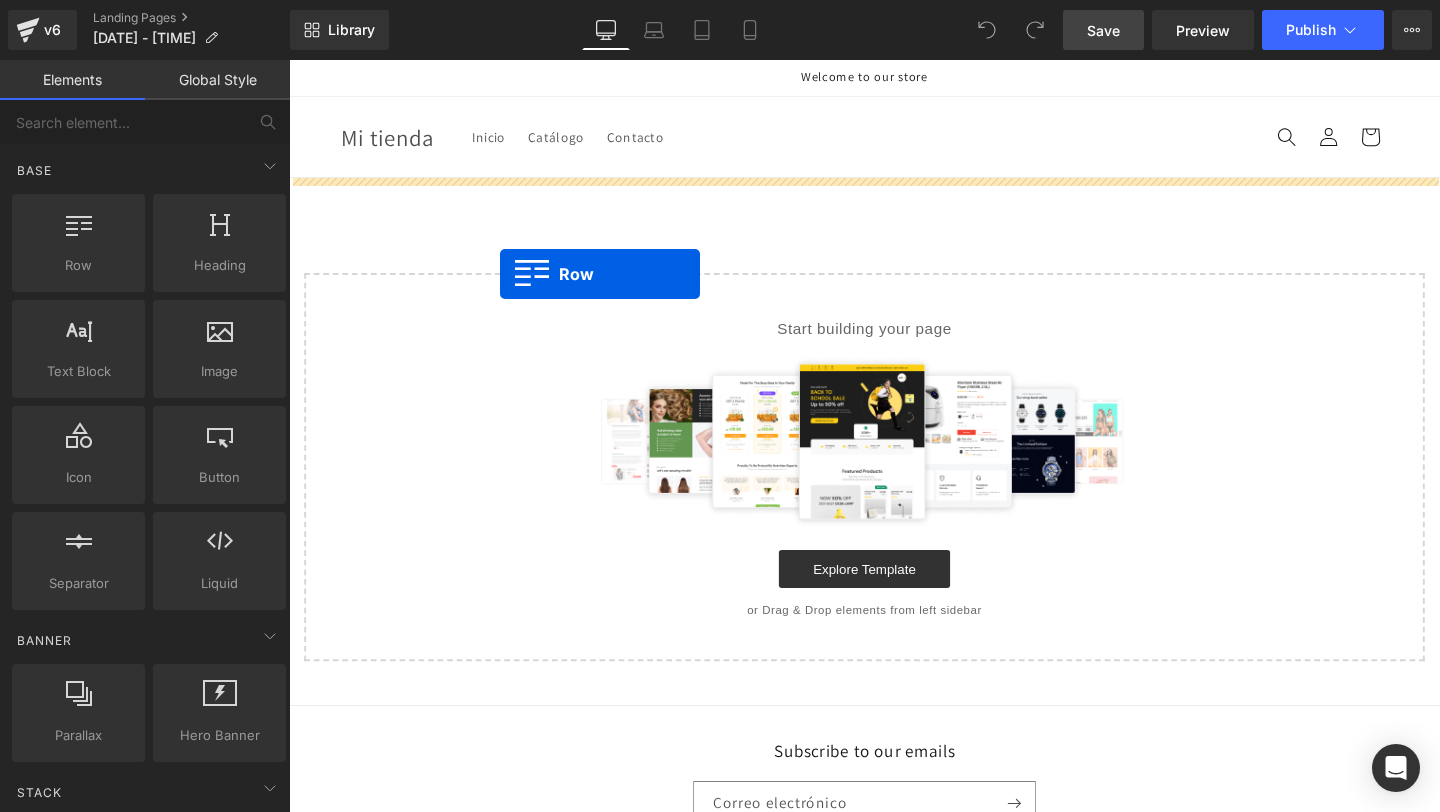 drag, startPoint x: 330, startPoint y: 305, endPoint x: 511, endPoint y: 285, distance: 182.10162 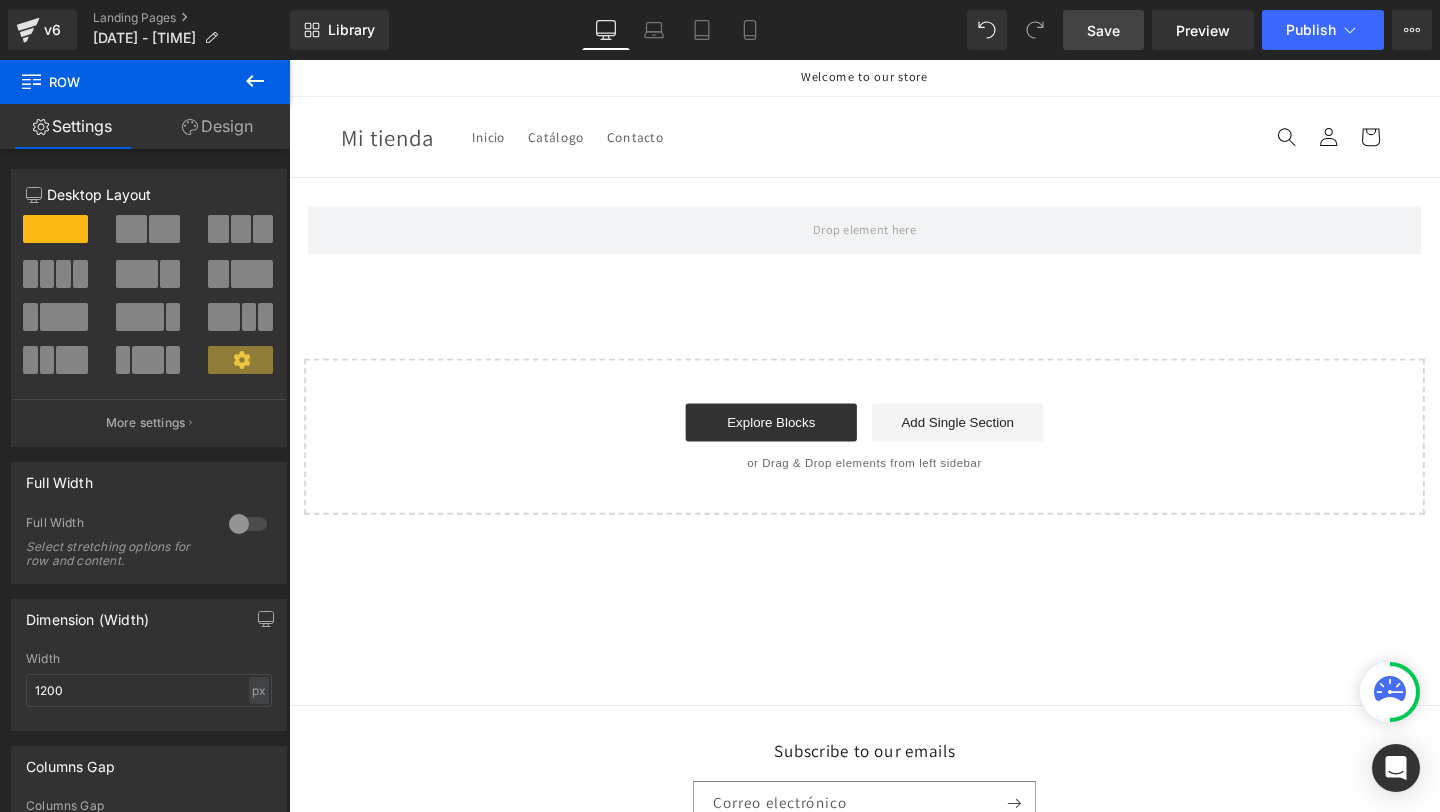 click on "Save" at bounding box center (1103, 30) 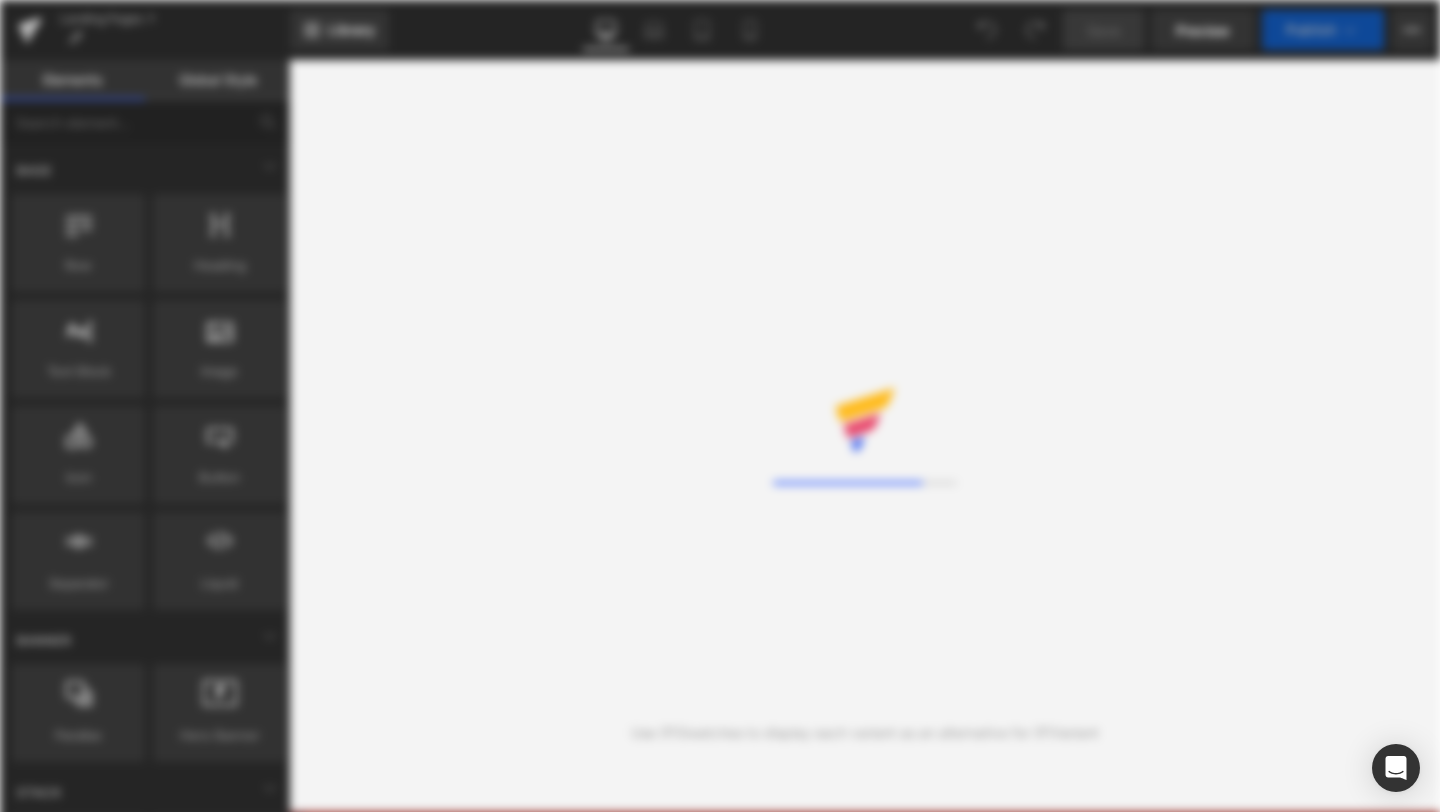 scroll, scrollTop: 0, scrollLeft: 0, axis: both 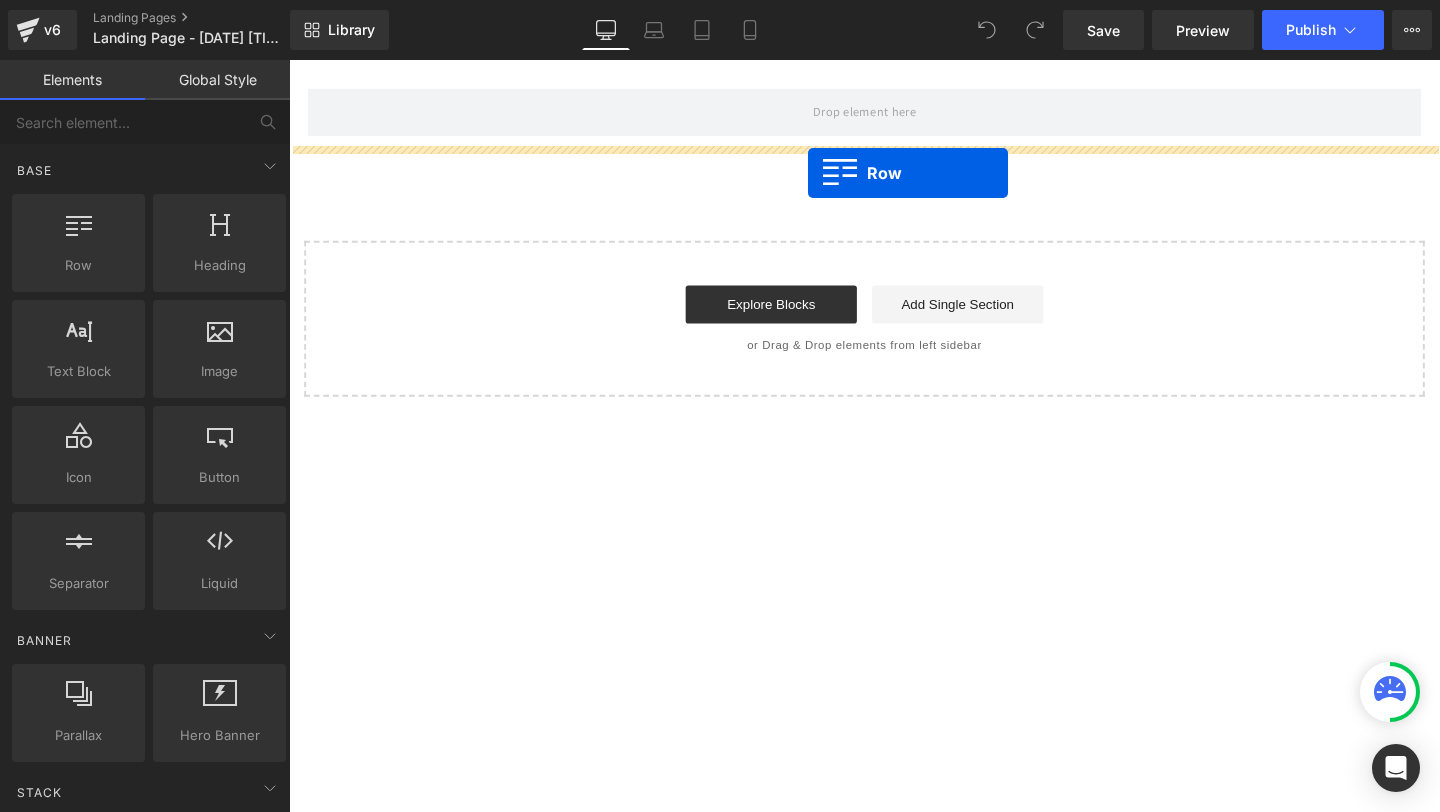 drag, startPoint x: 376, startPoint y: 345, endPoint x: 834, endPoint y: 179, distance: 487.155 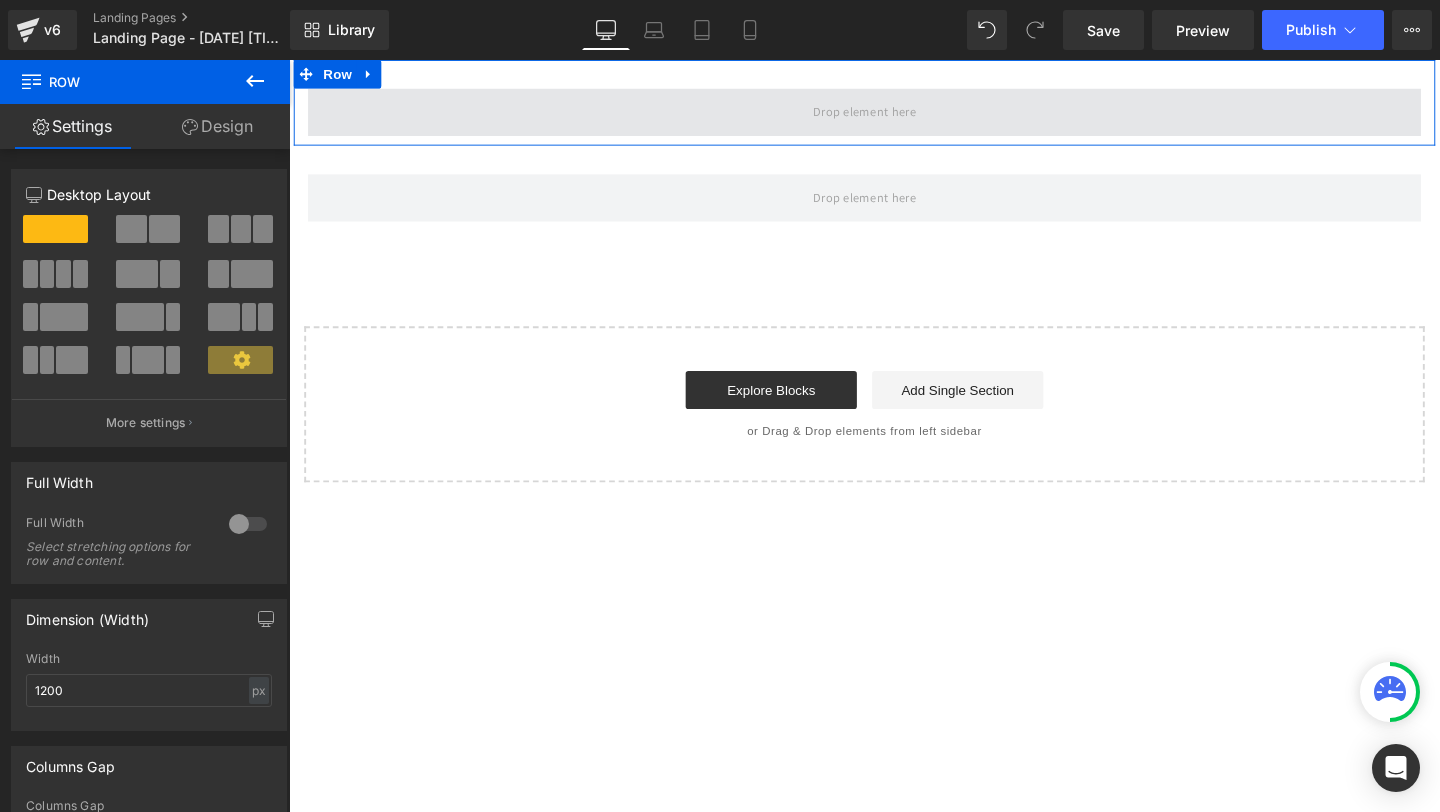 click at bounding box center (894, 115) 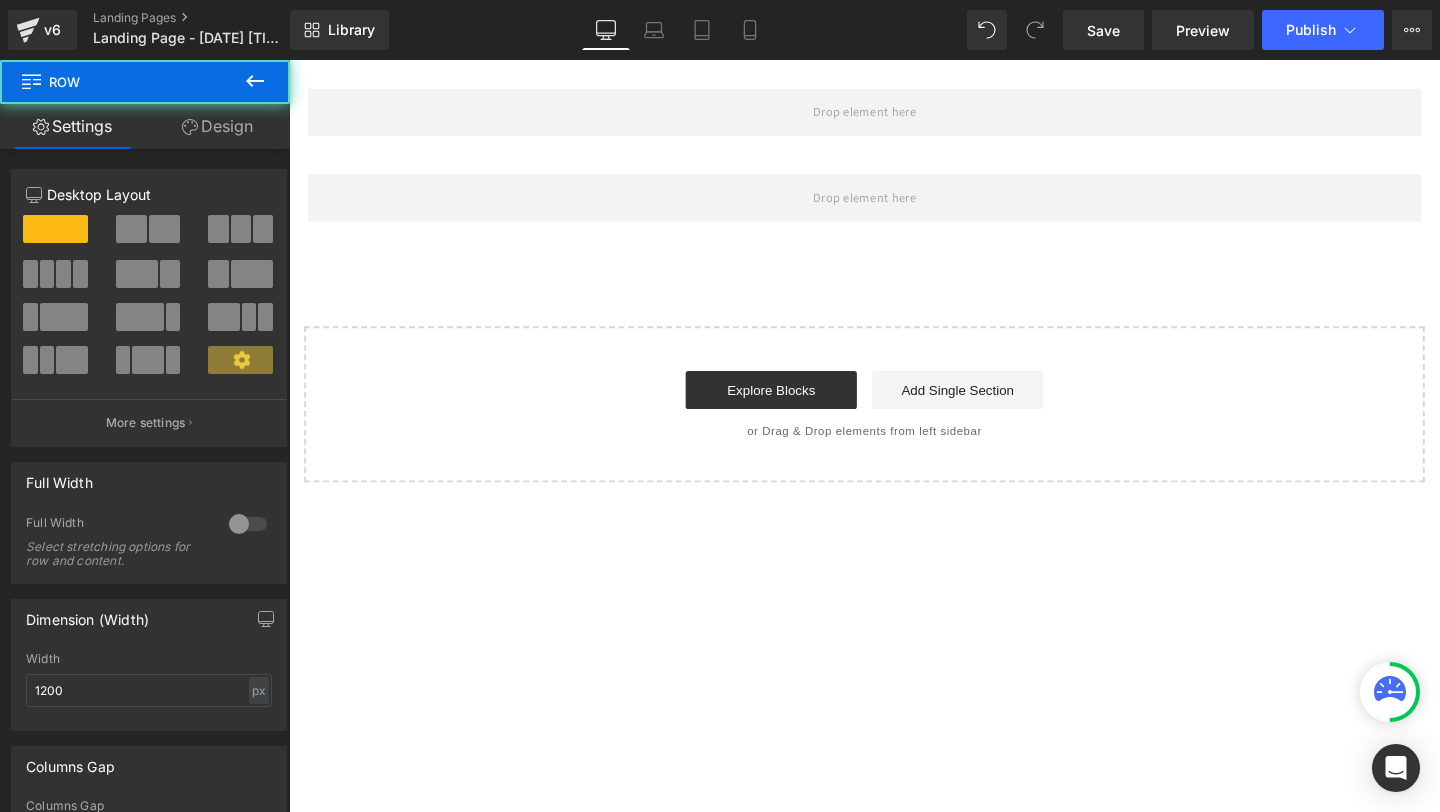 click at bounding box center (255, 82) 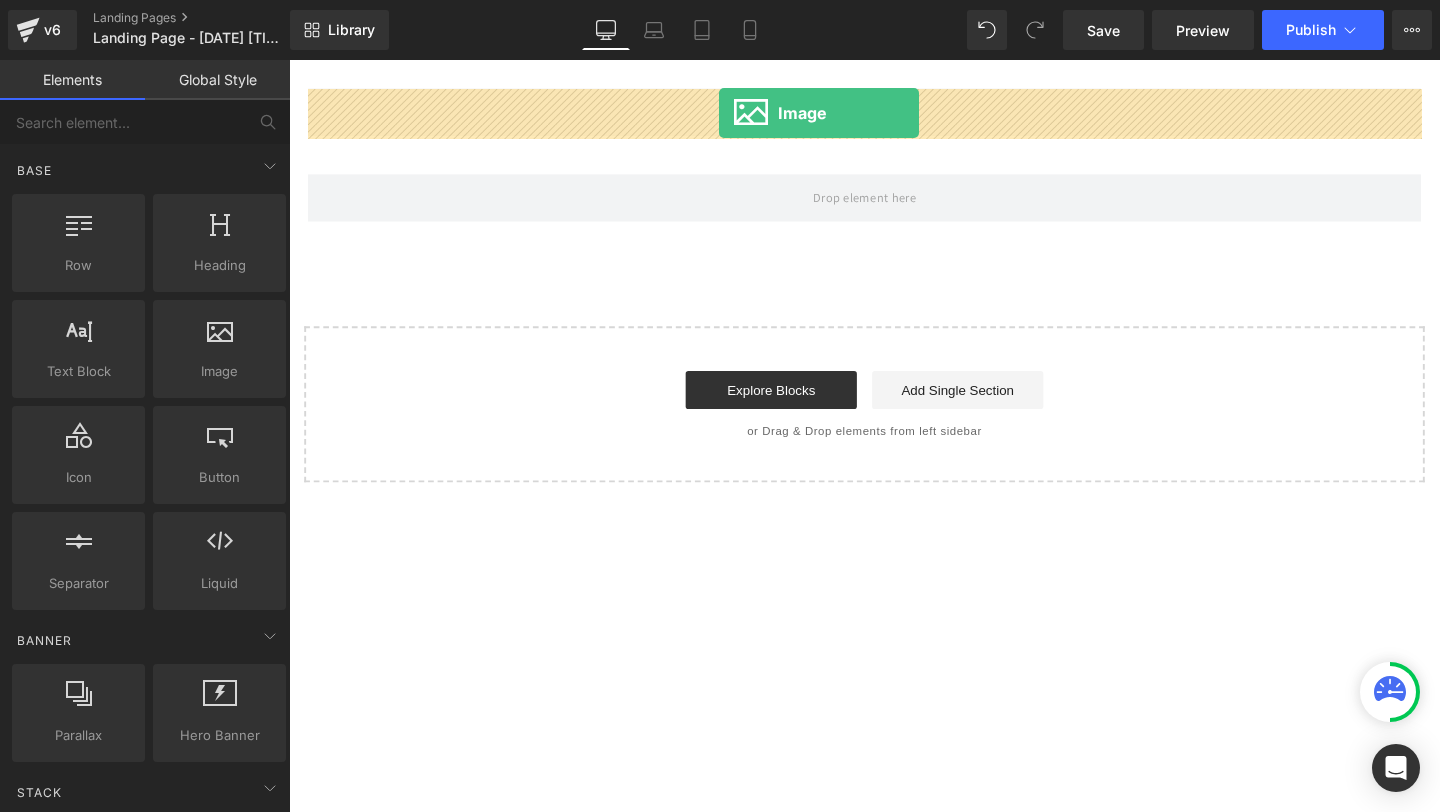 drag, startPoint x: 496, startPoint y: 401, endPoint x: 741, endPoint y: 116, distance: 375.8324 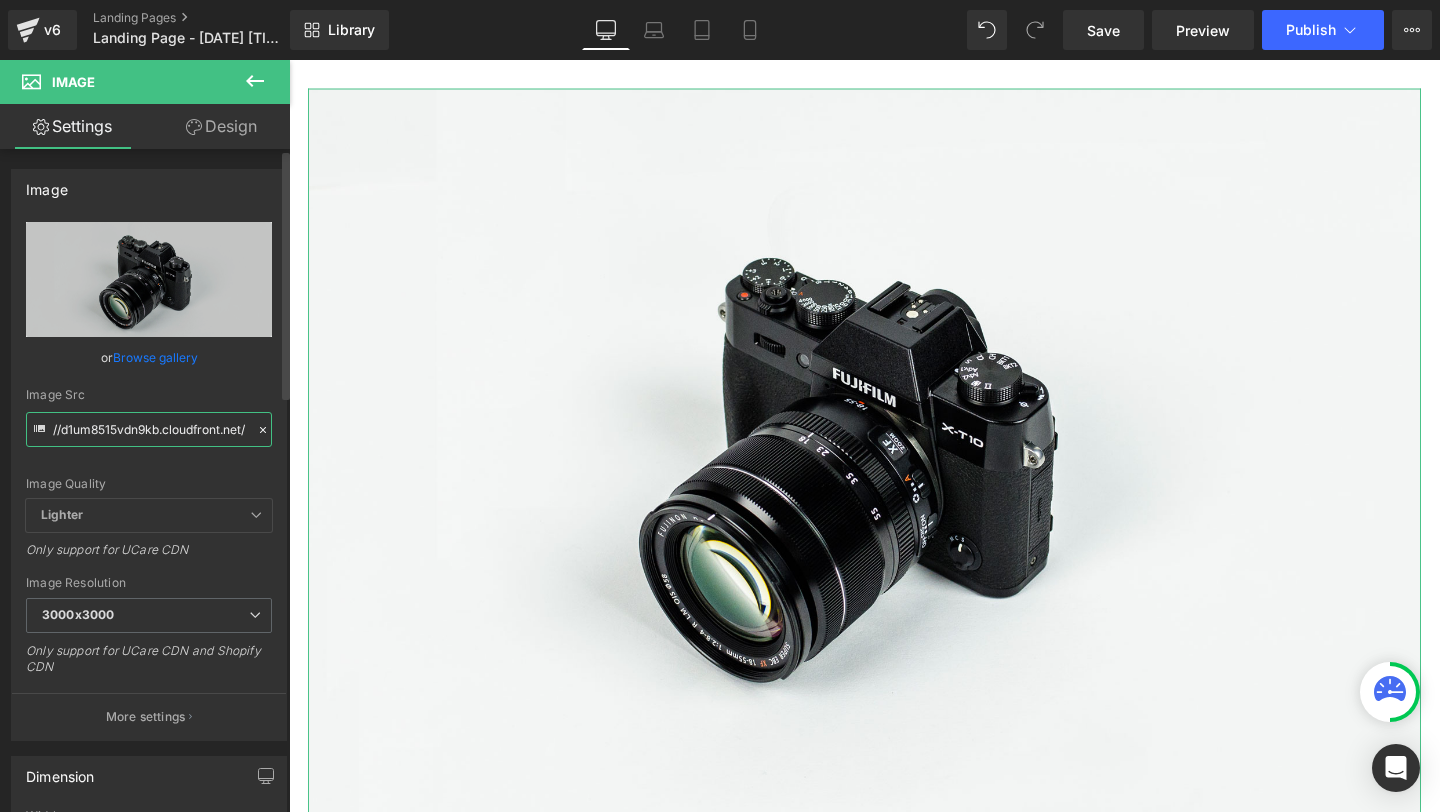 click on "//d1um8515vdn9kb.cloudfront.net/images/parallax.jpg" at bounding box center [149, 429] 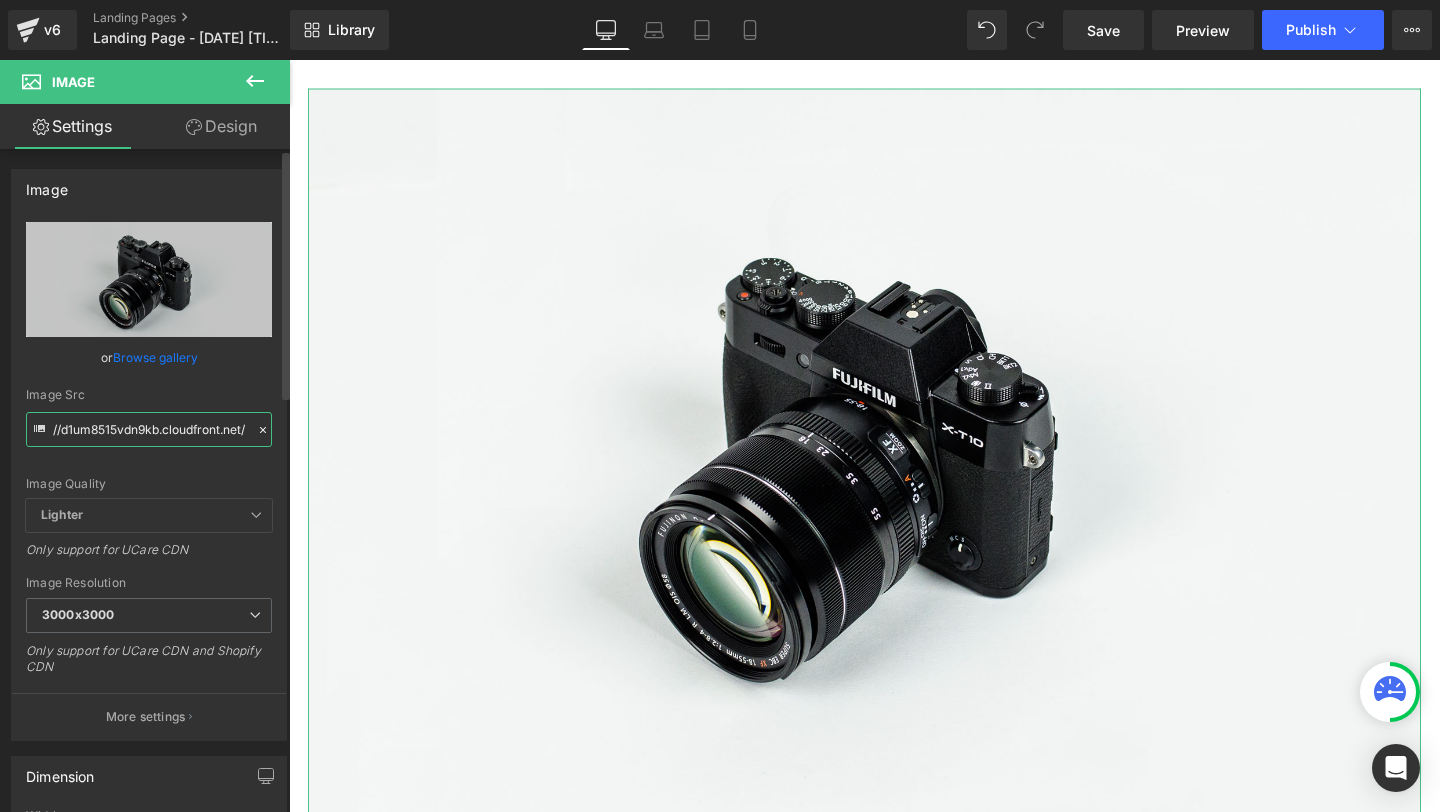 click on "//d1um8515vdn9kb.cloudfront.net/images/parallax.jpg" at bounding box center (149, 429) 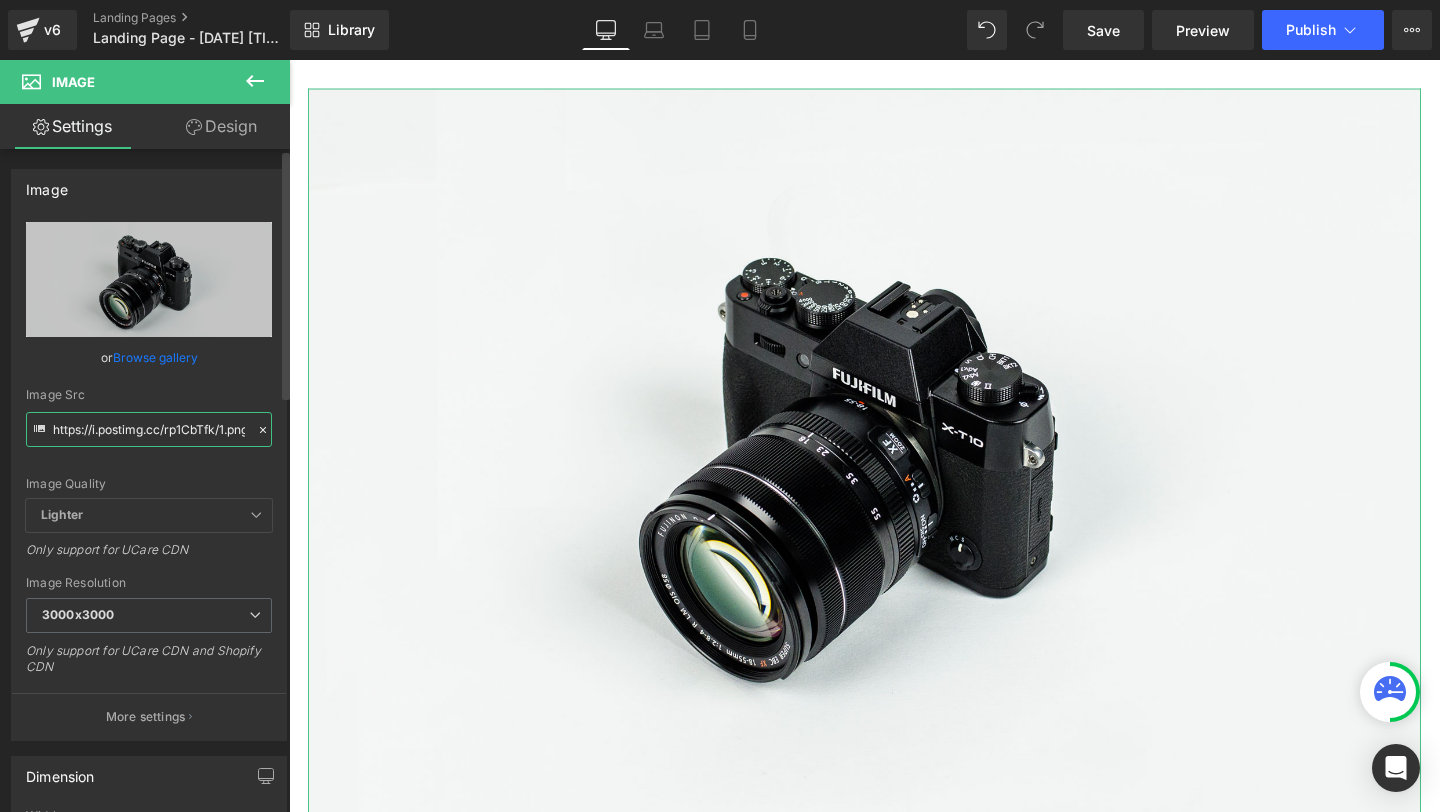 scroll, scrollTop: 0, scrollLeft: 15, axis: horizontal 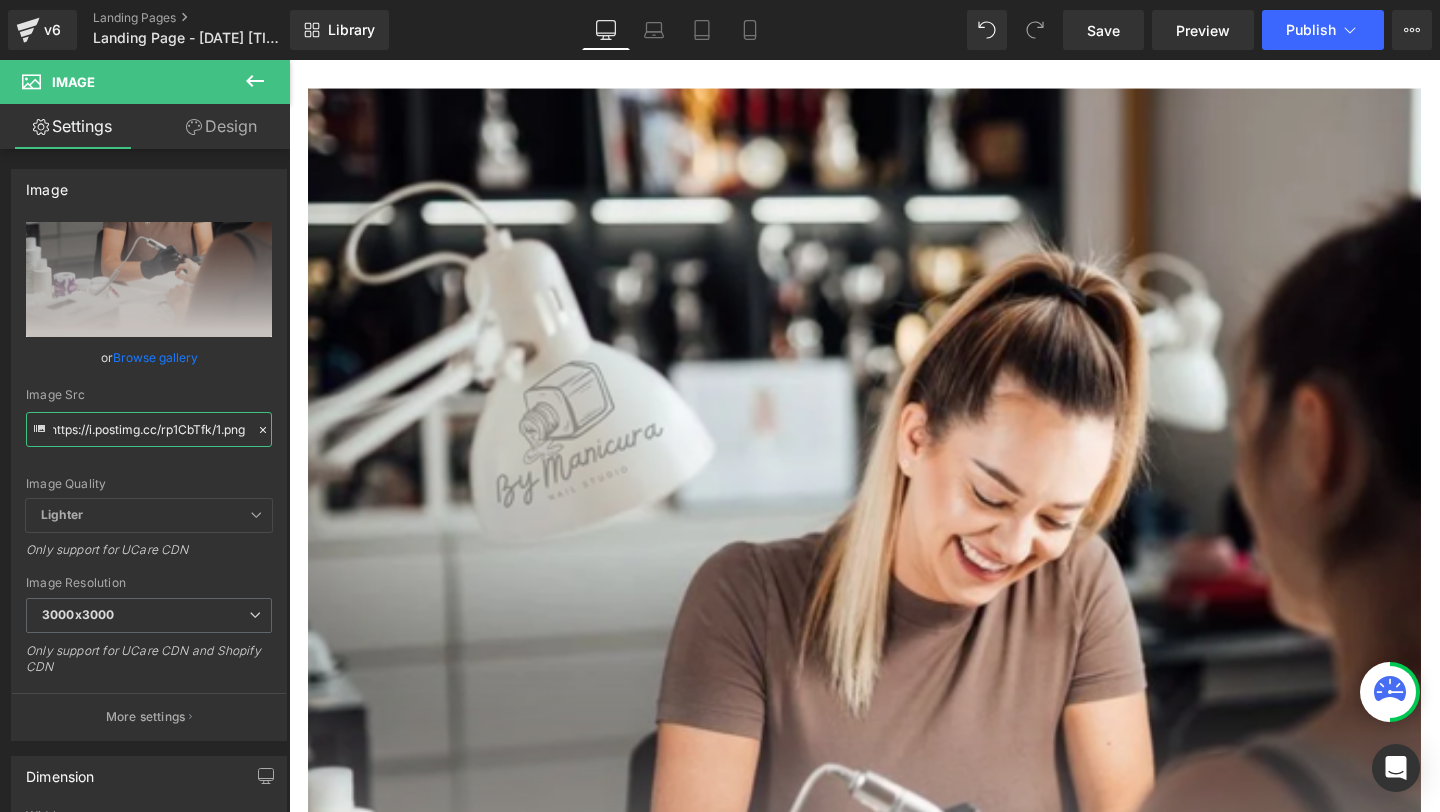 type on "https://i.postimg.cc/rp1CbTfk/1.png" 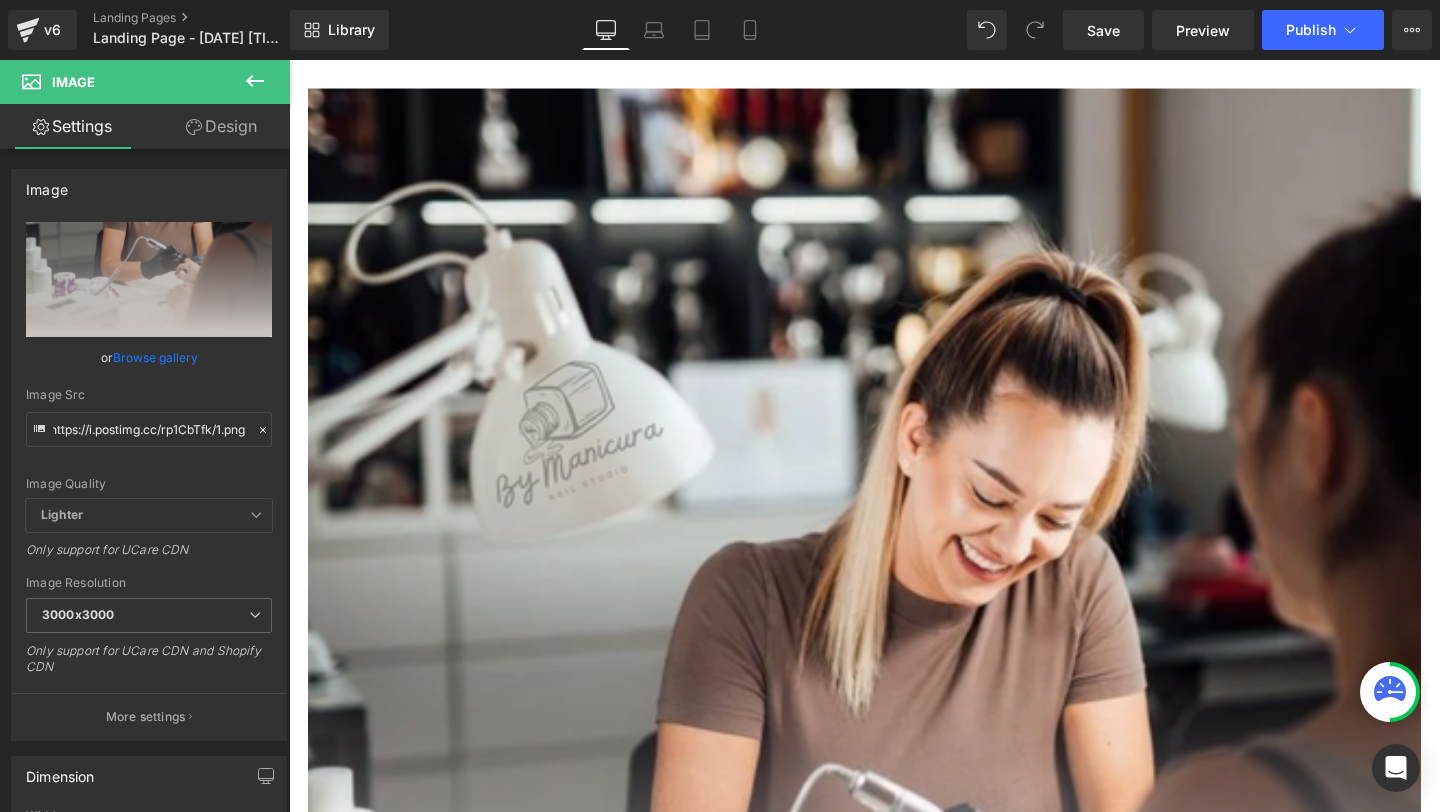 click on "Library Desktop Desktop Laptop Tablet Mobile Save Preview Publish Scheduled Upgrade Plan View Live Page View with current Template Save Template to Library Schedule Publish  Optimize  Publish Settings Shortcuts  Your page can’t be published   You've reached the maximum number of published pages on your plan  (0/1).  You need to upgrade your plan or unpublish all your pages to get 1 publish slot.   Unpublish pages   Upgrade plan" at bounding box center [865, 30] 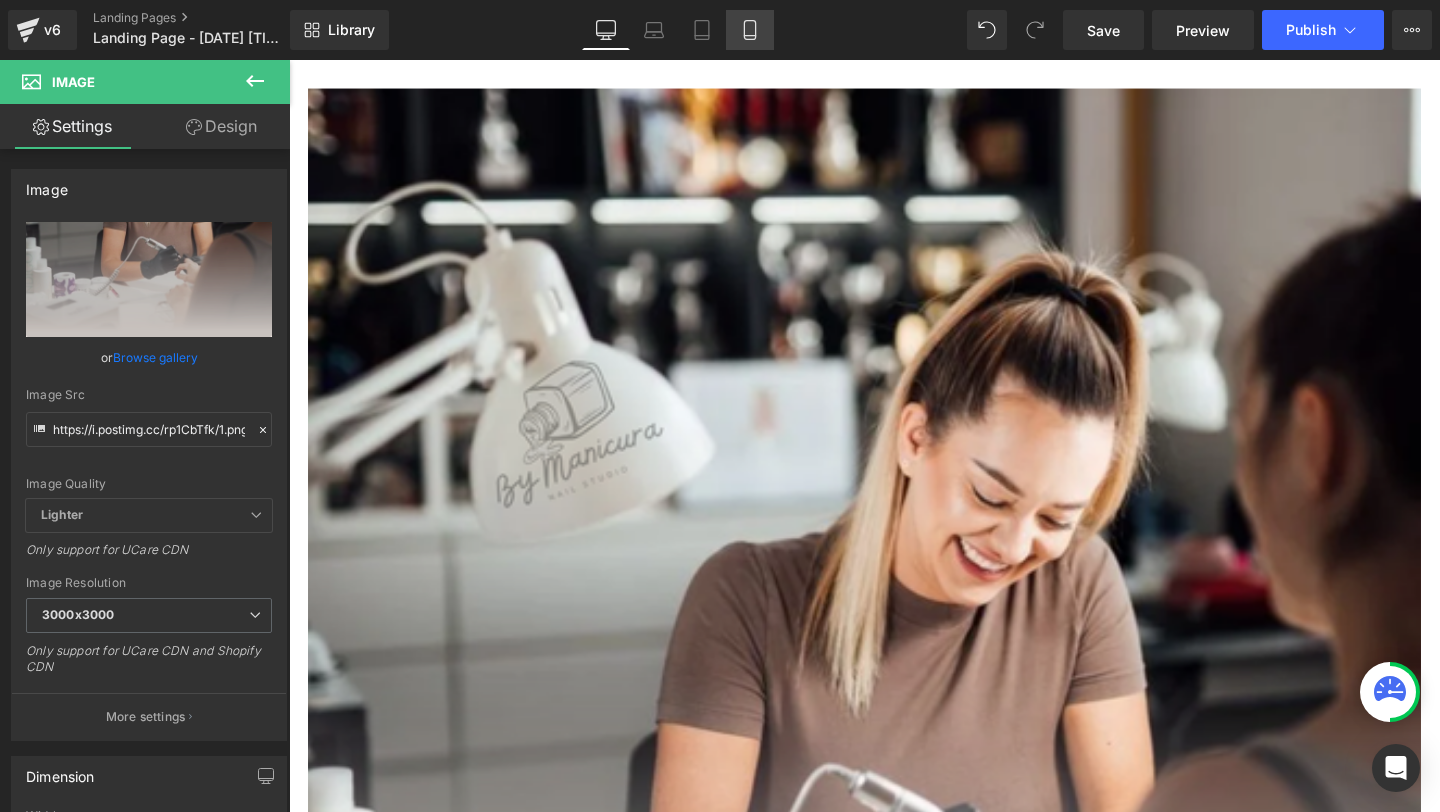 click 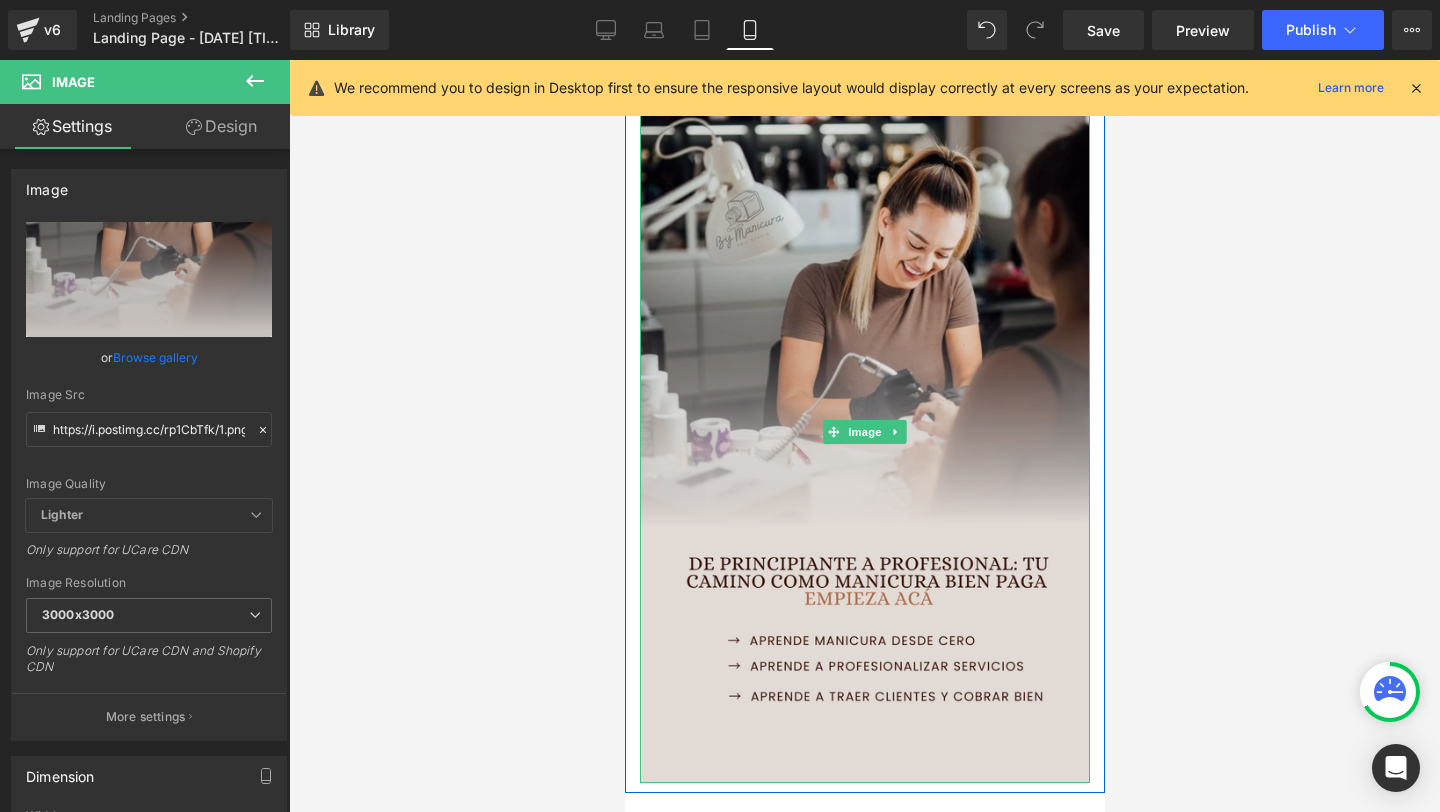 scroll, scrollTop: 0, scrollLeft: 0, axis: both 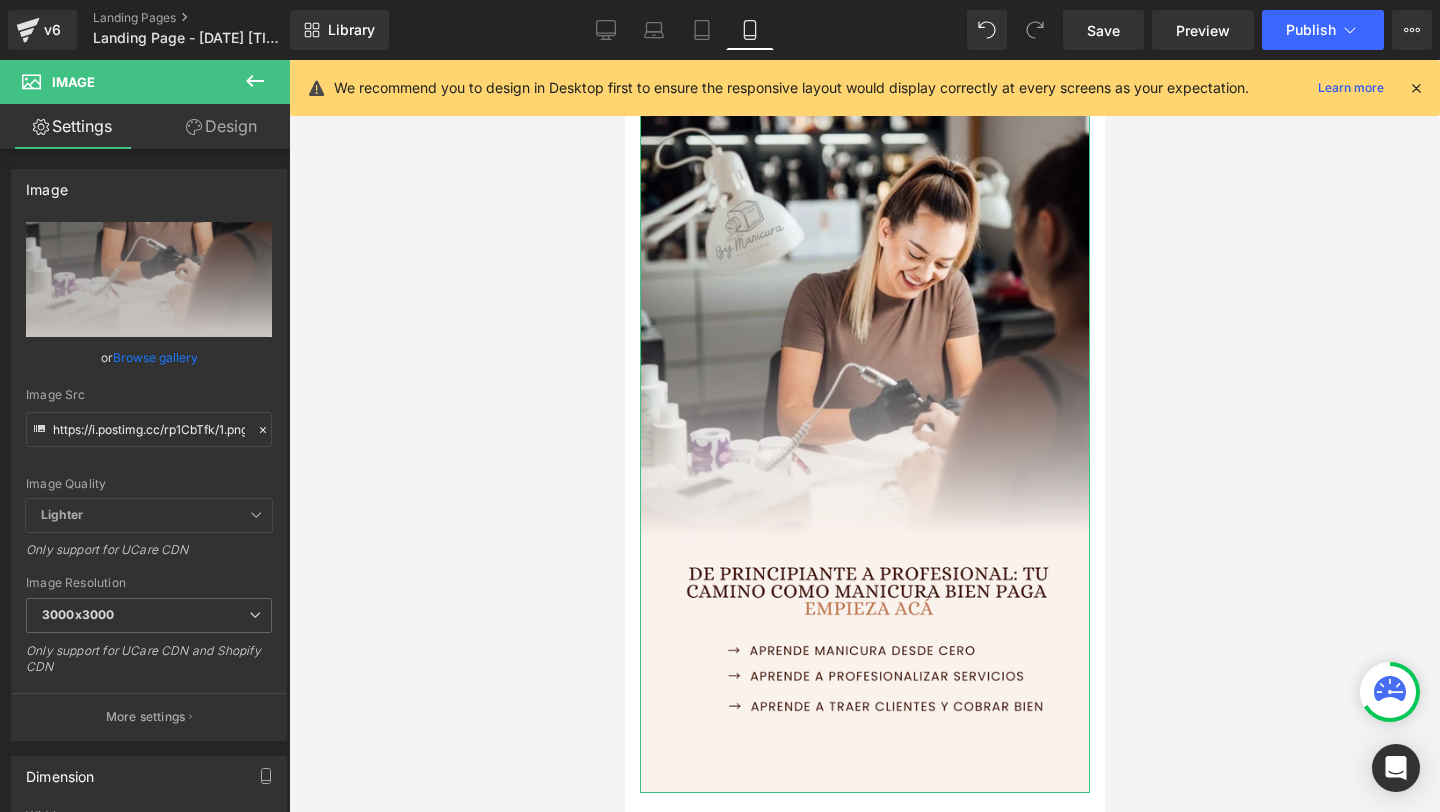 click on "Design" at bounding box center [221, 126] 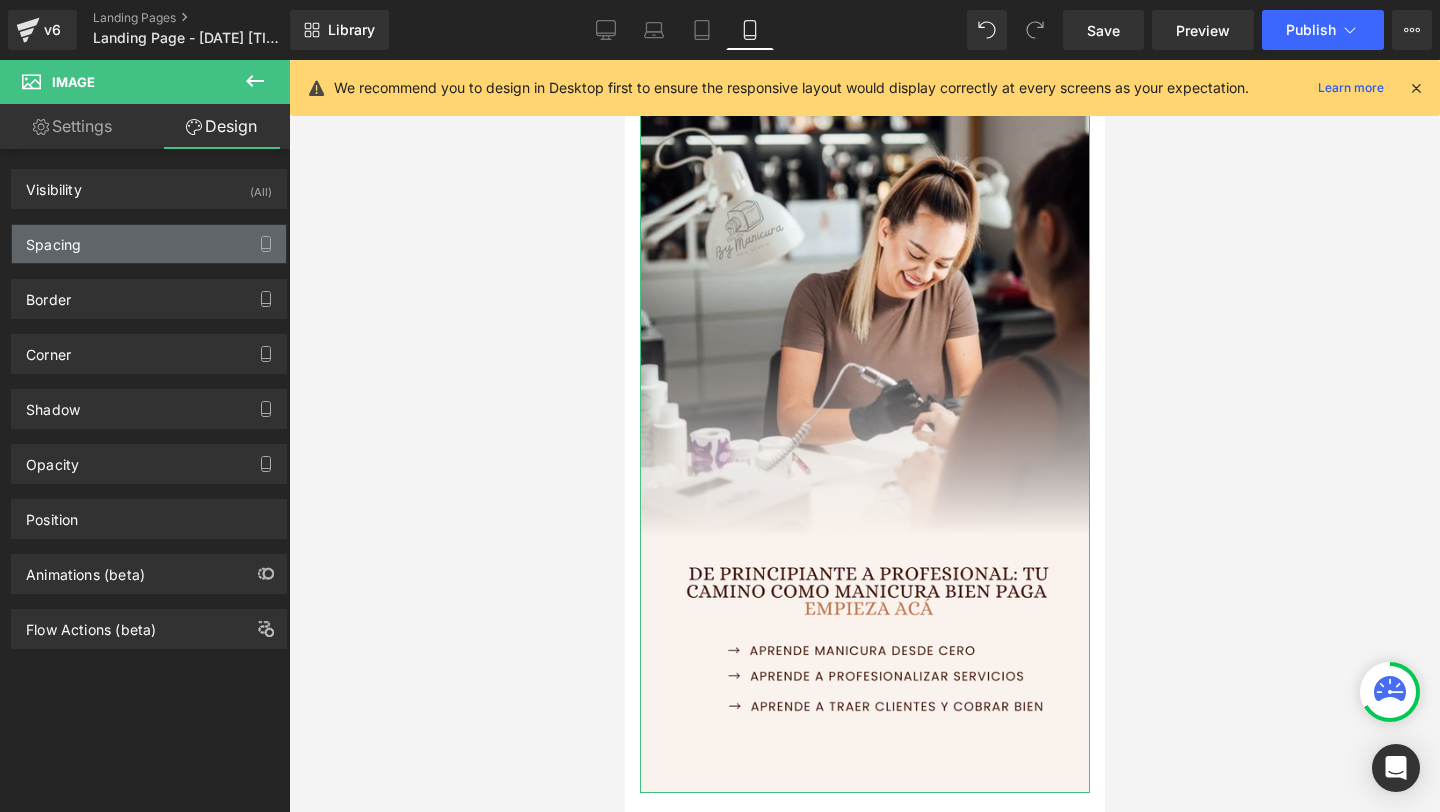 click on "Spacing" at bounding box center (149, 244) 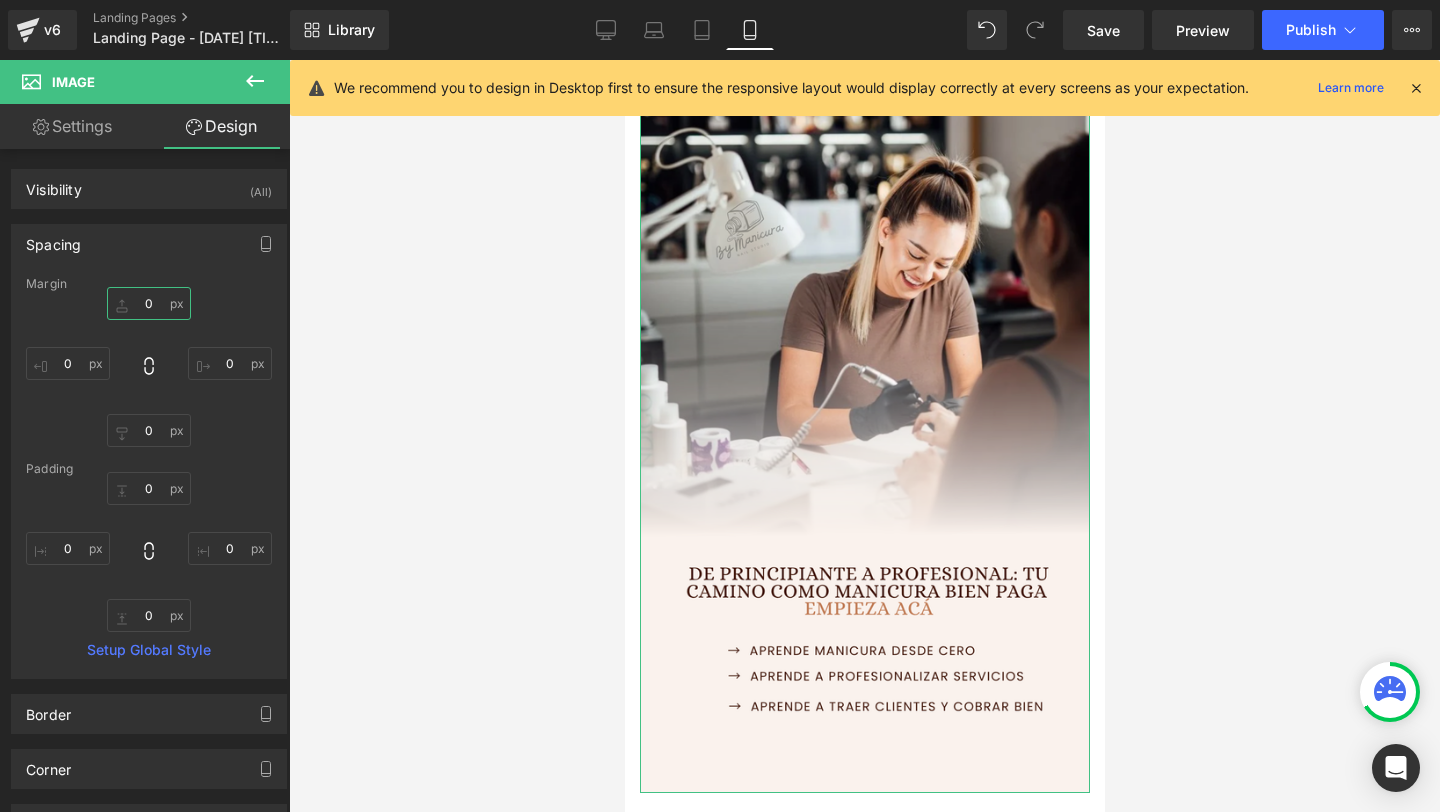 click on "0" at bounding box center (149, 303) 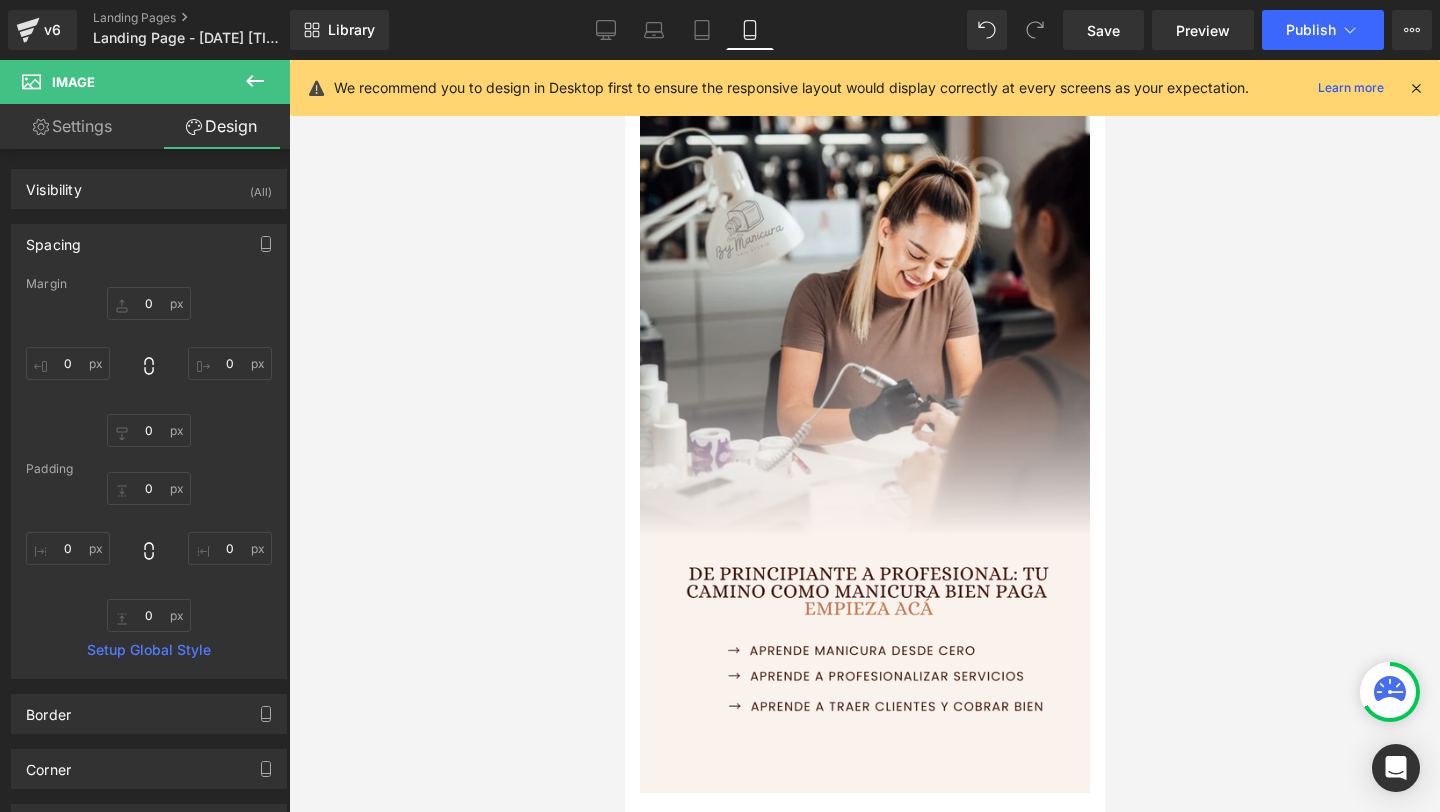 click on "We recommend you to design in Desktop first to ensure the responsive layout would display correctly at every screens as your expectation. Learn more" at bounding box center [865, 88] 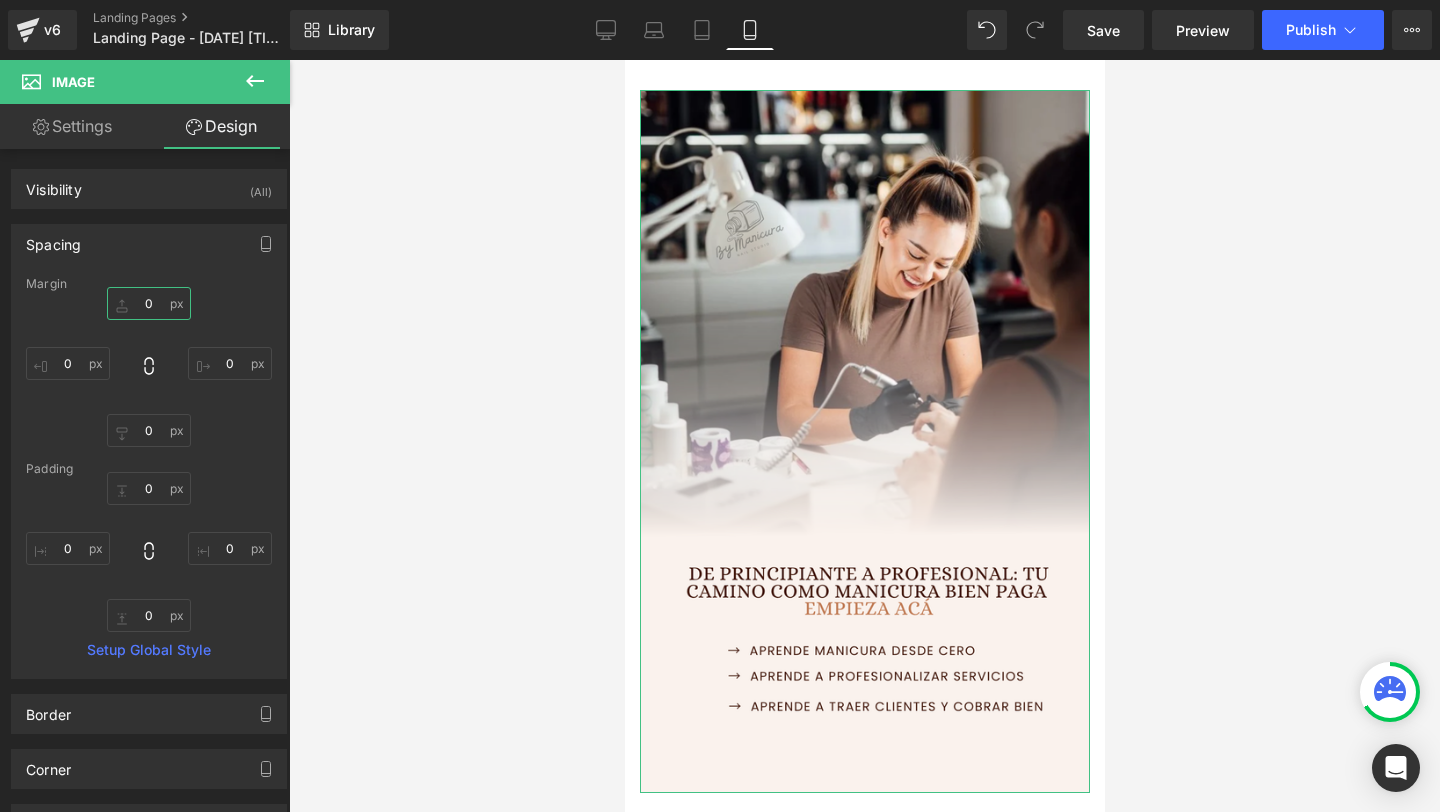click at bounding box center (149, 303) 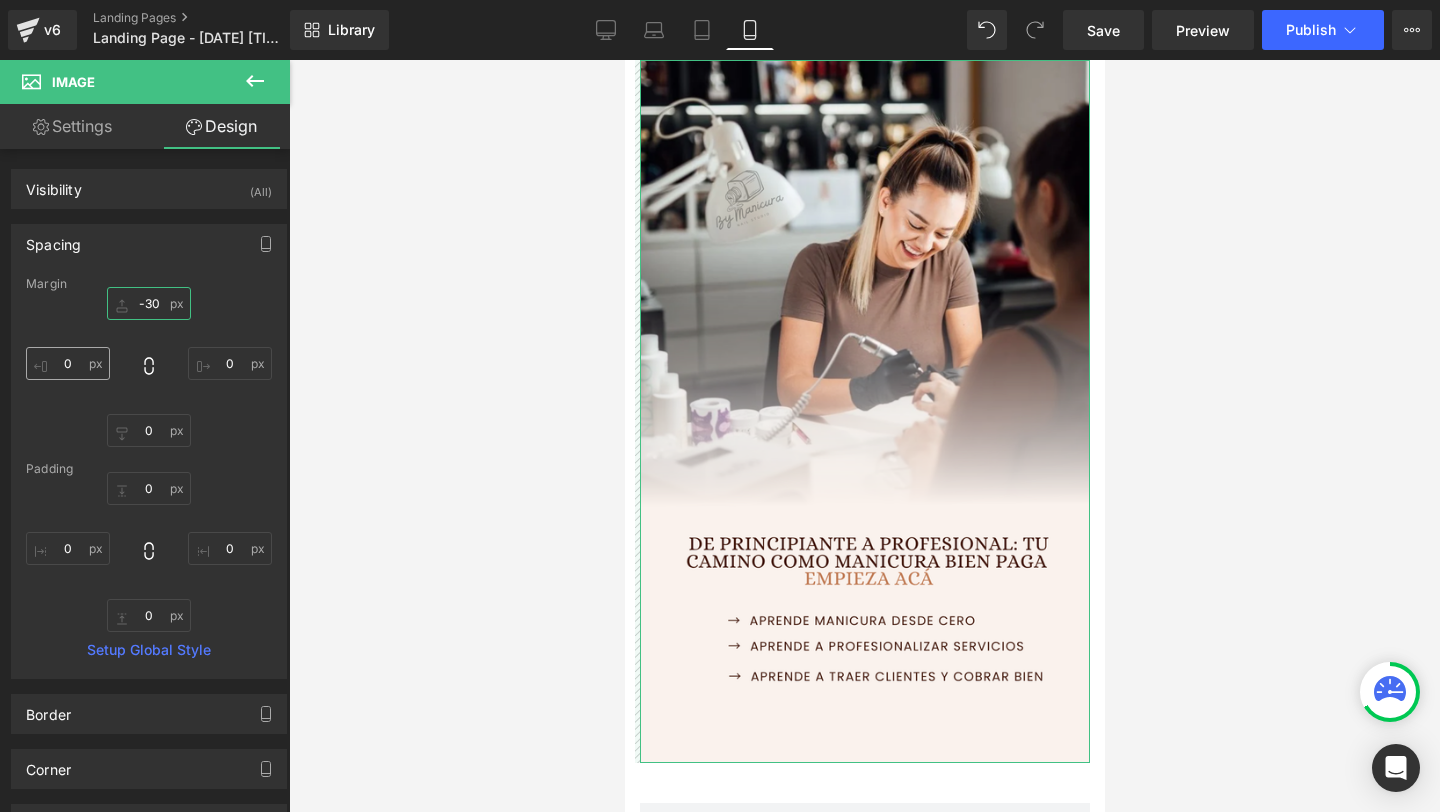 type on "-30" 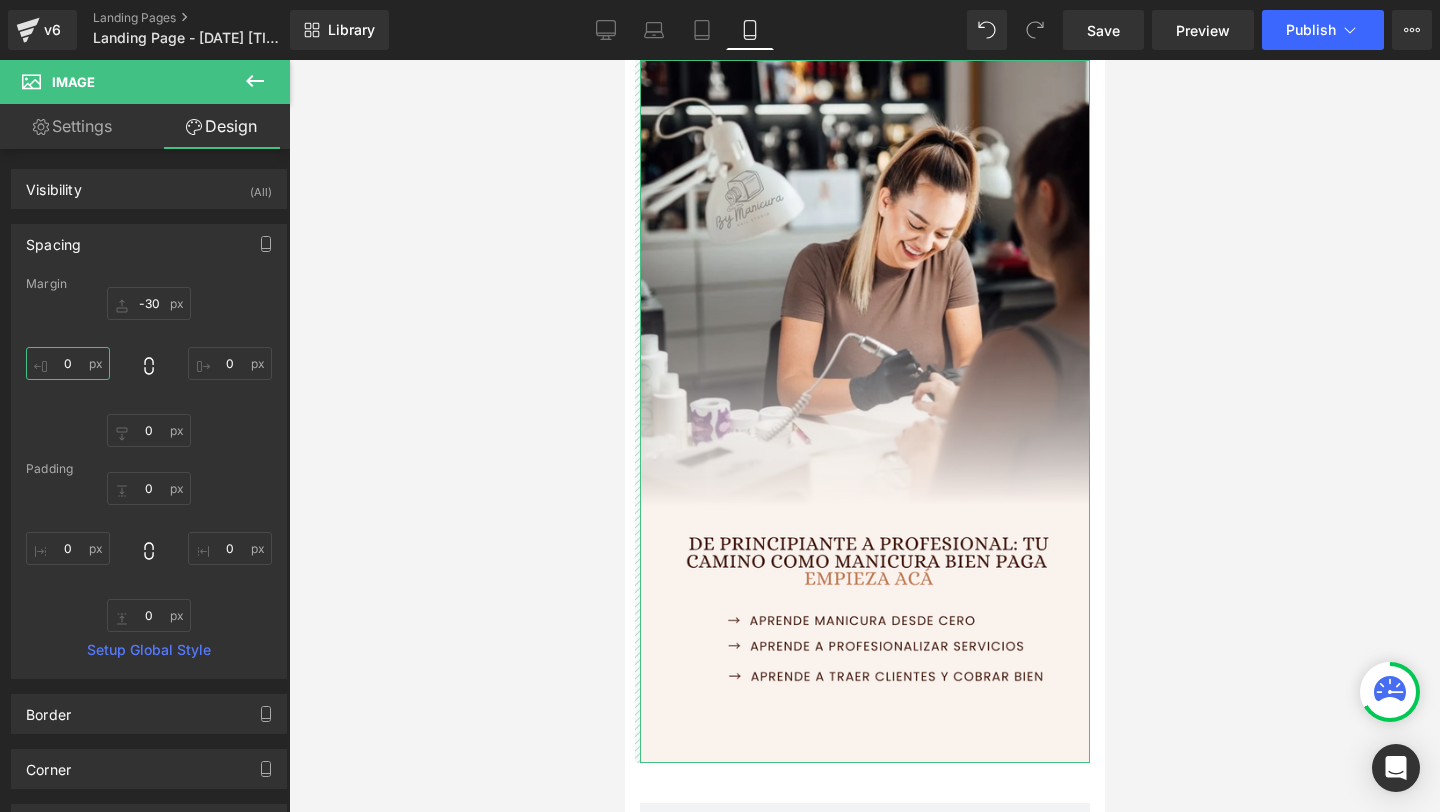 click on "0" at bounding box center (68, 363) 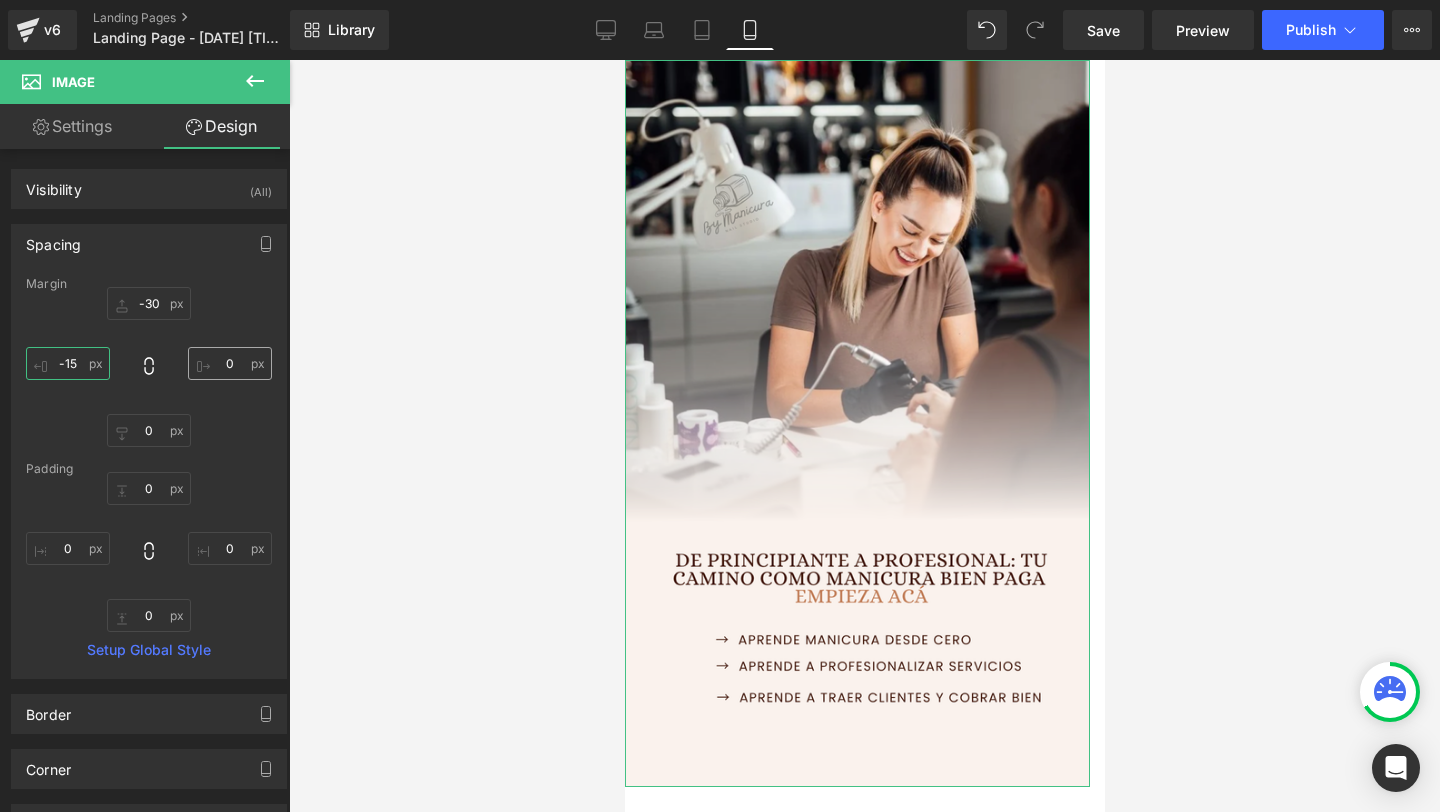 type on "-15" 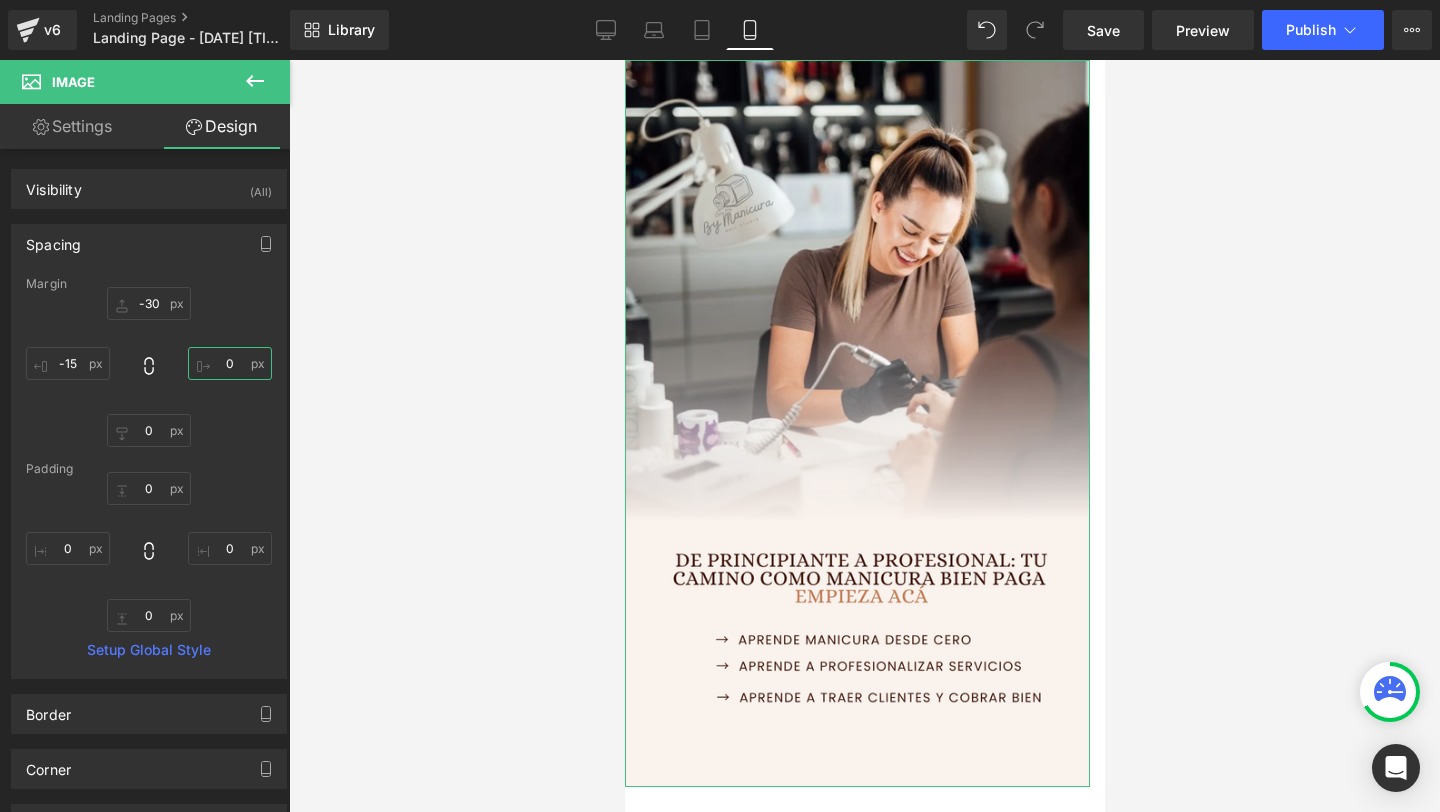 click on "0" at bounding box center [230, 363] 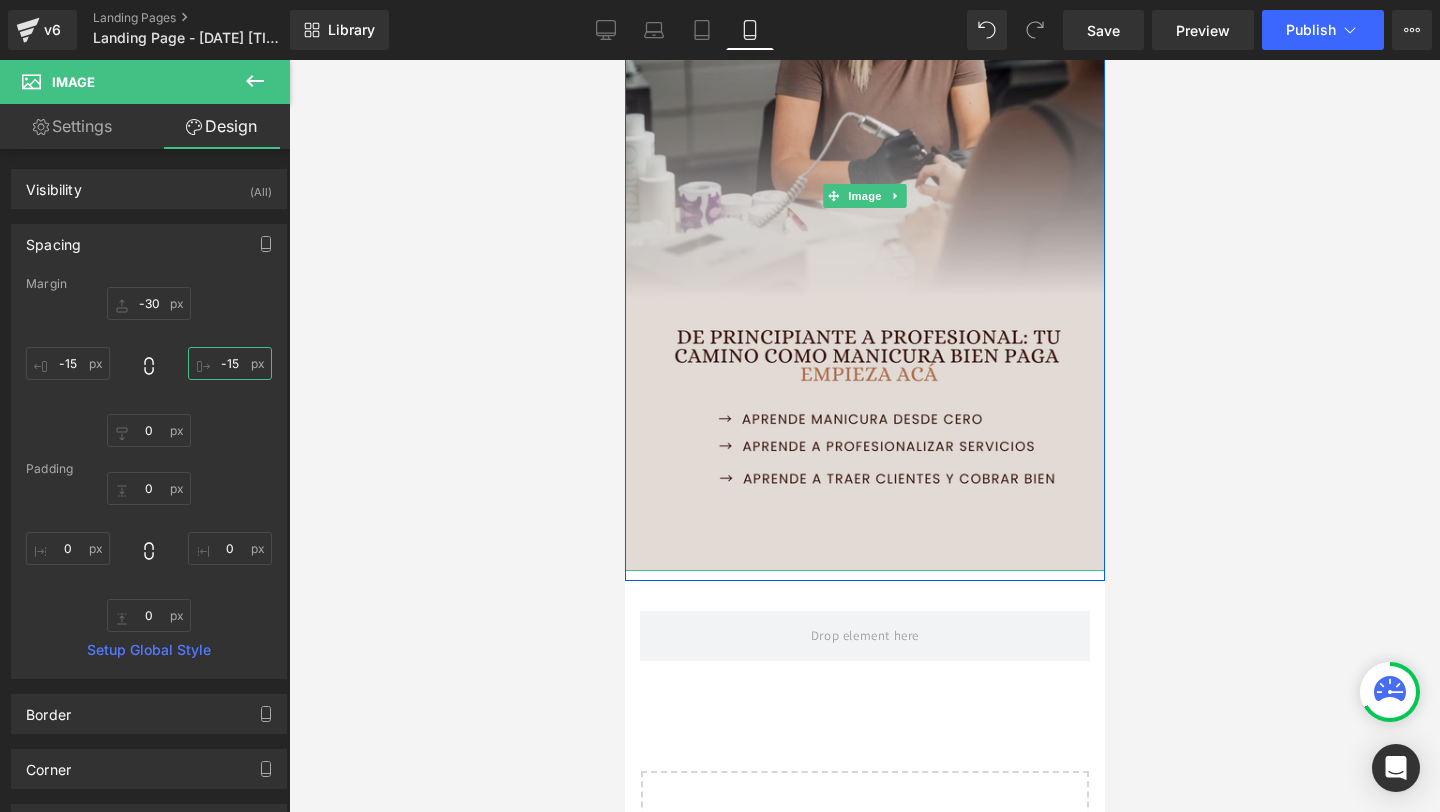 scroll, scrollTop: 238, scrollLeft: 0, axis: vertical 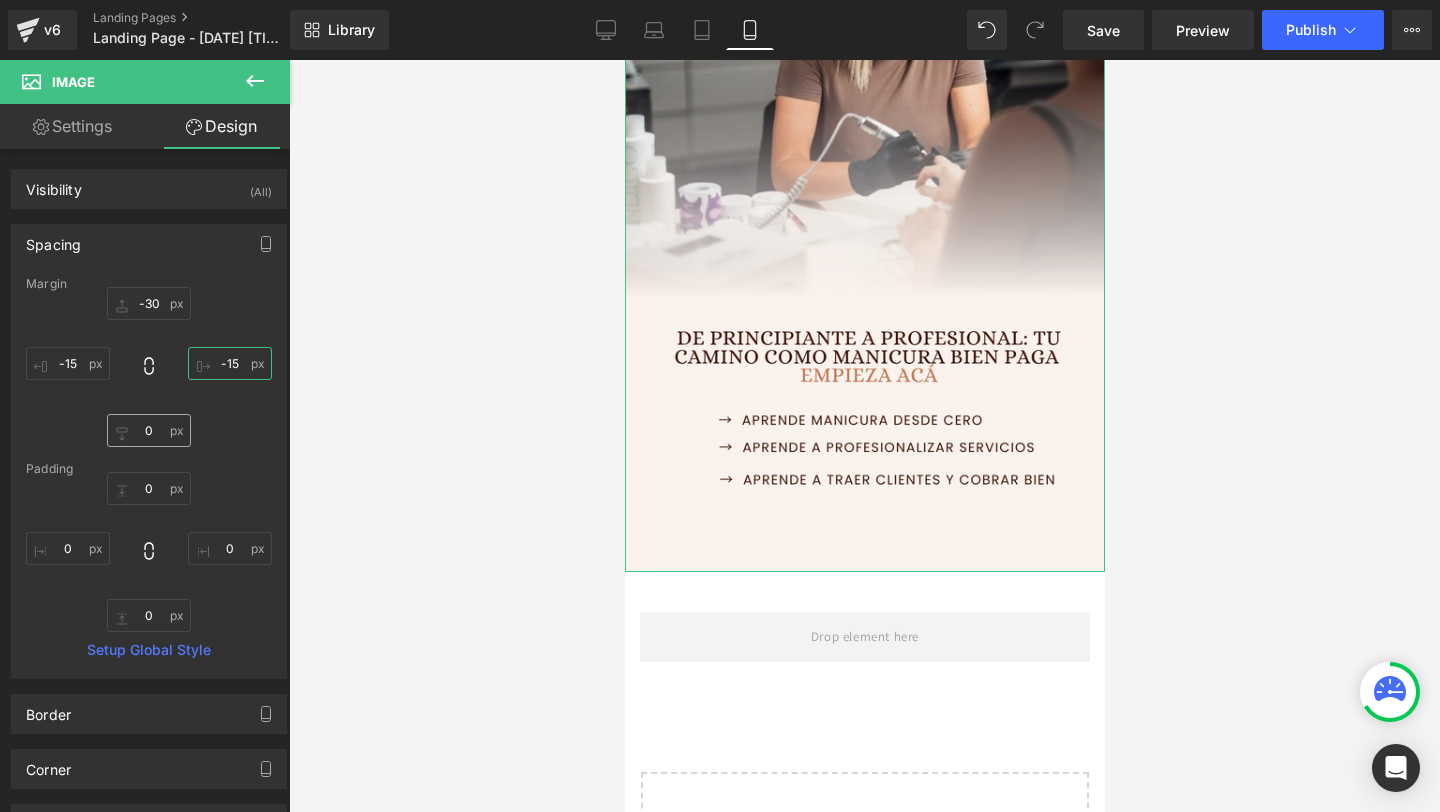 type on "-15" 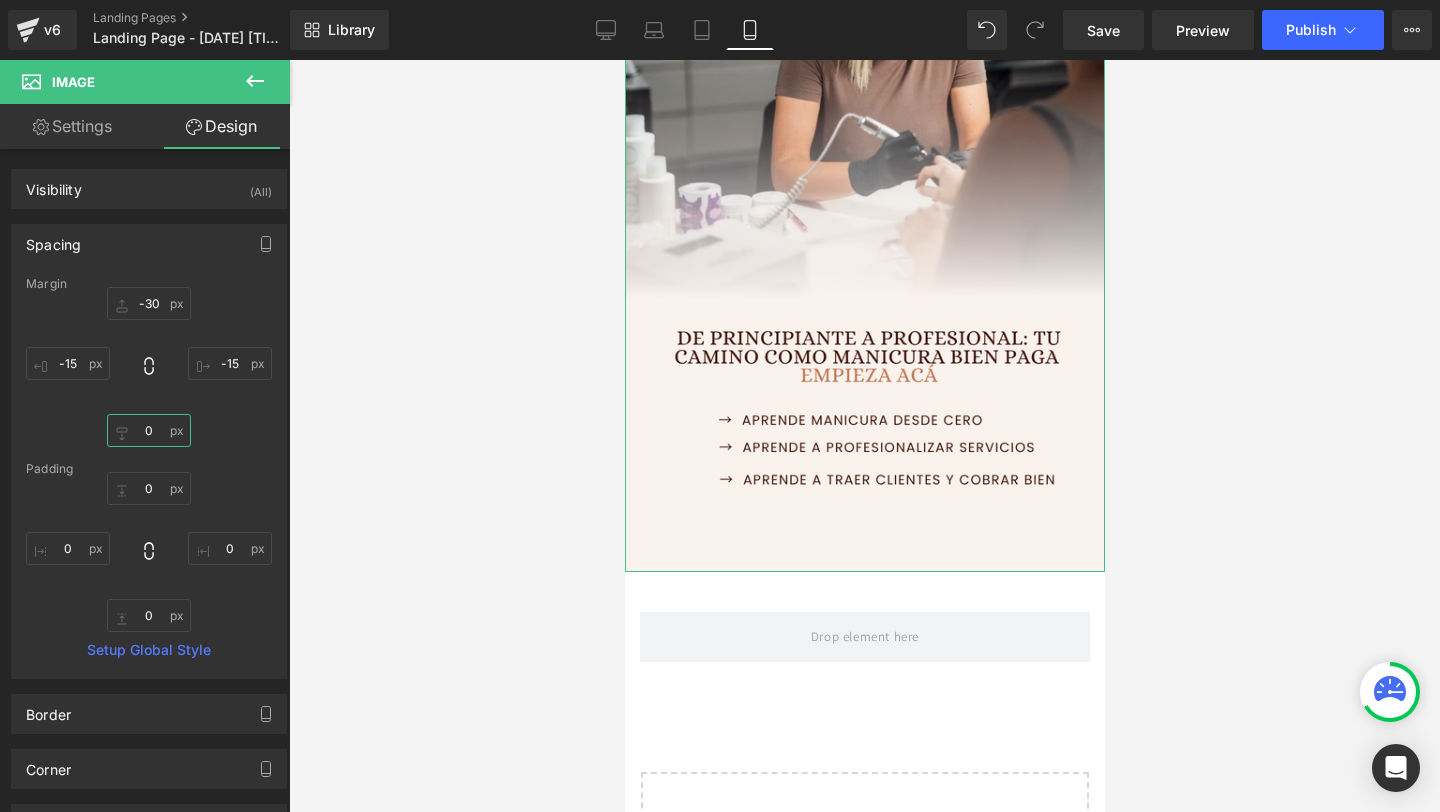 click on "0" at bounding box center [149, 430] 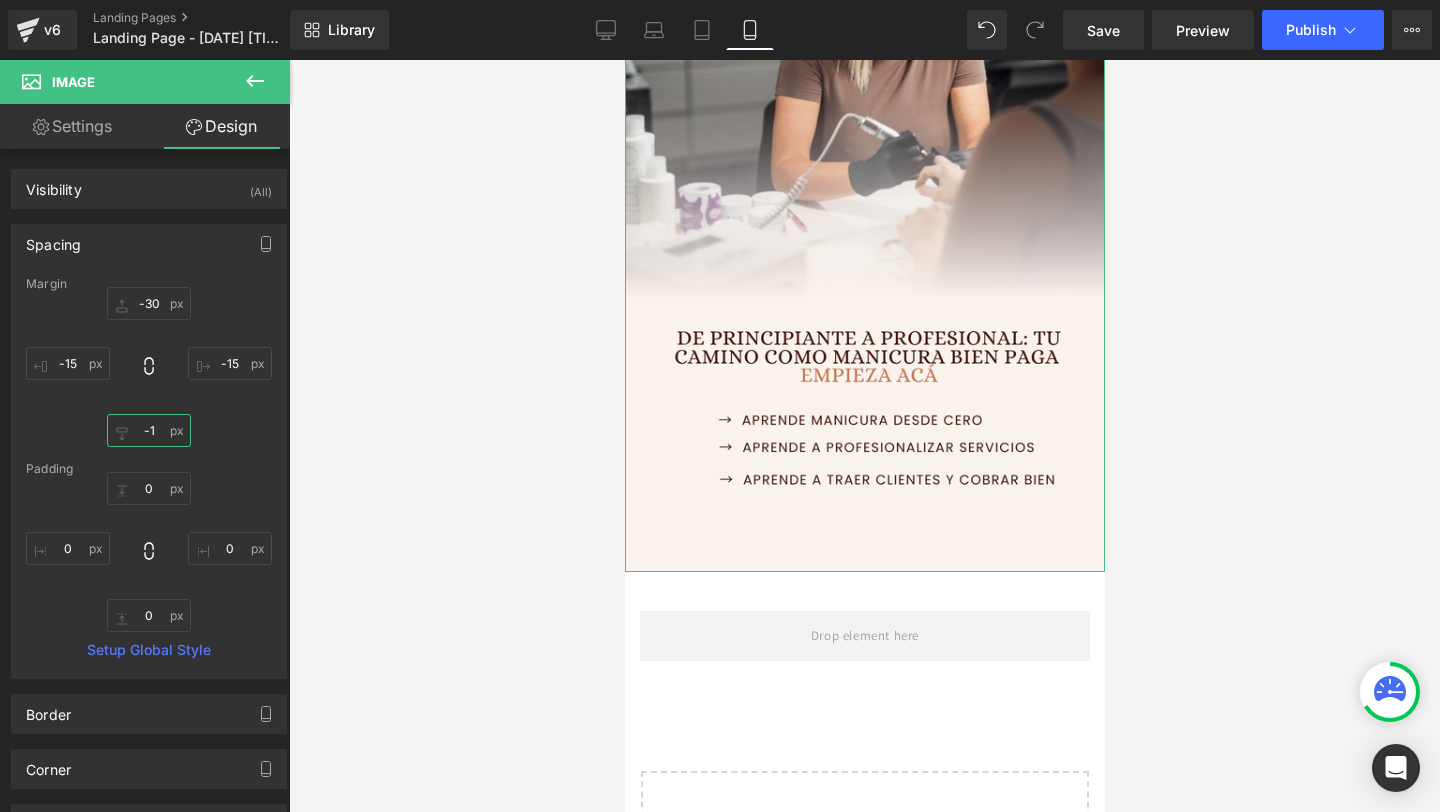 type on "-" 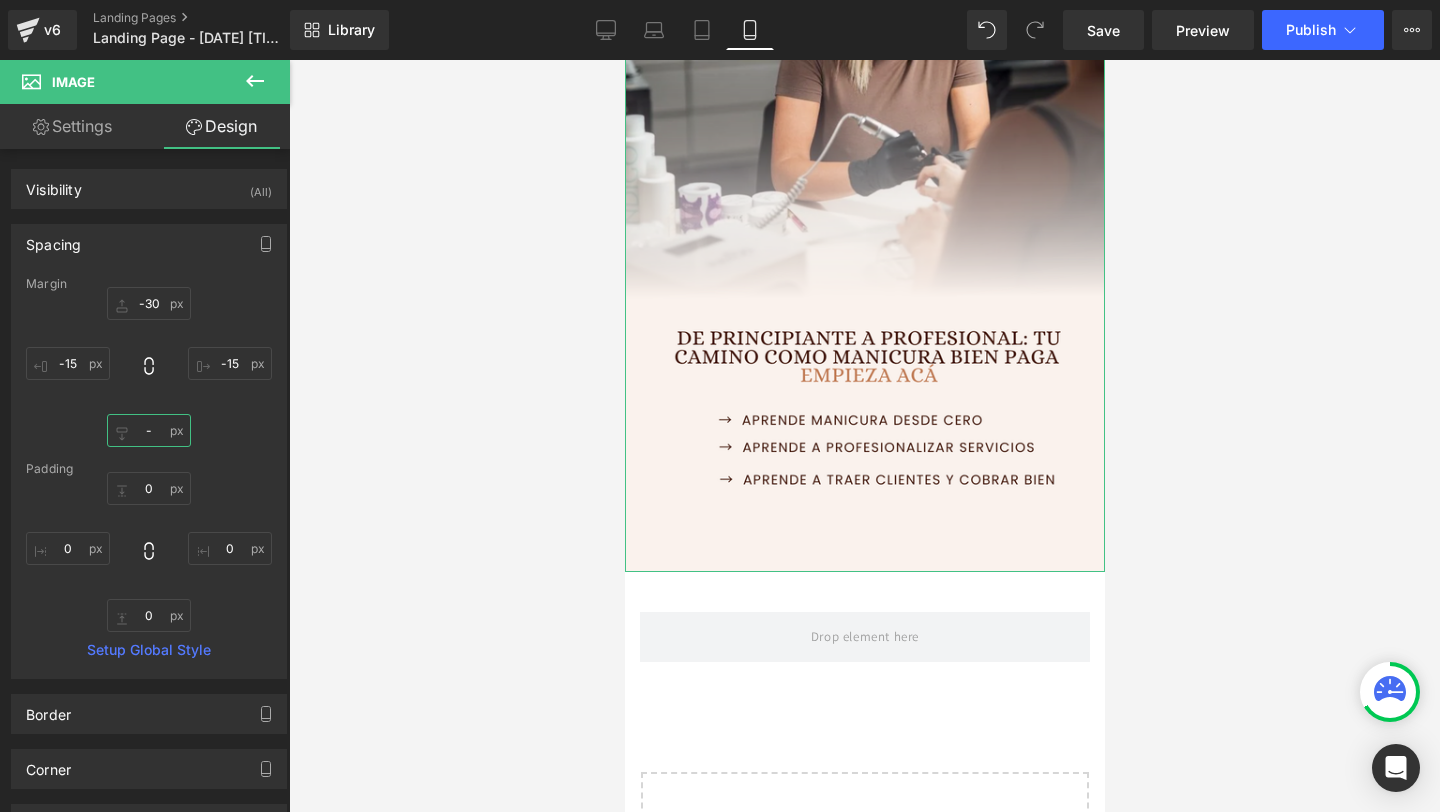 type 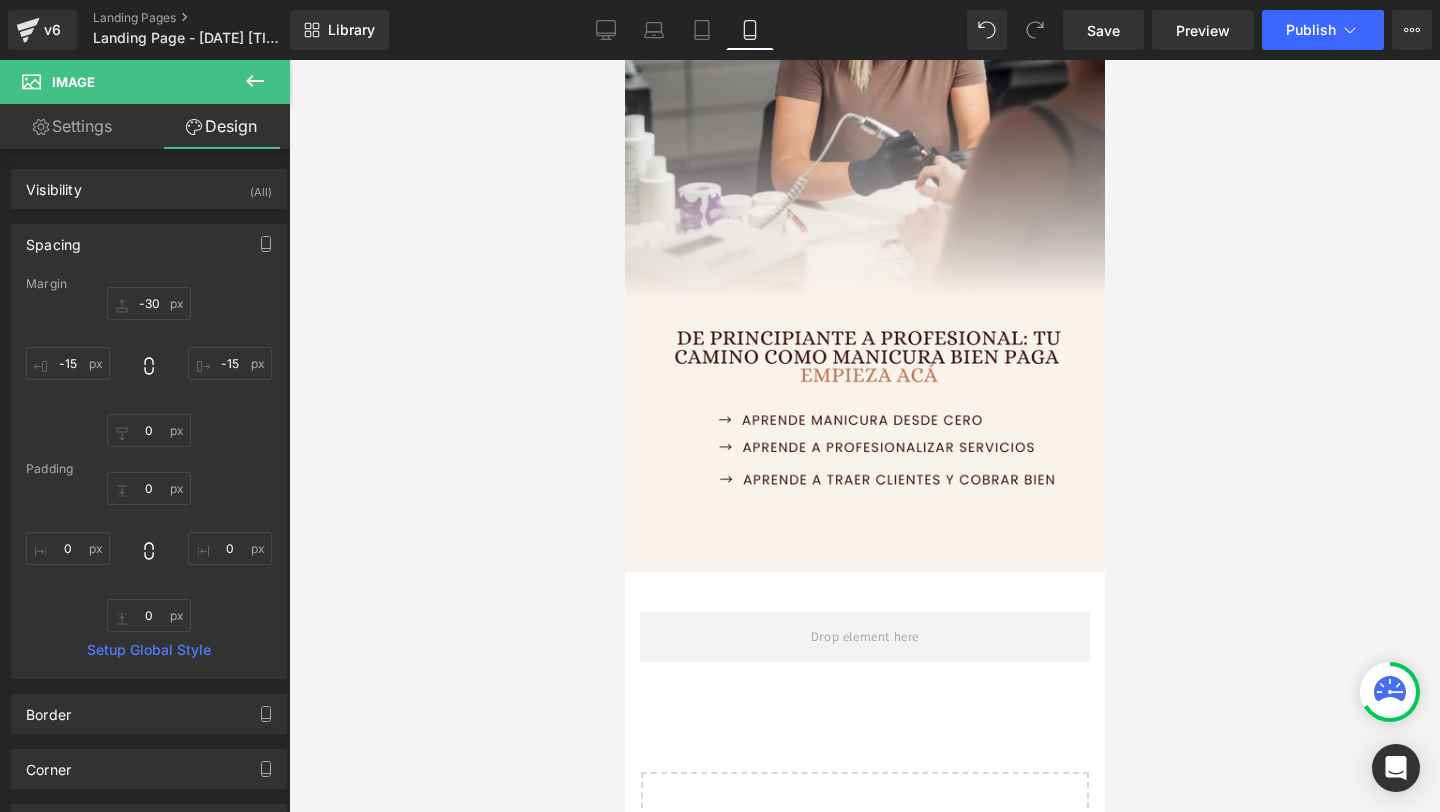 click at bounding box center (864, 436) 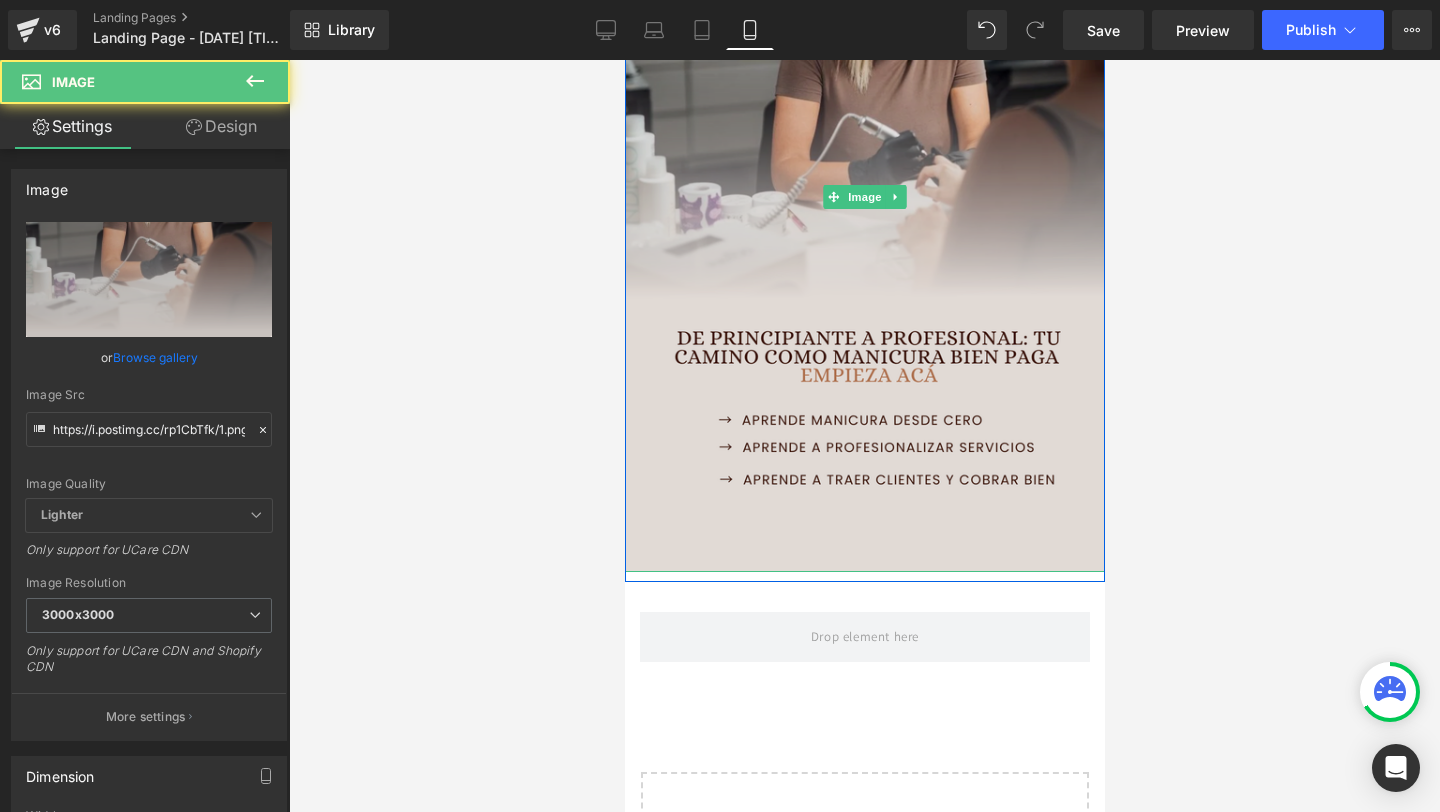 click at bounding box center [864, 197] 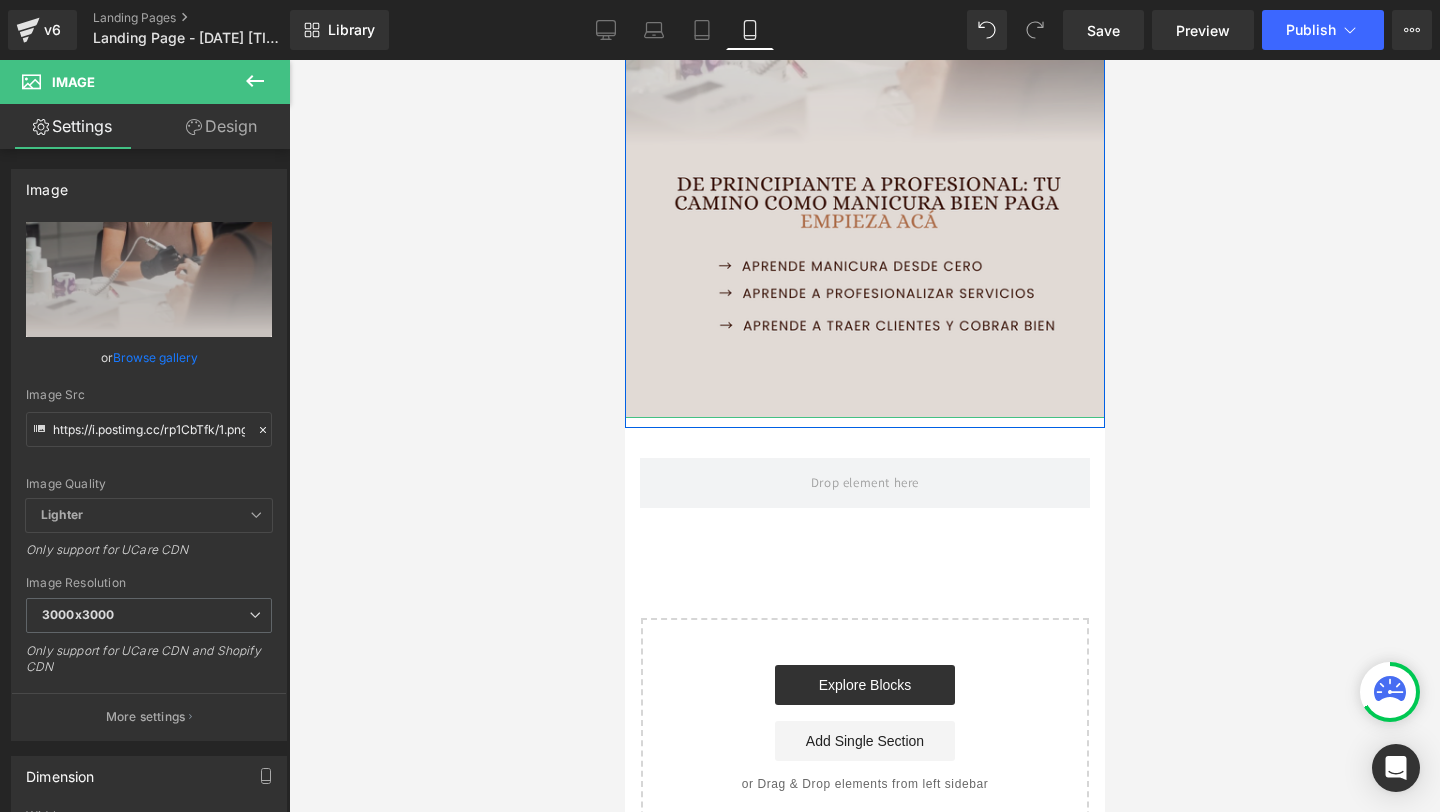 scroll, scrollTop: 448, scrollLeft: 0, axis: vertical 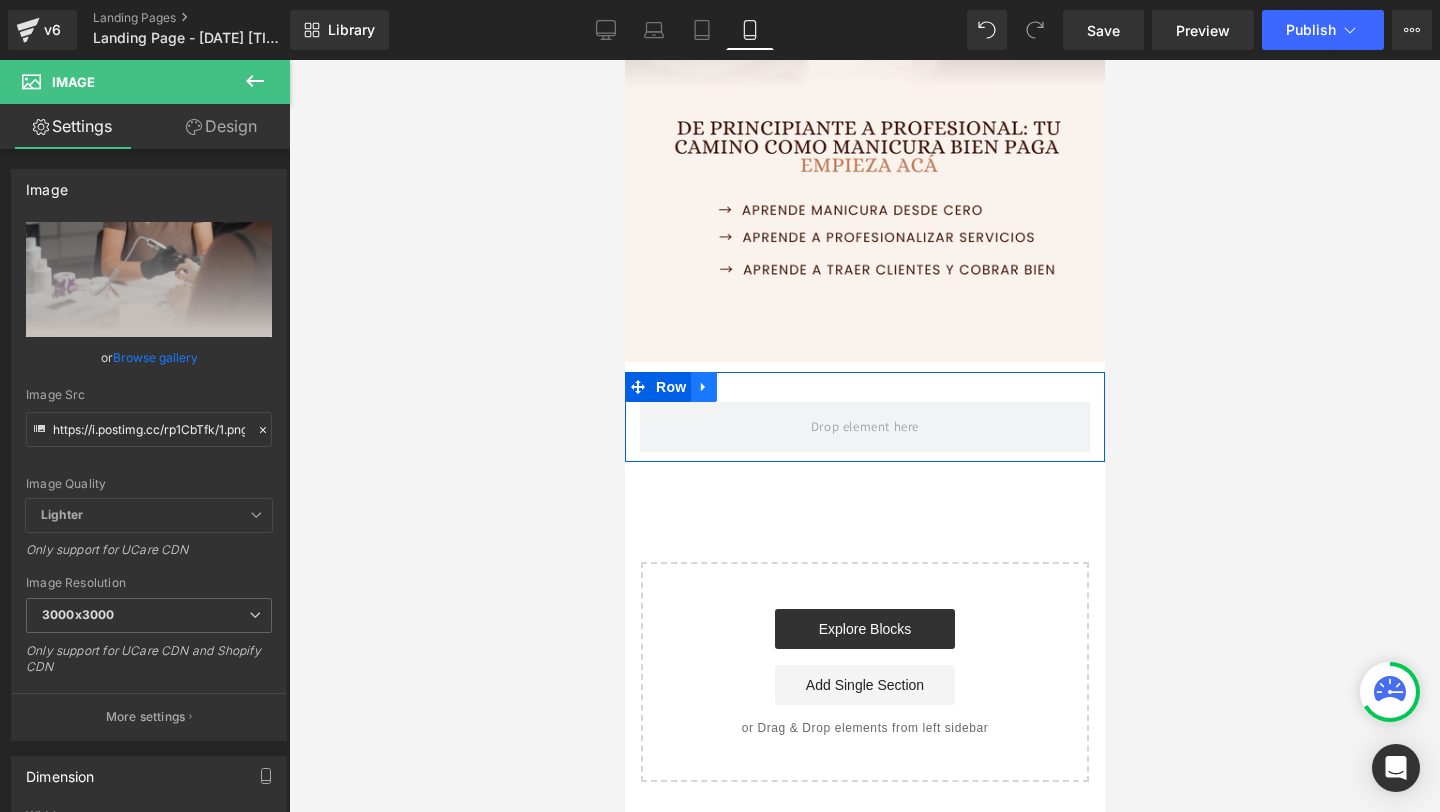 click 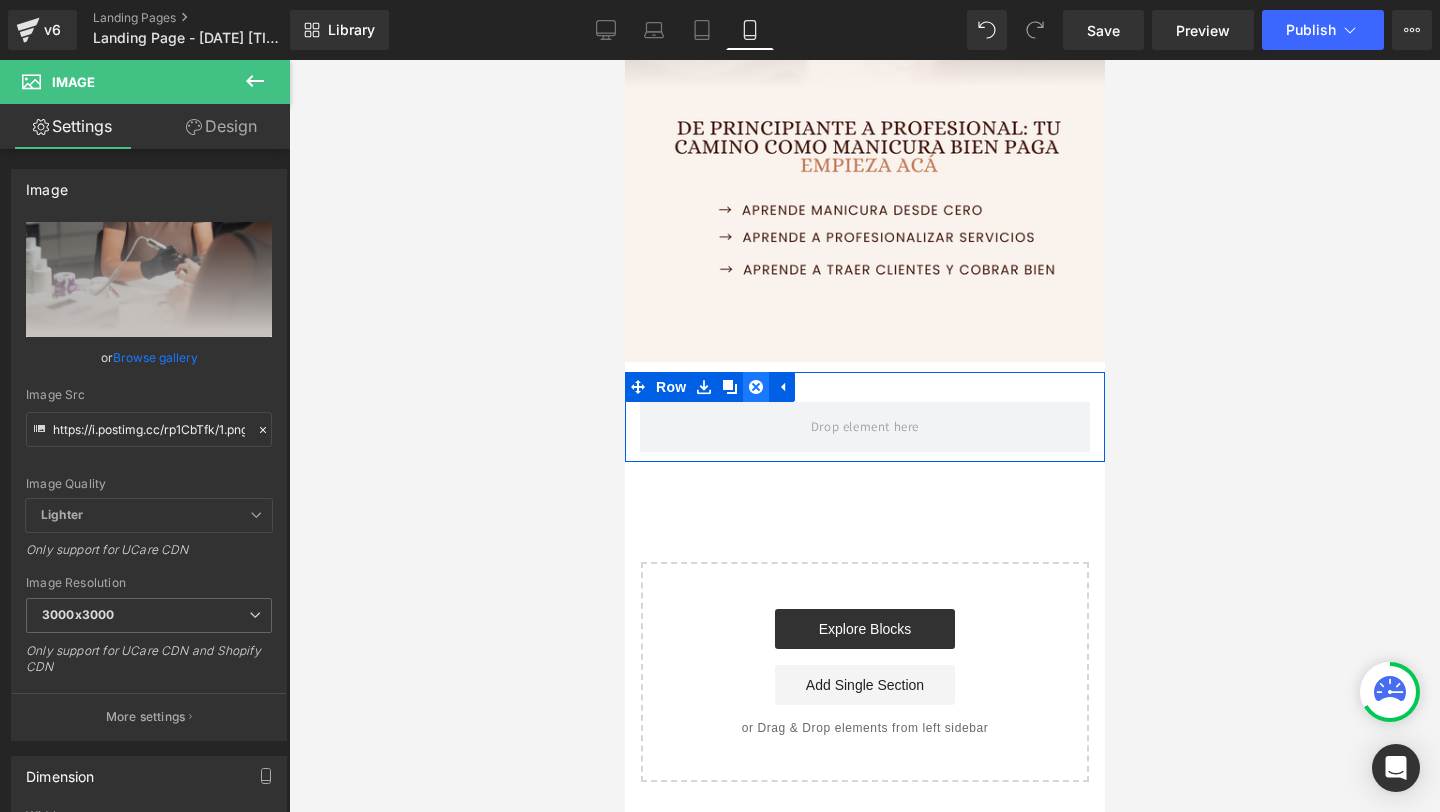 click 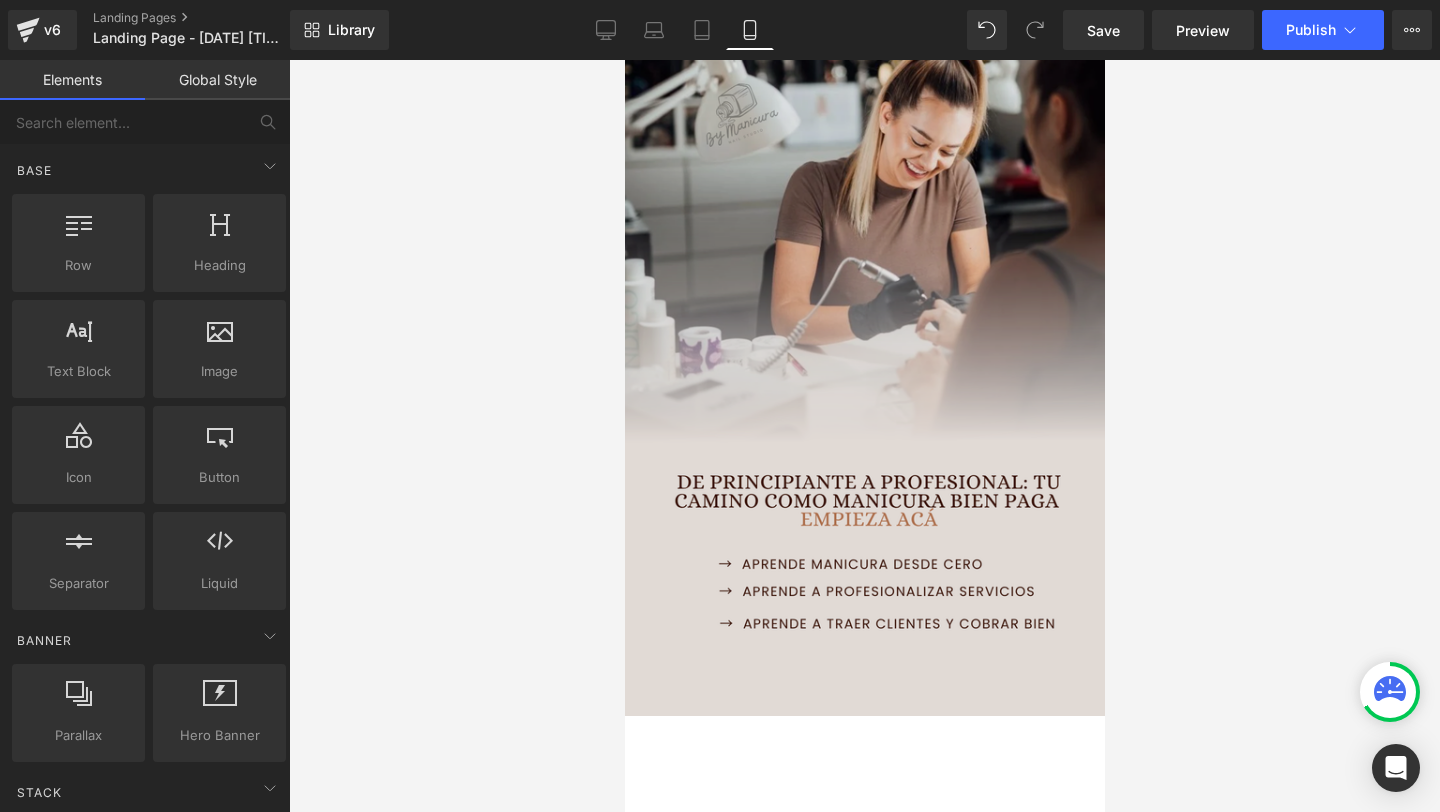 scroll, scrollTop: 0, scrollLeft: 0, axis: both 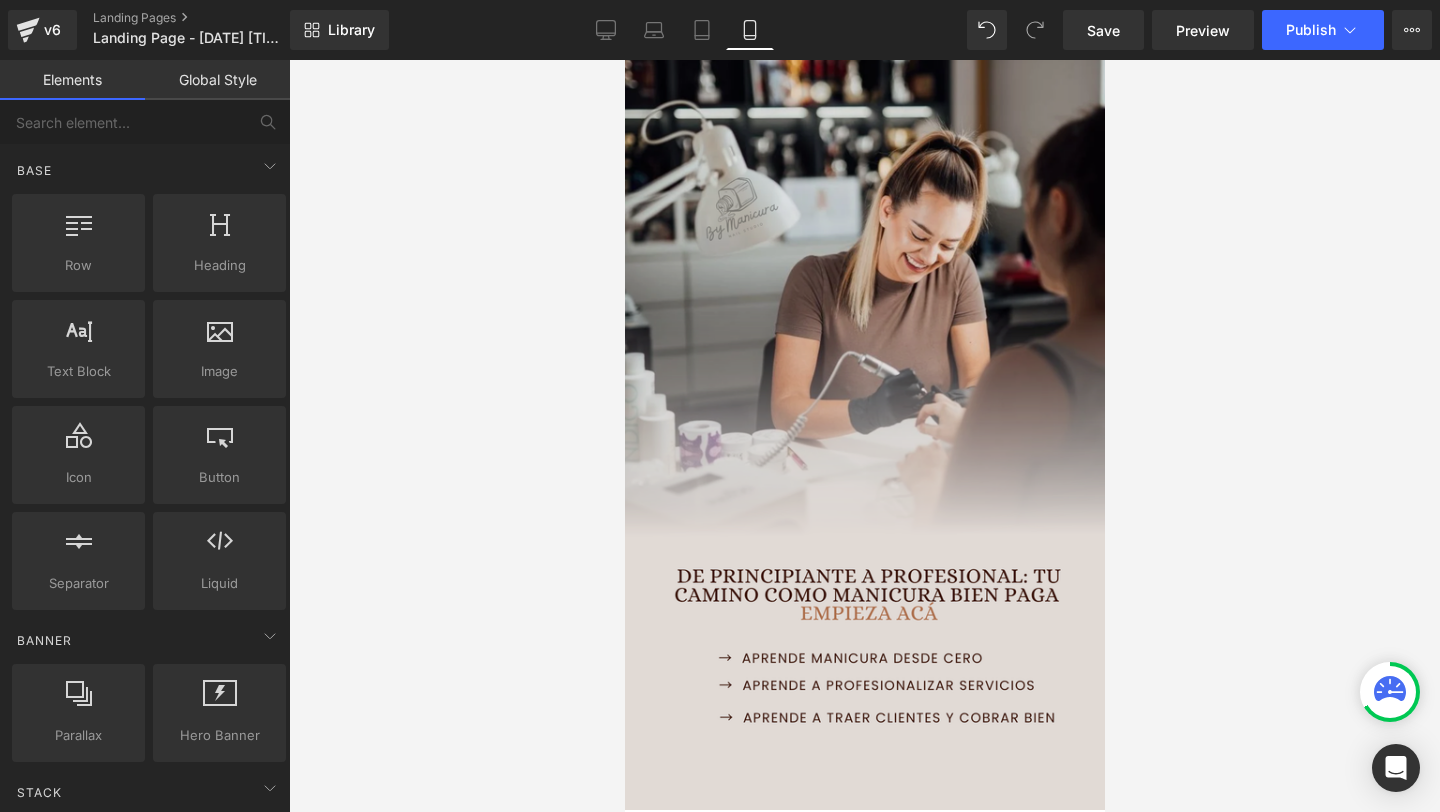 click at bounding box center [864, 435] 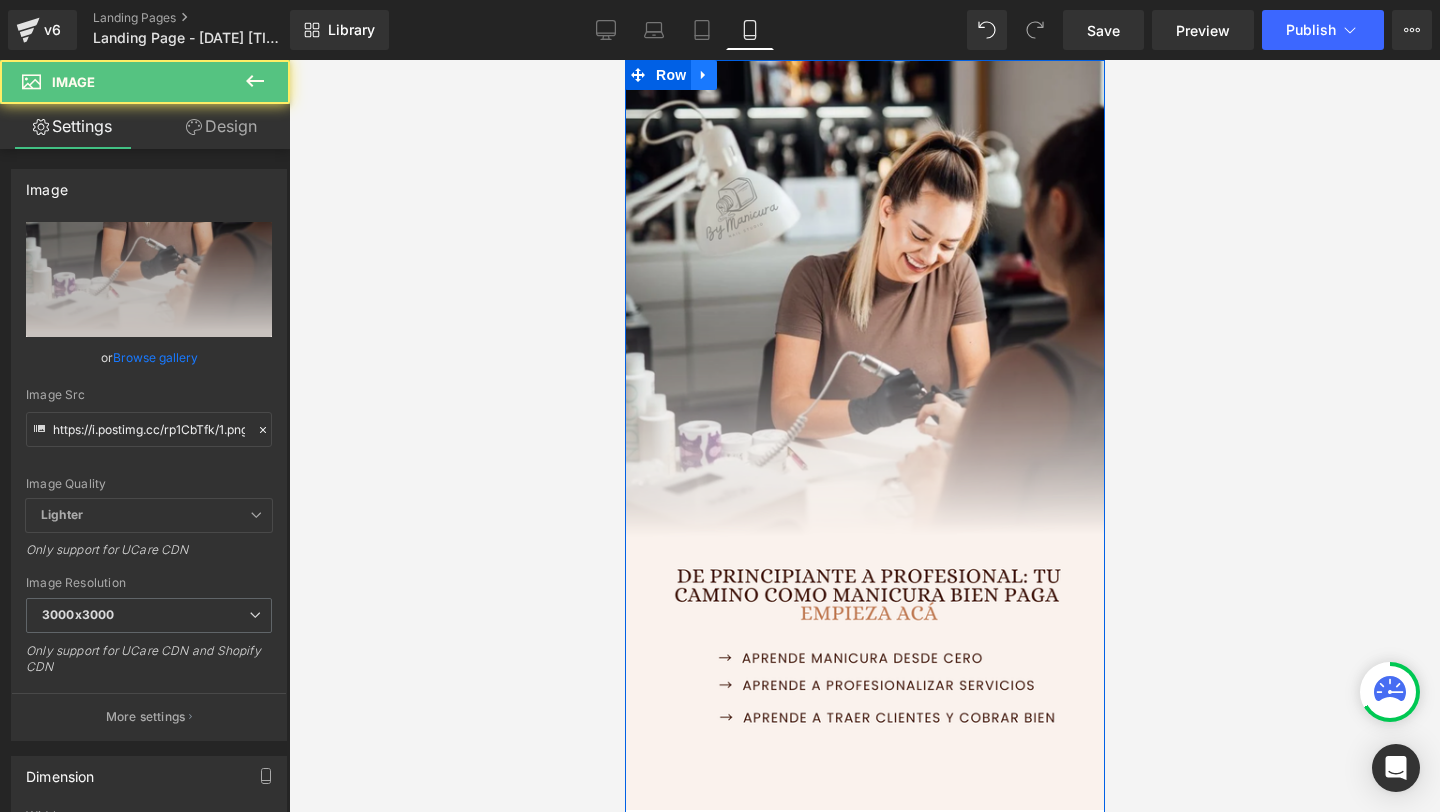 click 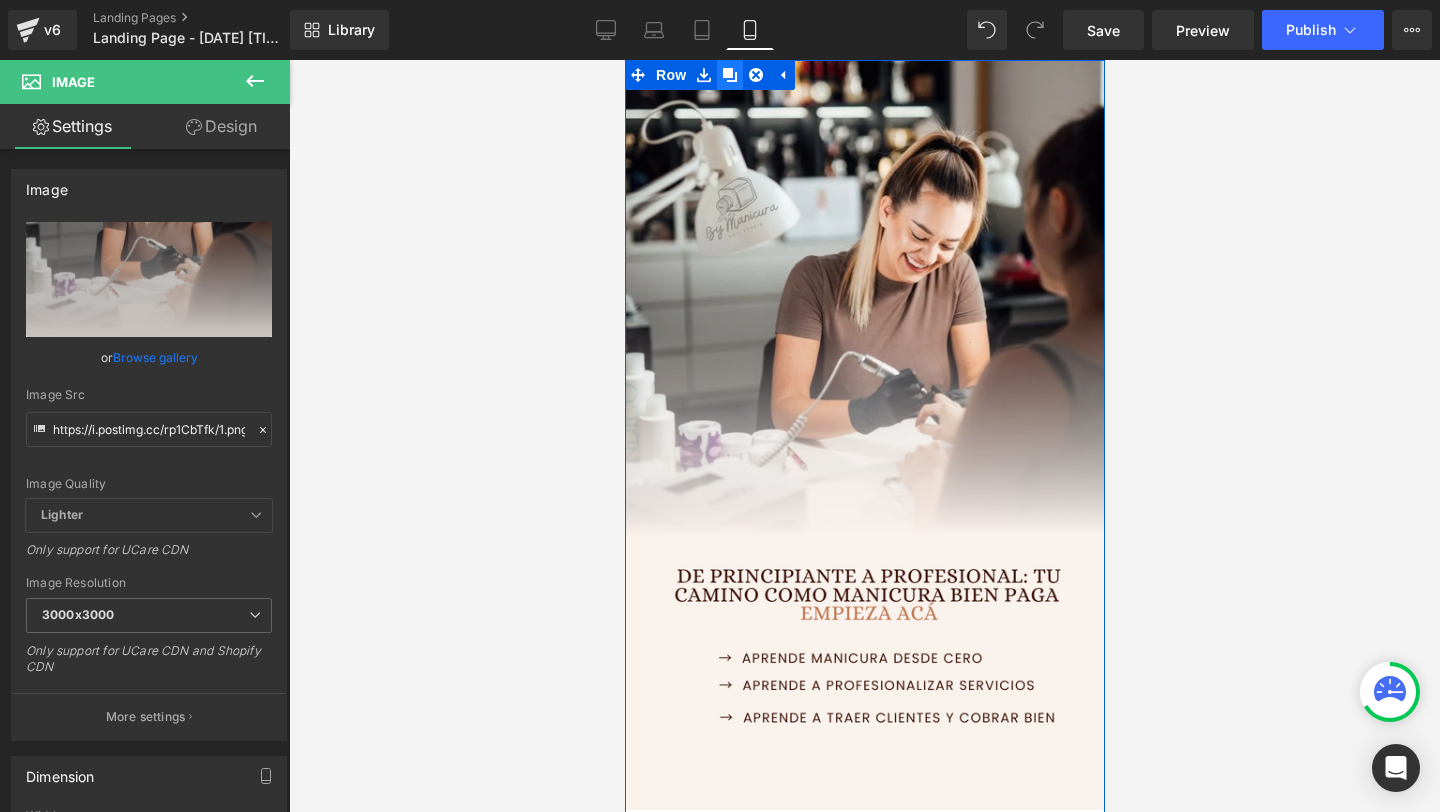 click 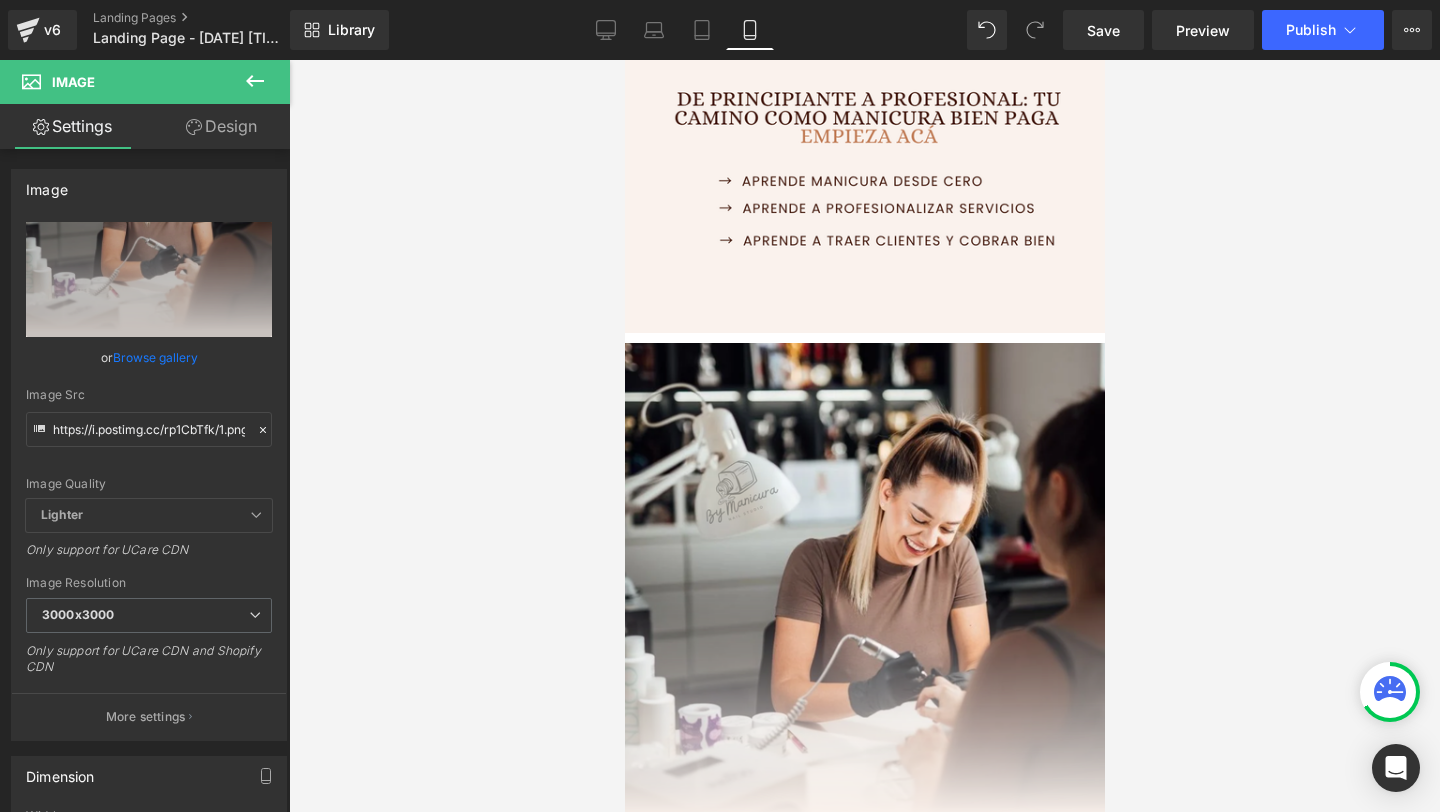scroll, scrollTop: 568, scrollLeft: 0, axis: vertical 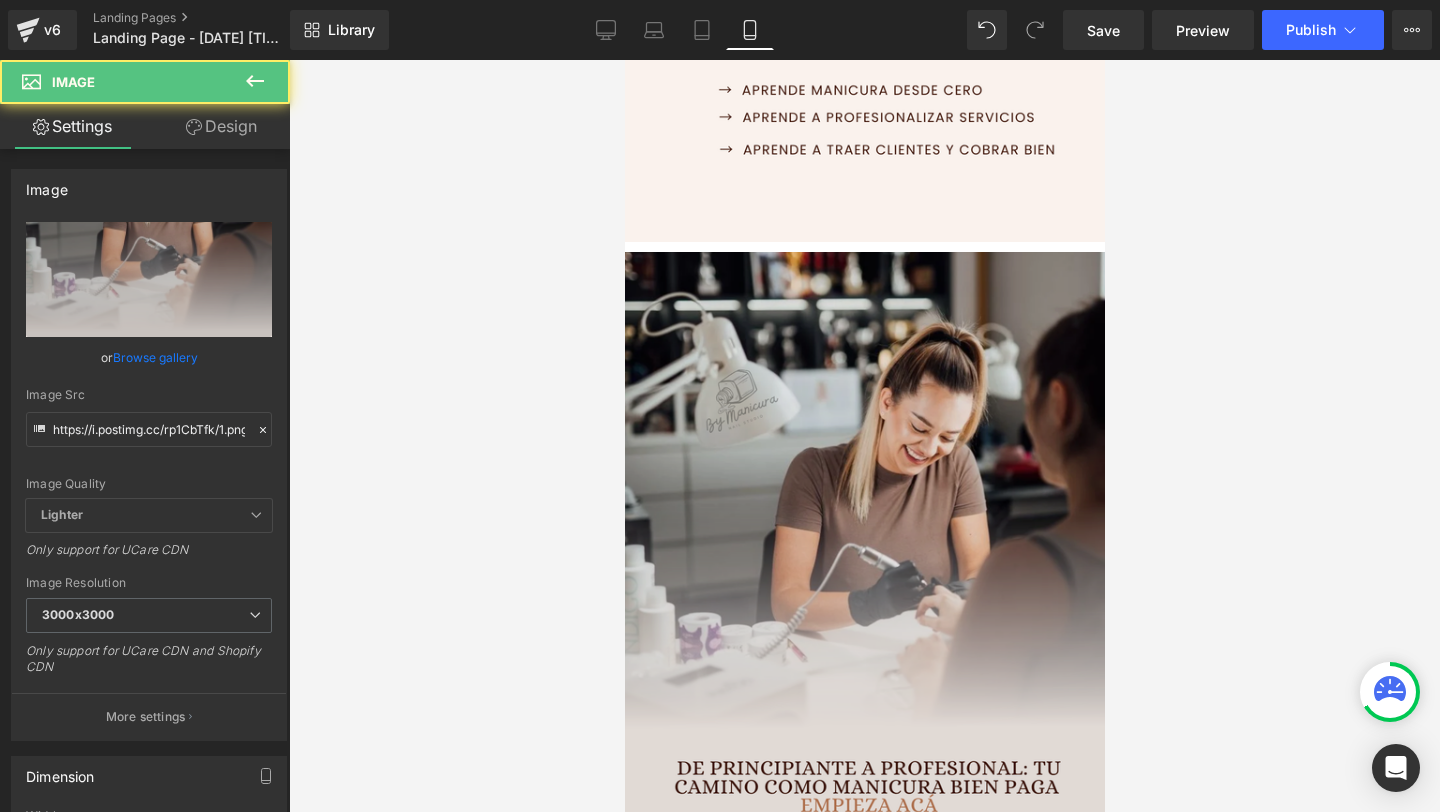 click at bounding box center (864, 627) 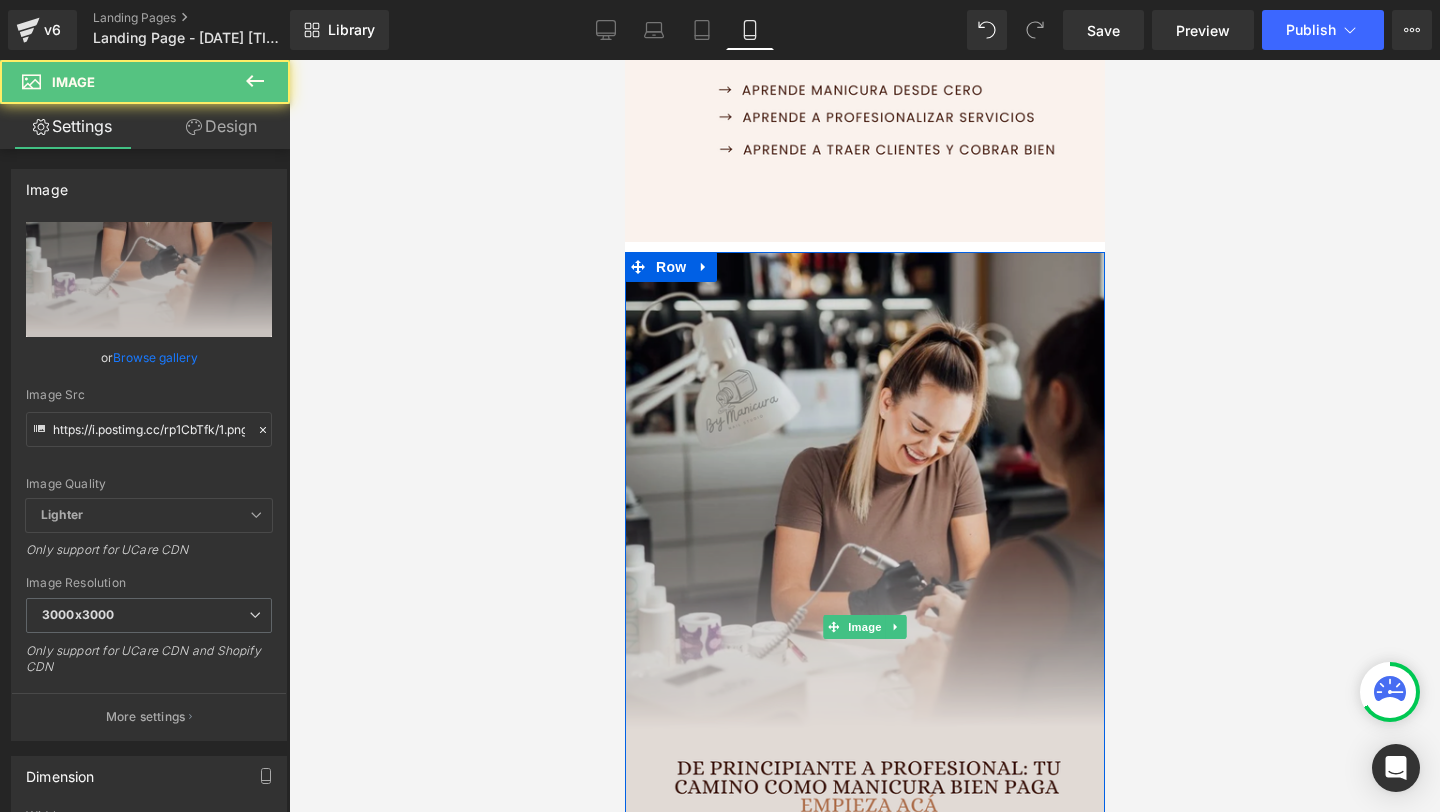 click at bounding box center [864, 627] 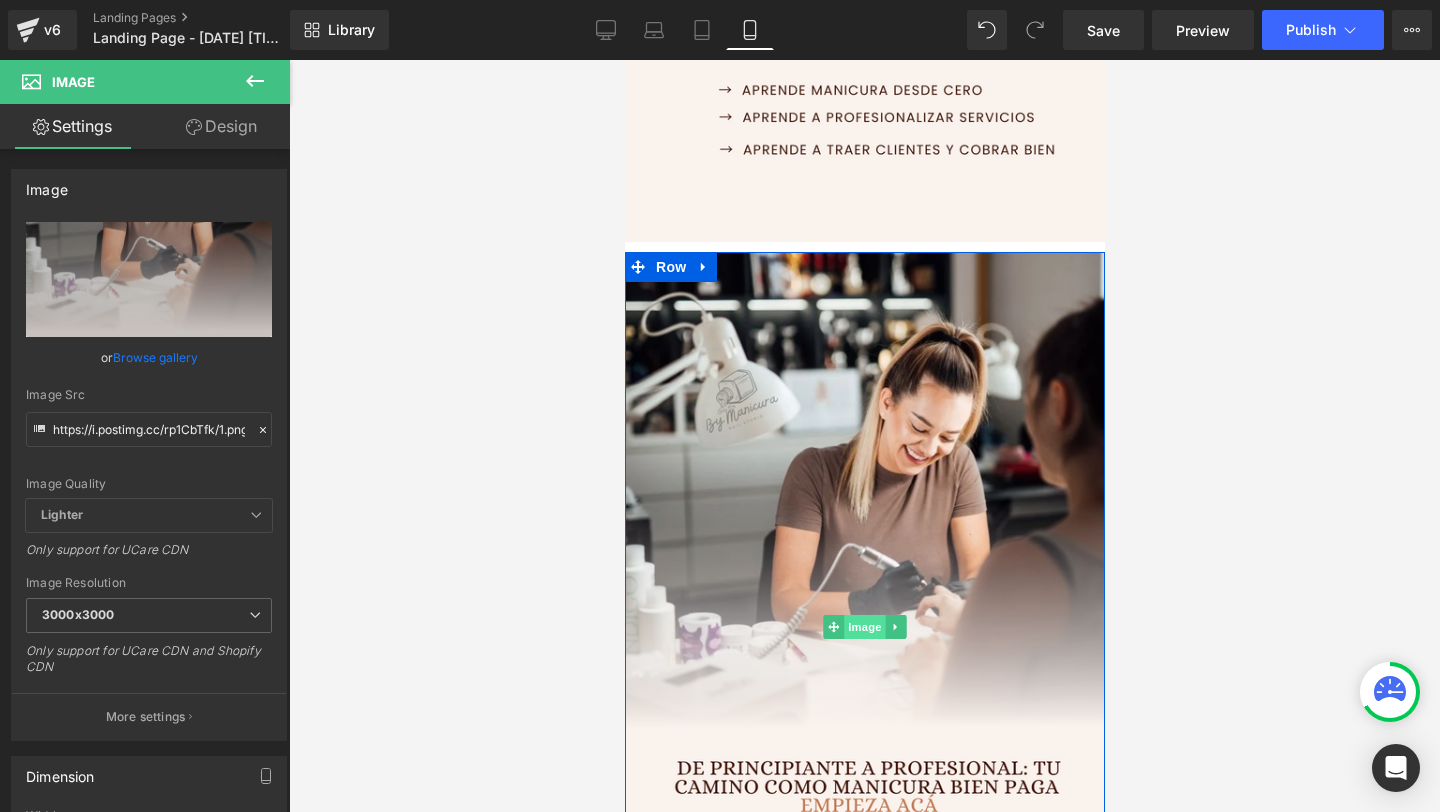 click on "Image" at bounding box center (864, 627) 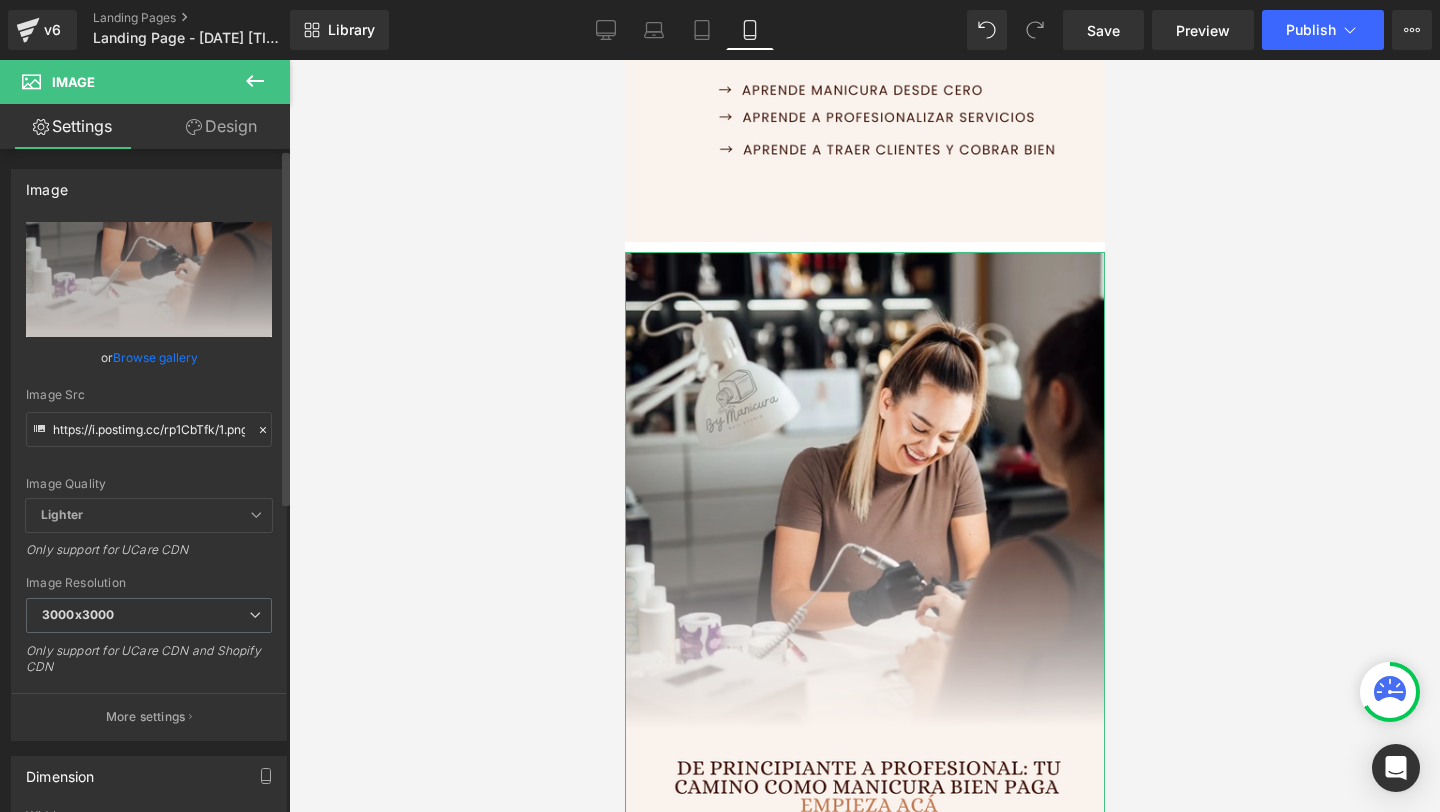 click 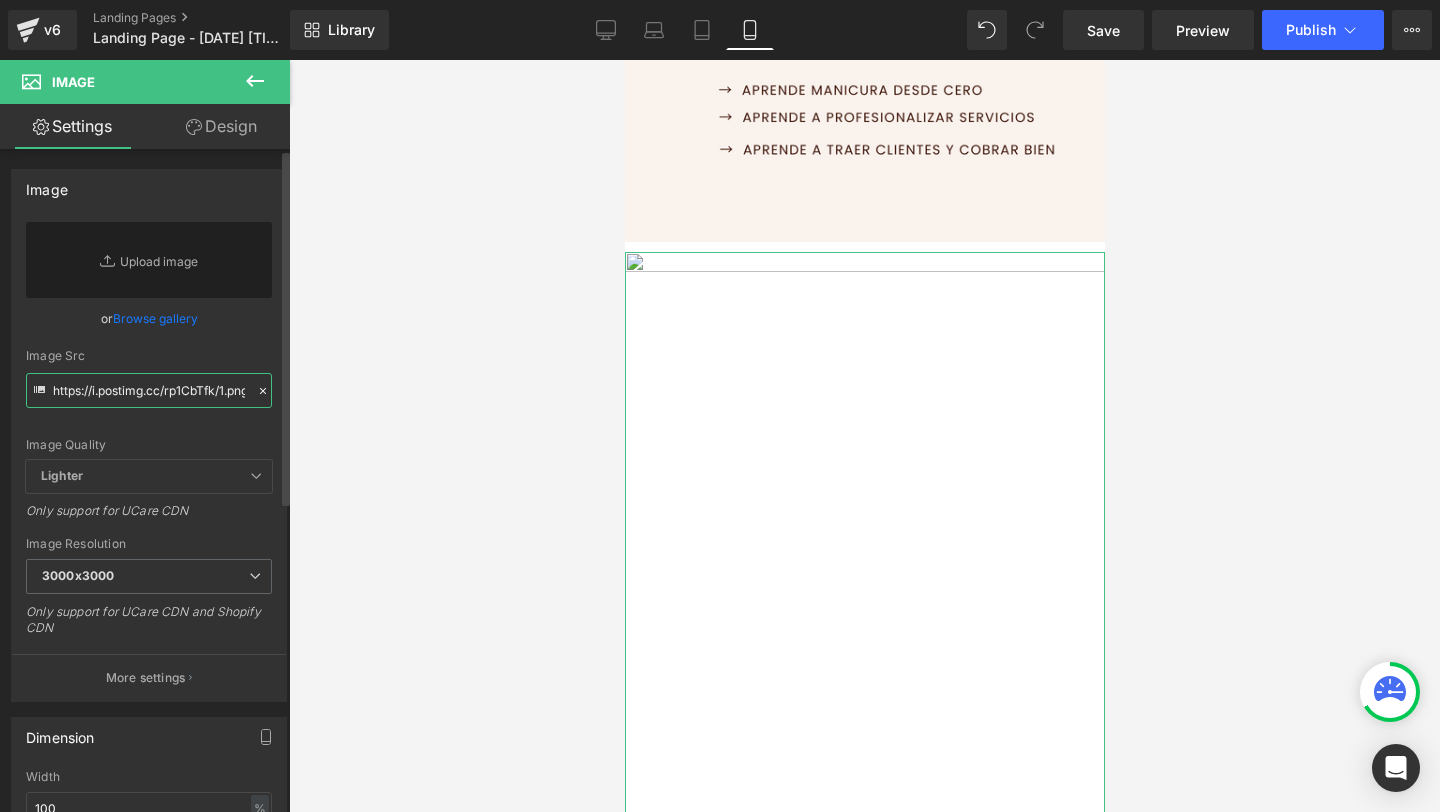 click on "https://i.postimg.cc/rp1CbTfk/1.png" at bounding box center (149, 390) 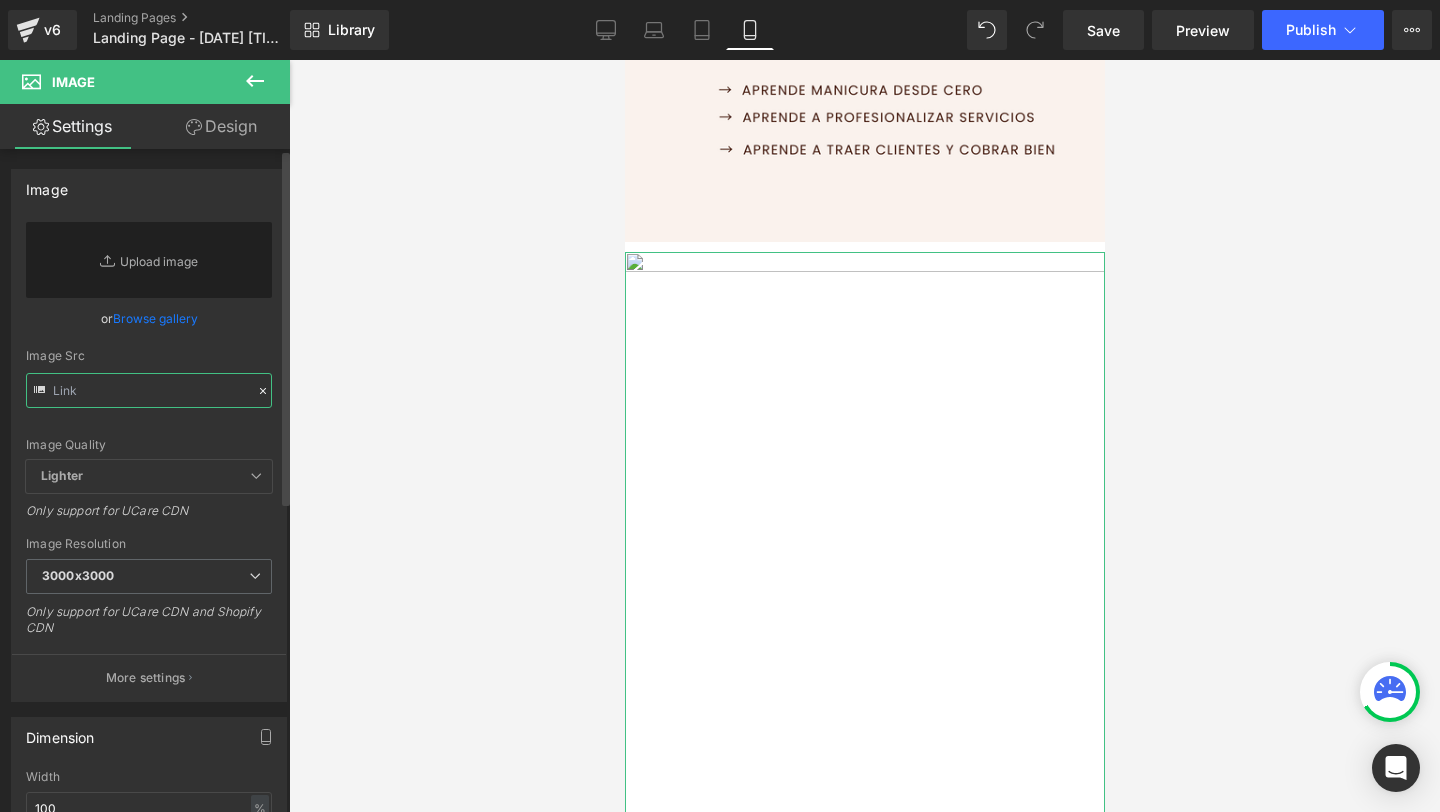 paste on "https://i.postimg.cc/s2d4wx9m/2.png" 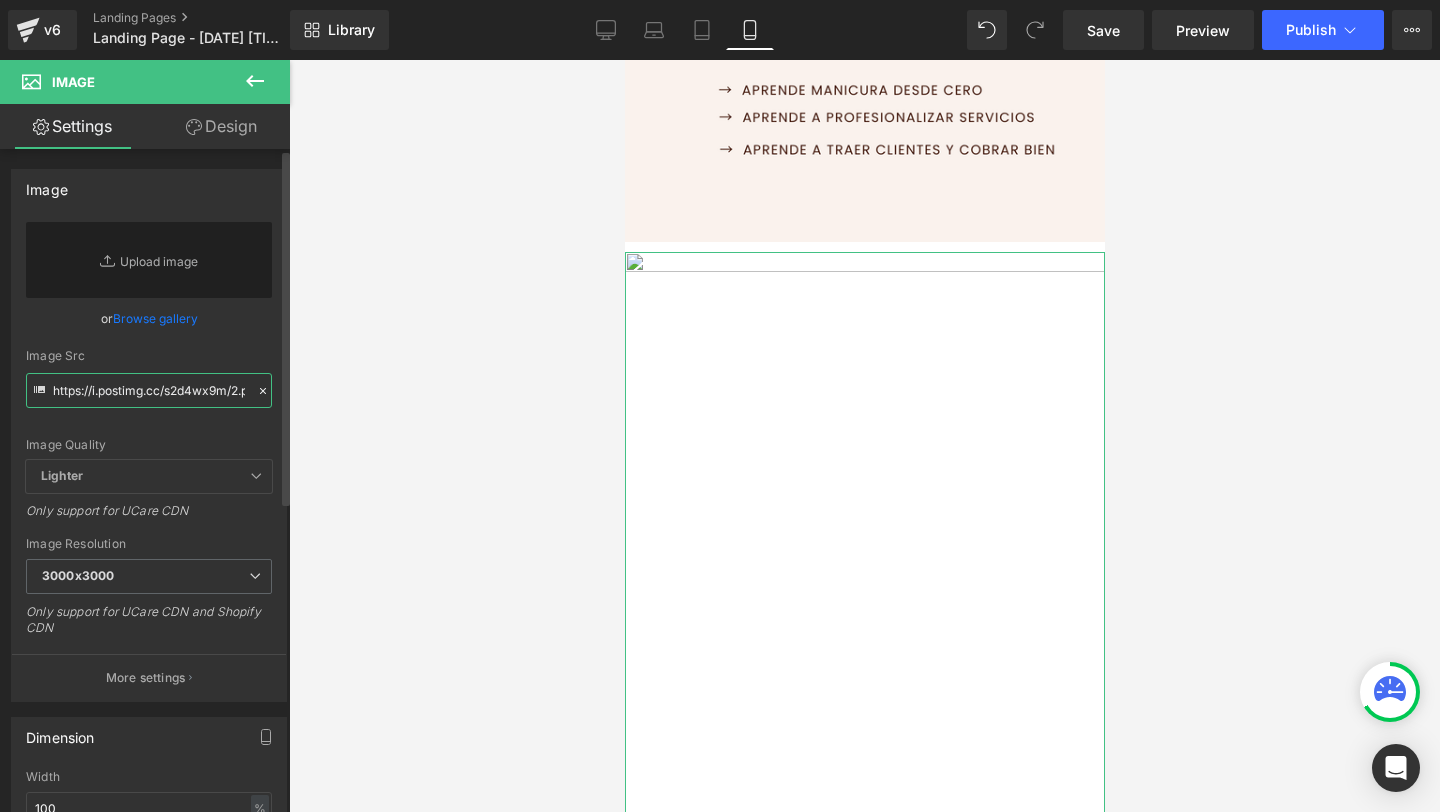 scroll, scrollTop: 0, scrollLeft: 30, axis: horizontal 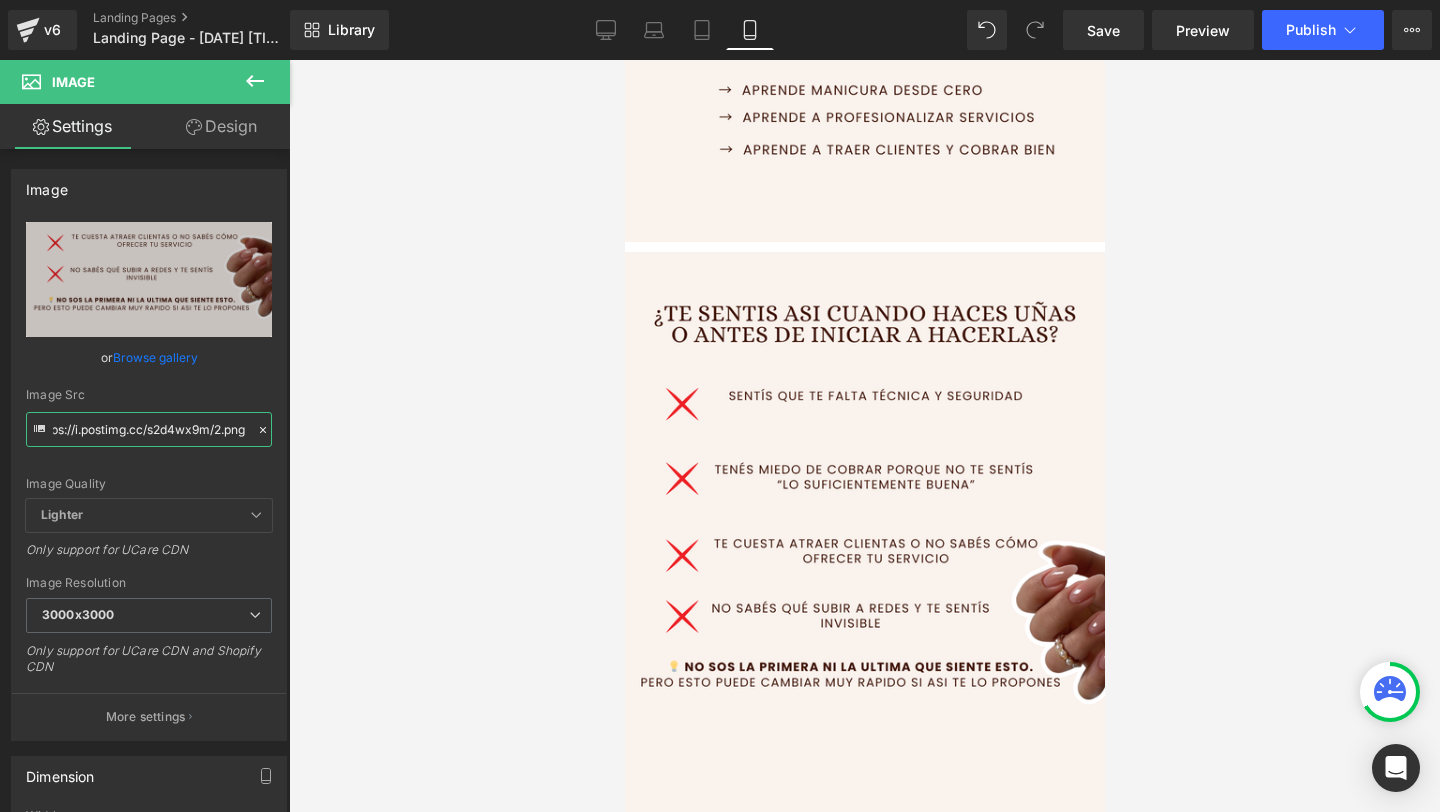 type on "https://i.postimg.cc/s2d4wx9m/2.png" 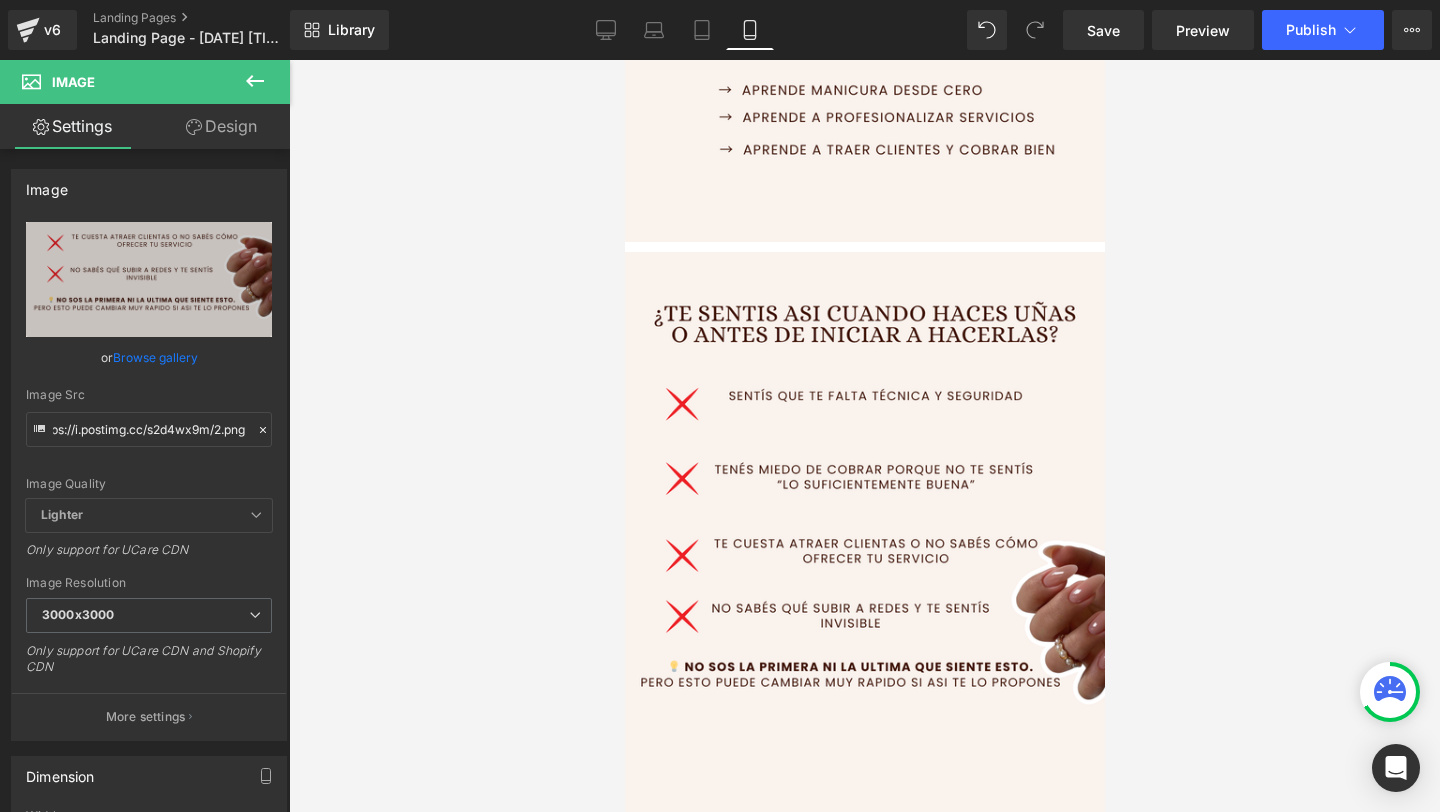 scroll, scrollTop: 0, scrollLeft: 0, axis: both 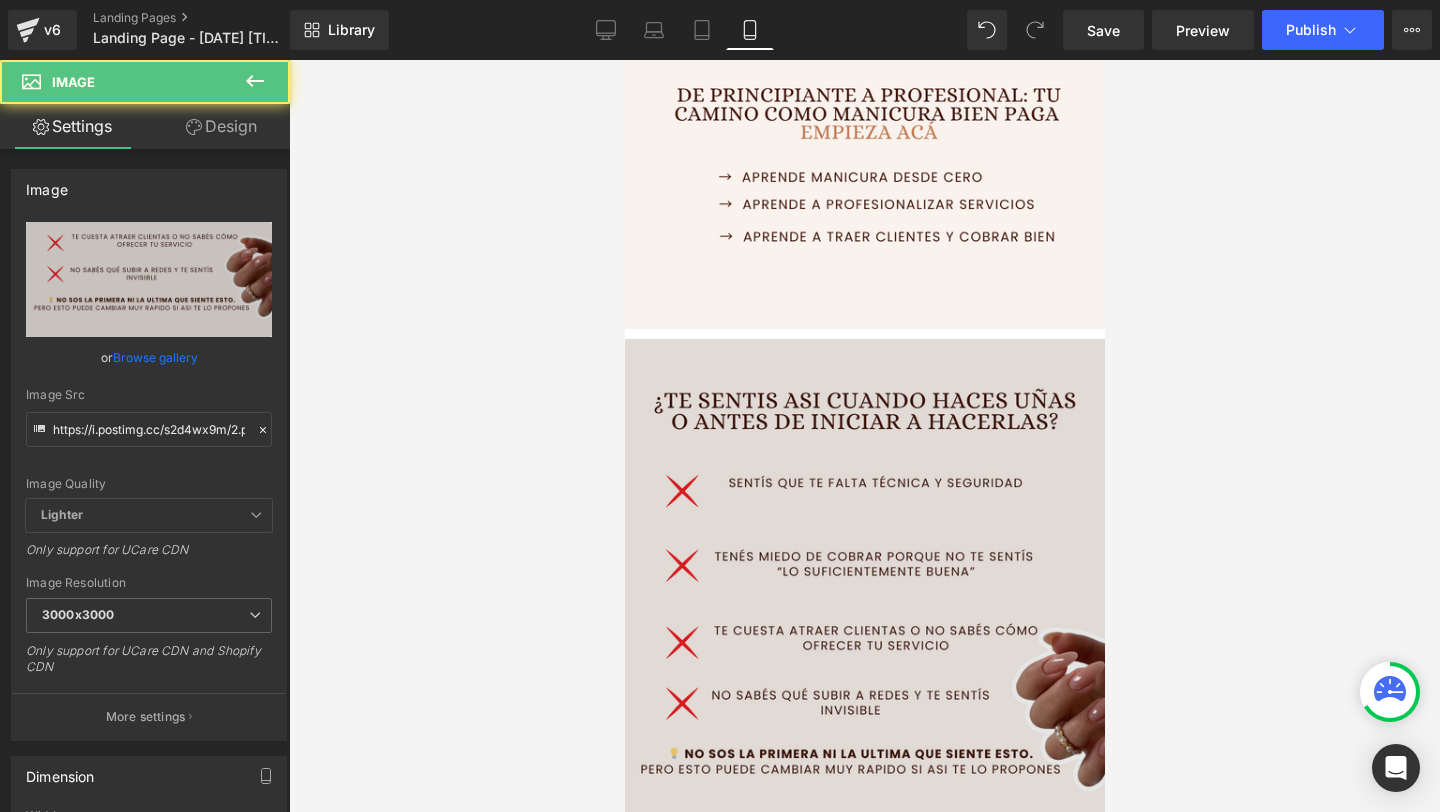 click at bounding box center [864, 714] 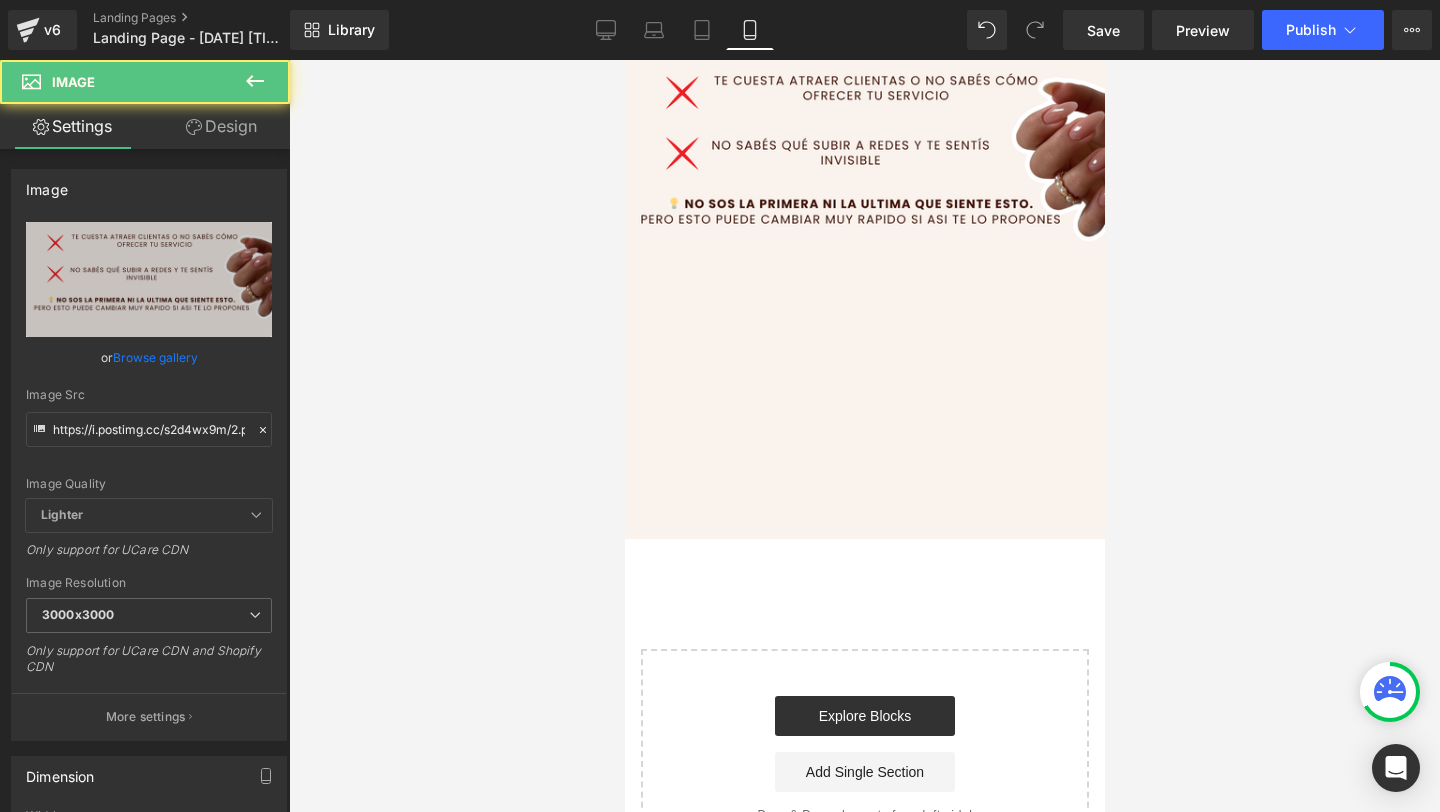 scroll, scrollTop: 638, scrollLeft: 0, axis: vertical 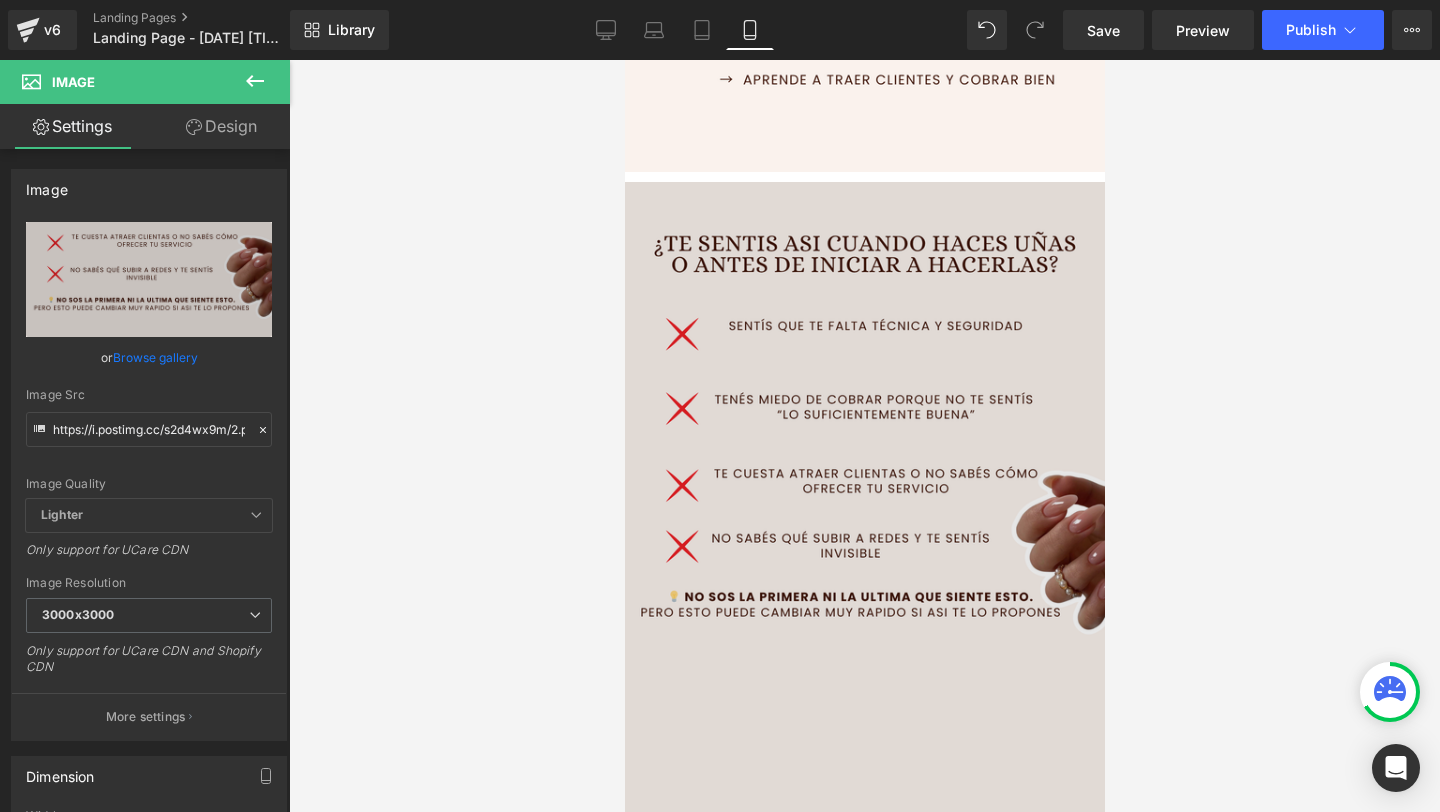 click at bounding box center (864, 557) 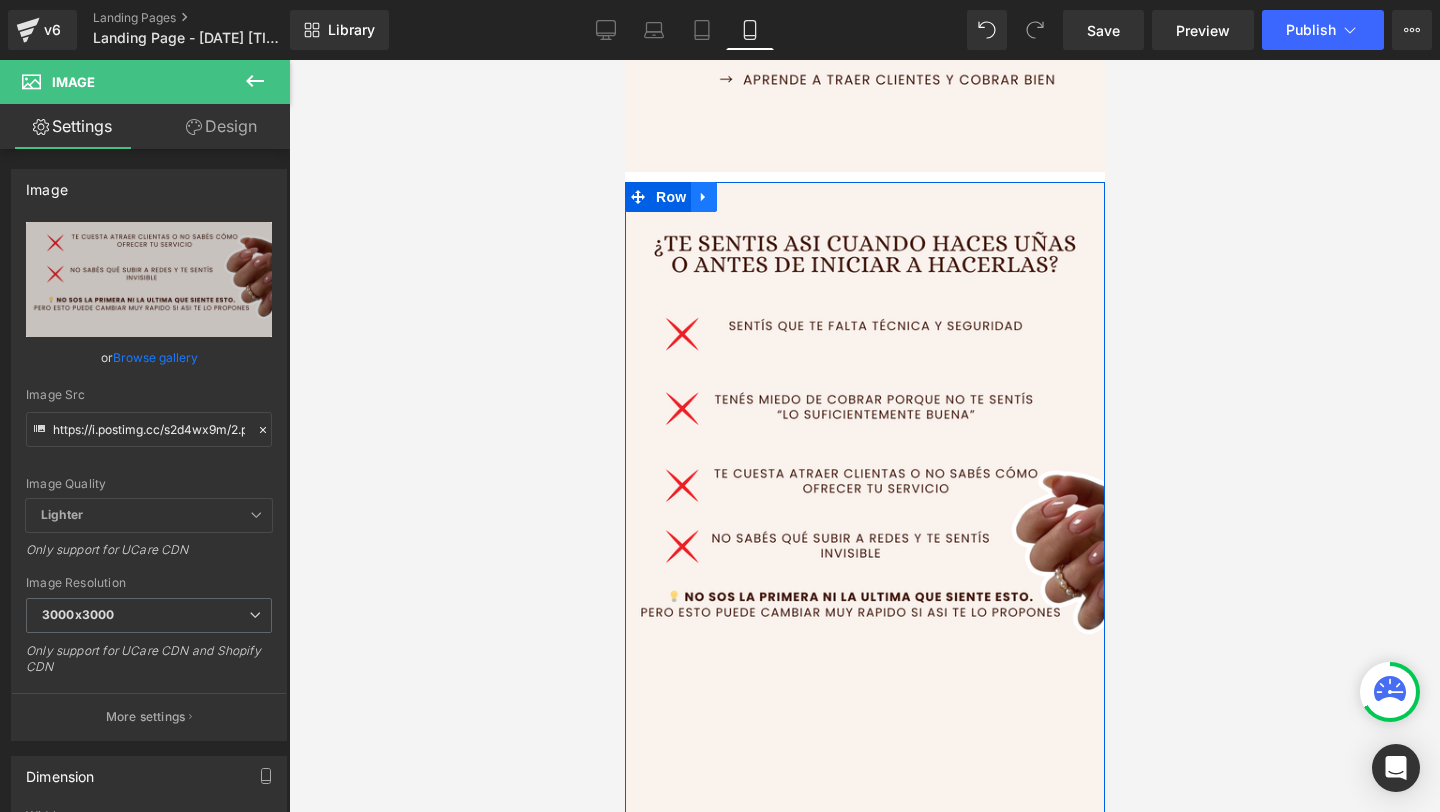 click 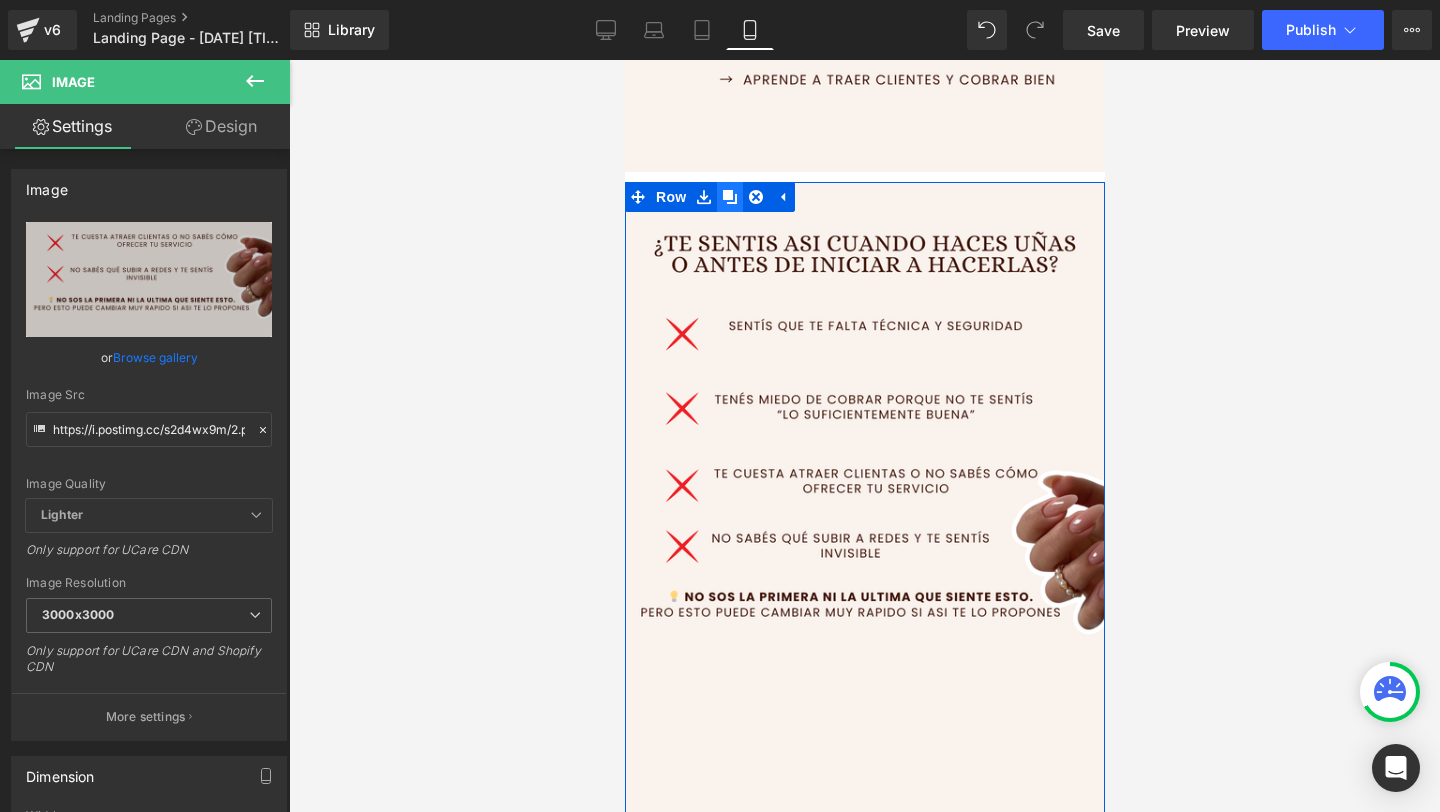 click 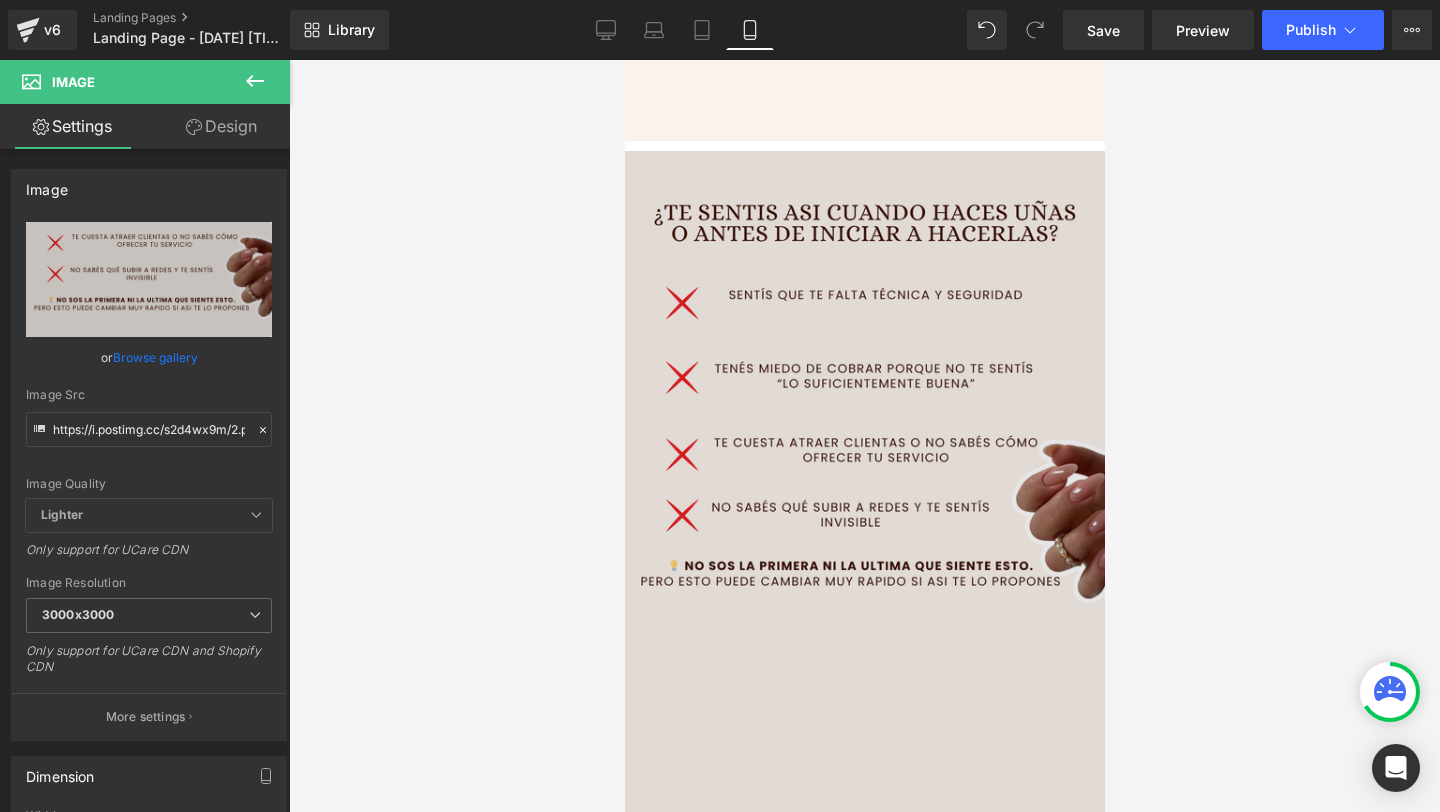 scroll, scrollTop: 1621, scrollLeft: 0, axis: vertical 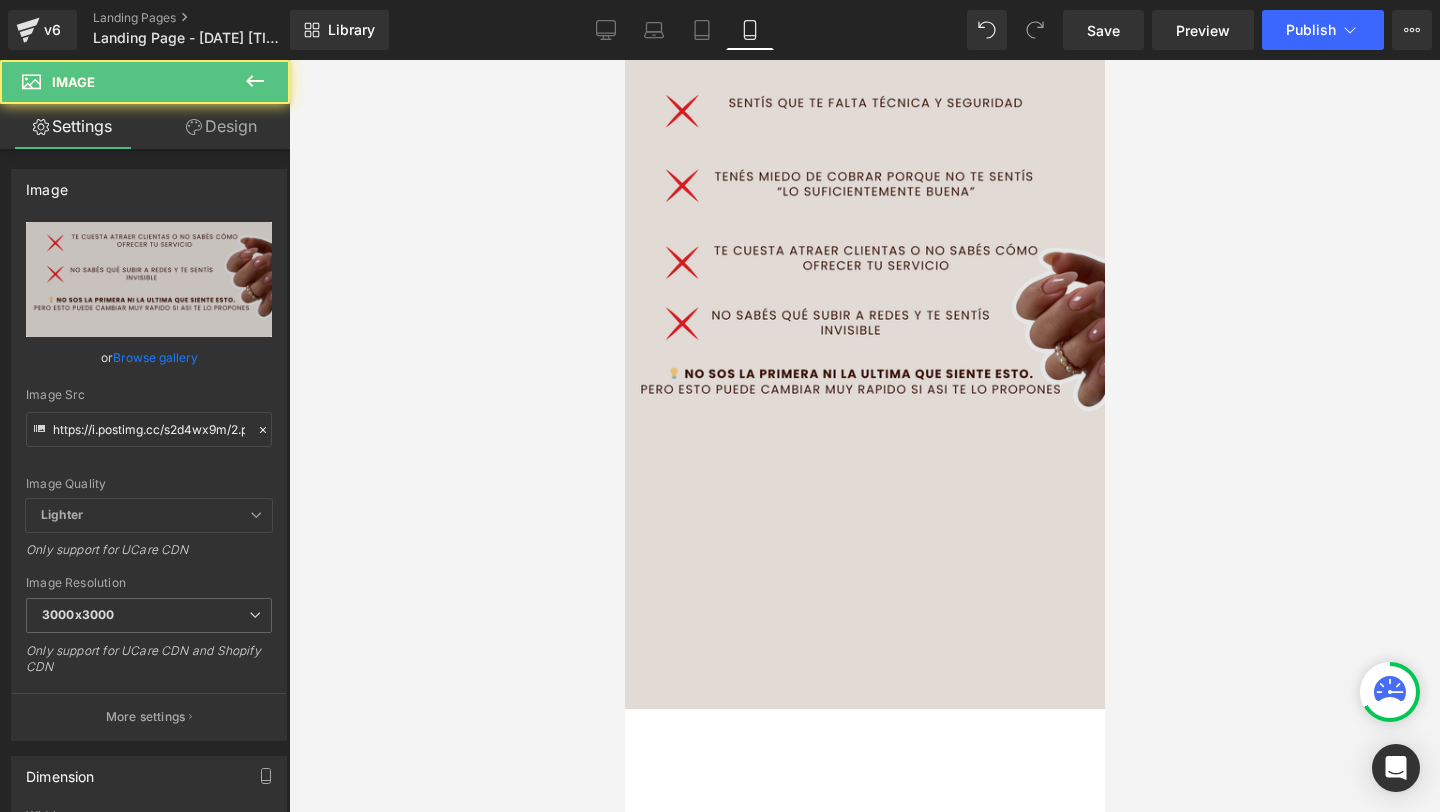 click at bounding box center [864, 334] 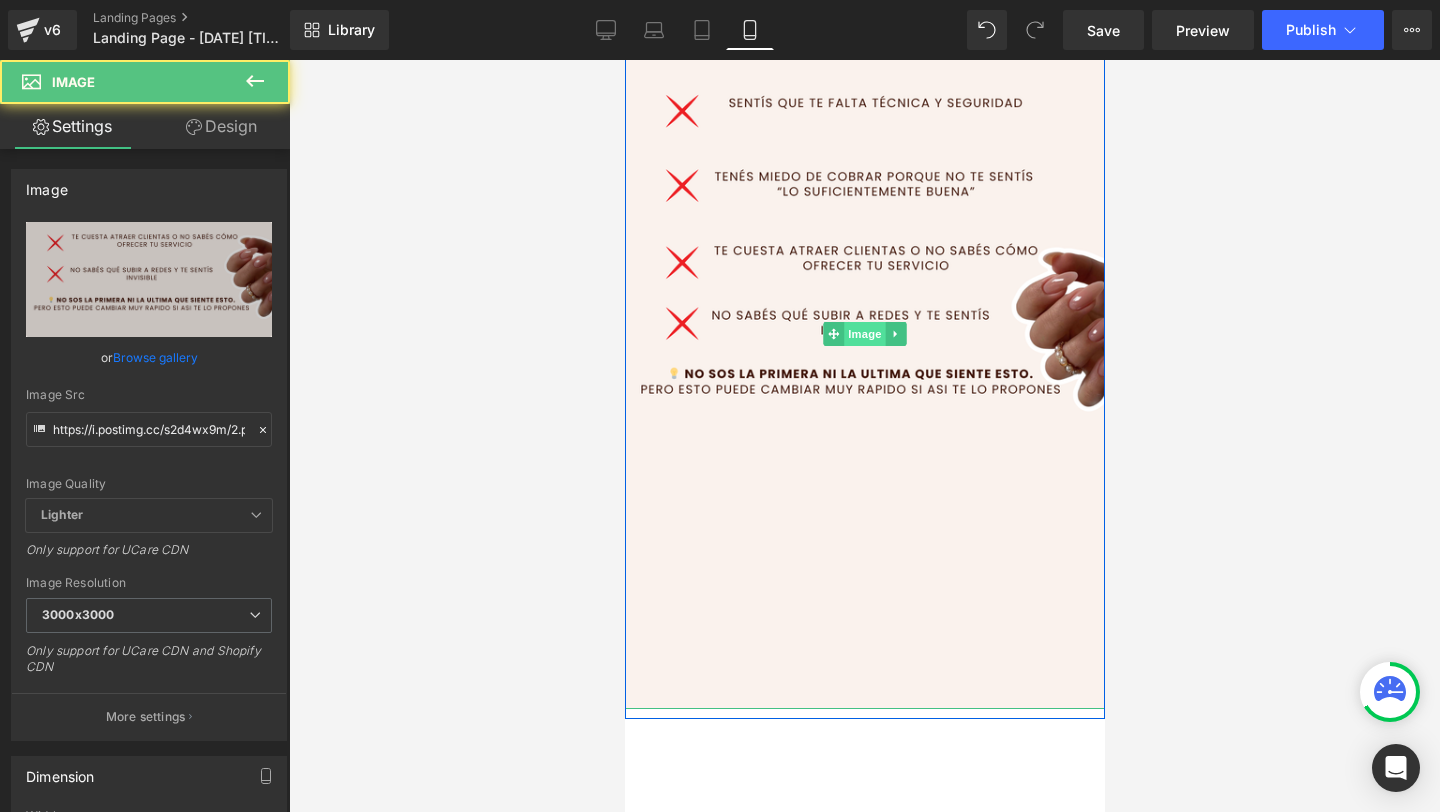 click at bounding box center [864, 334] 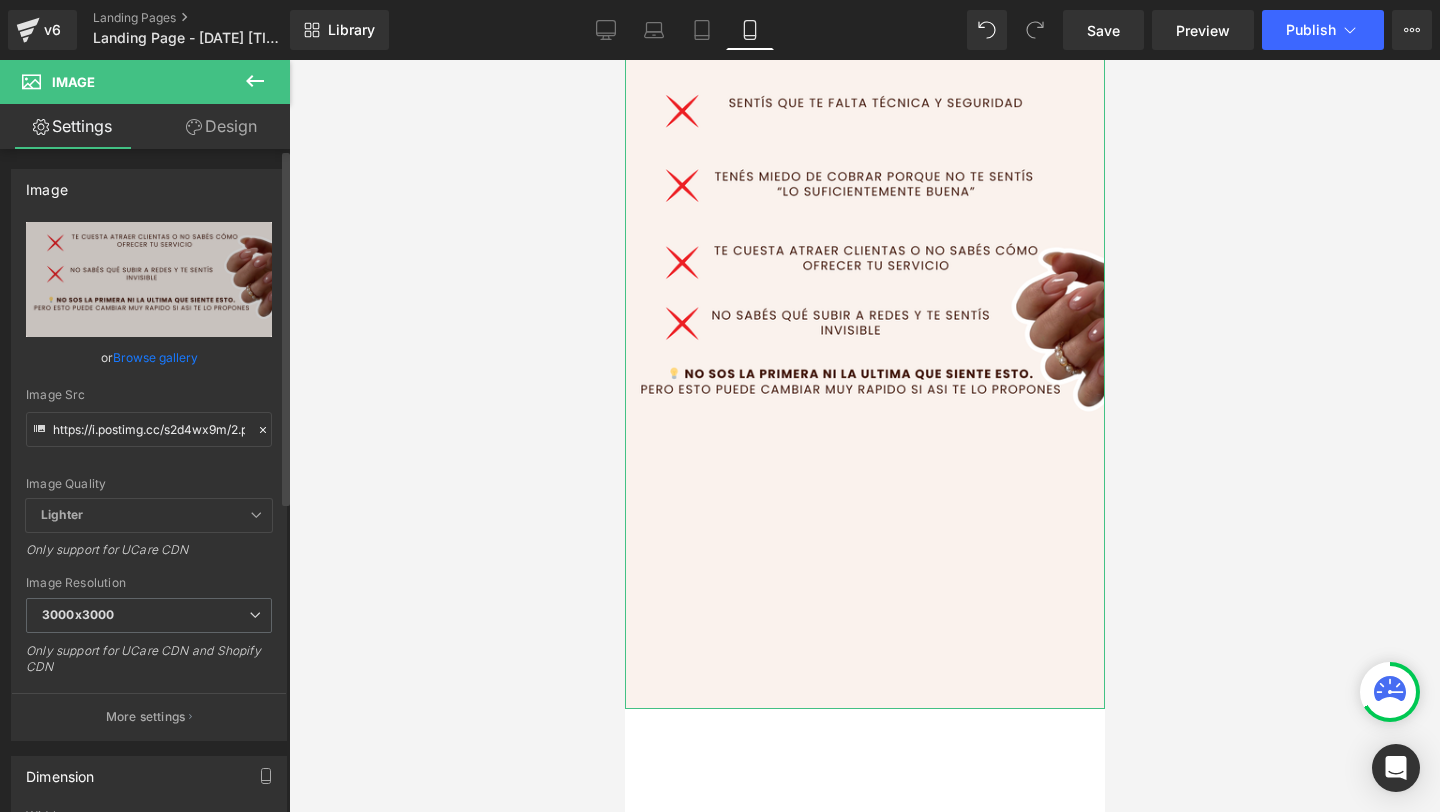 click 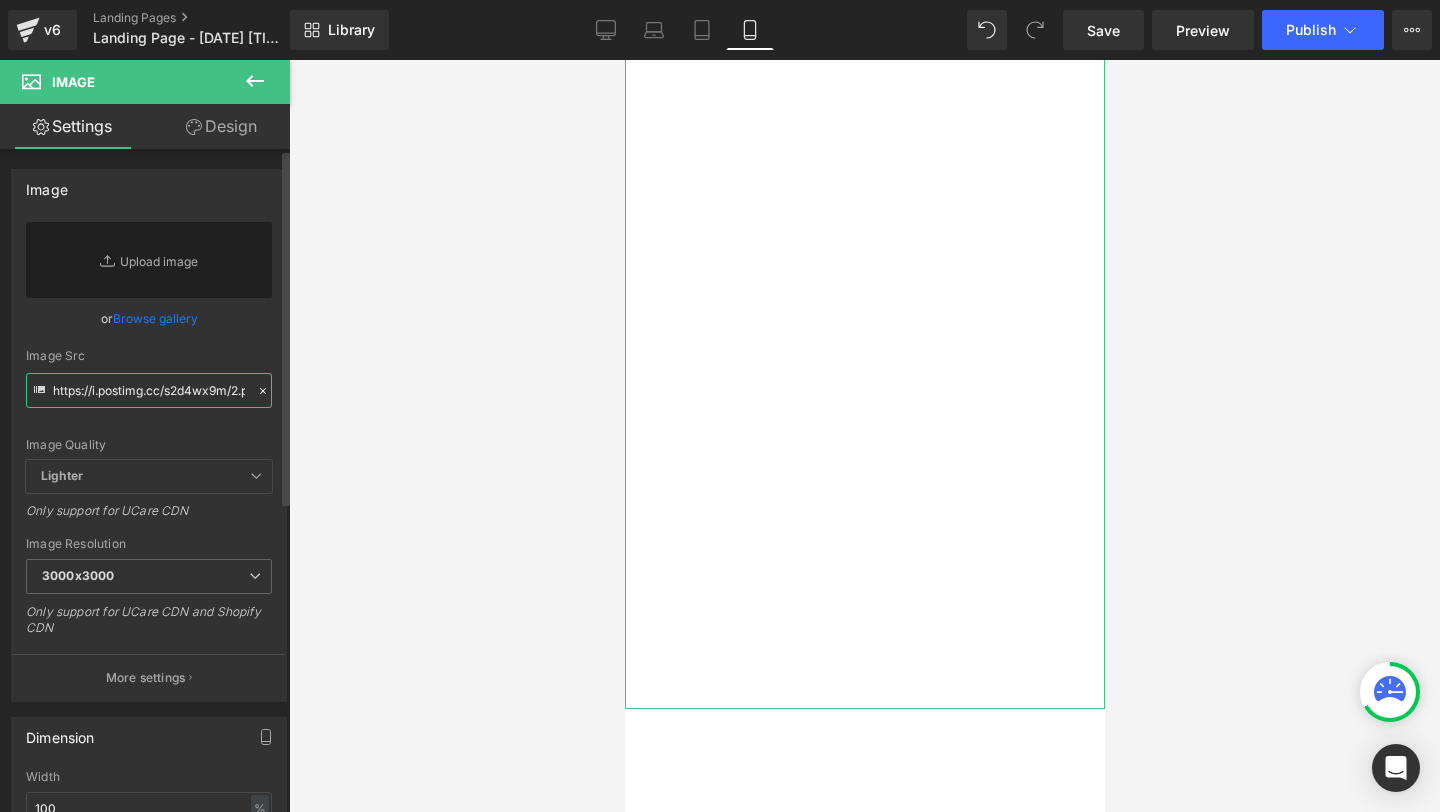 click on "https://i.postimg.cc/s2d4wx9m/2.png" at bounding box center [149, 390] 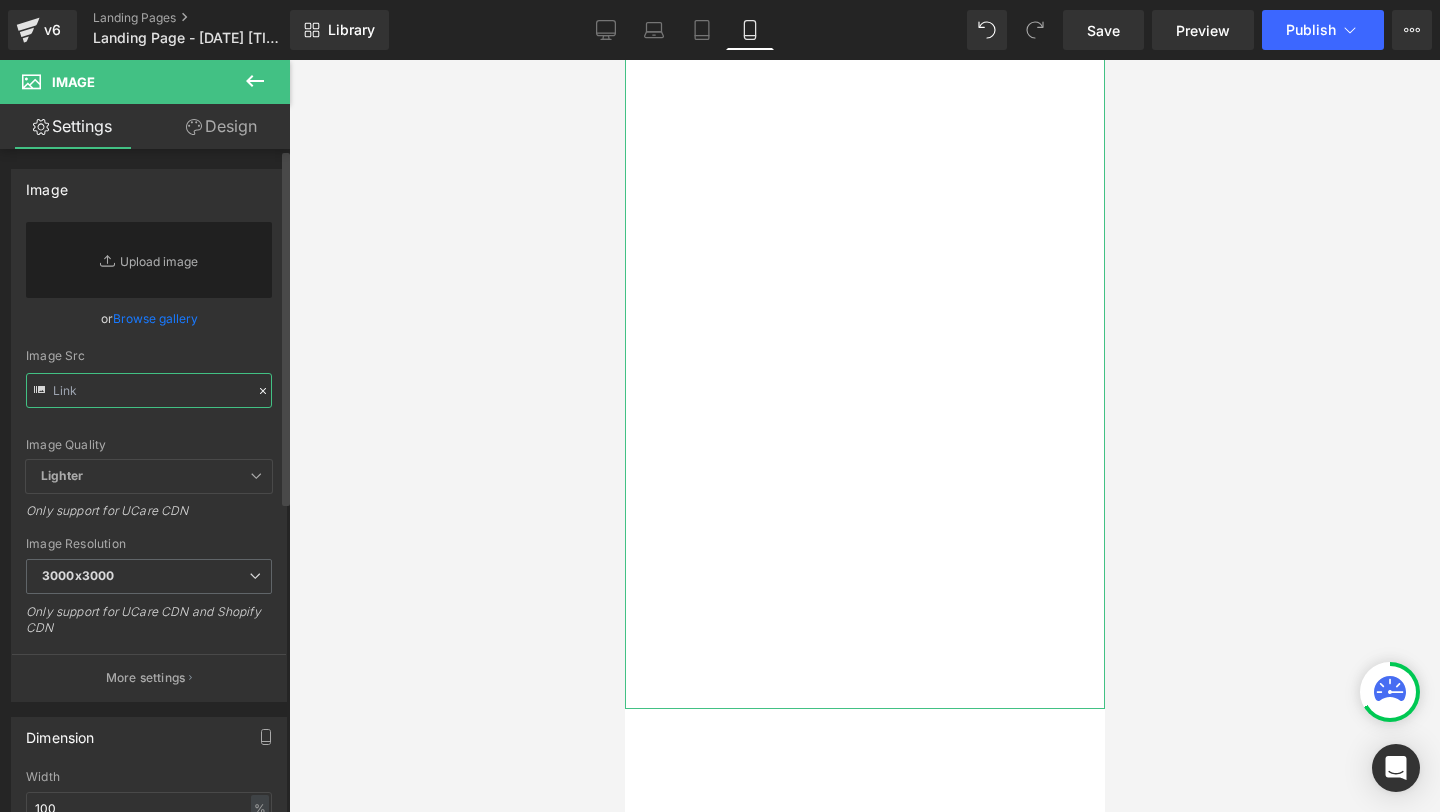 paste on "https://i.postimg.cc/dVT92rdD/3.png" 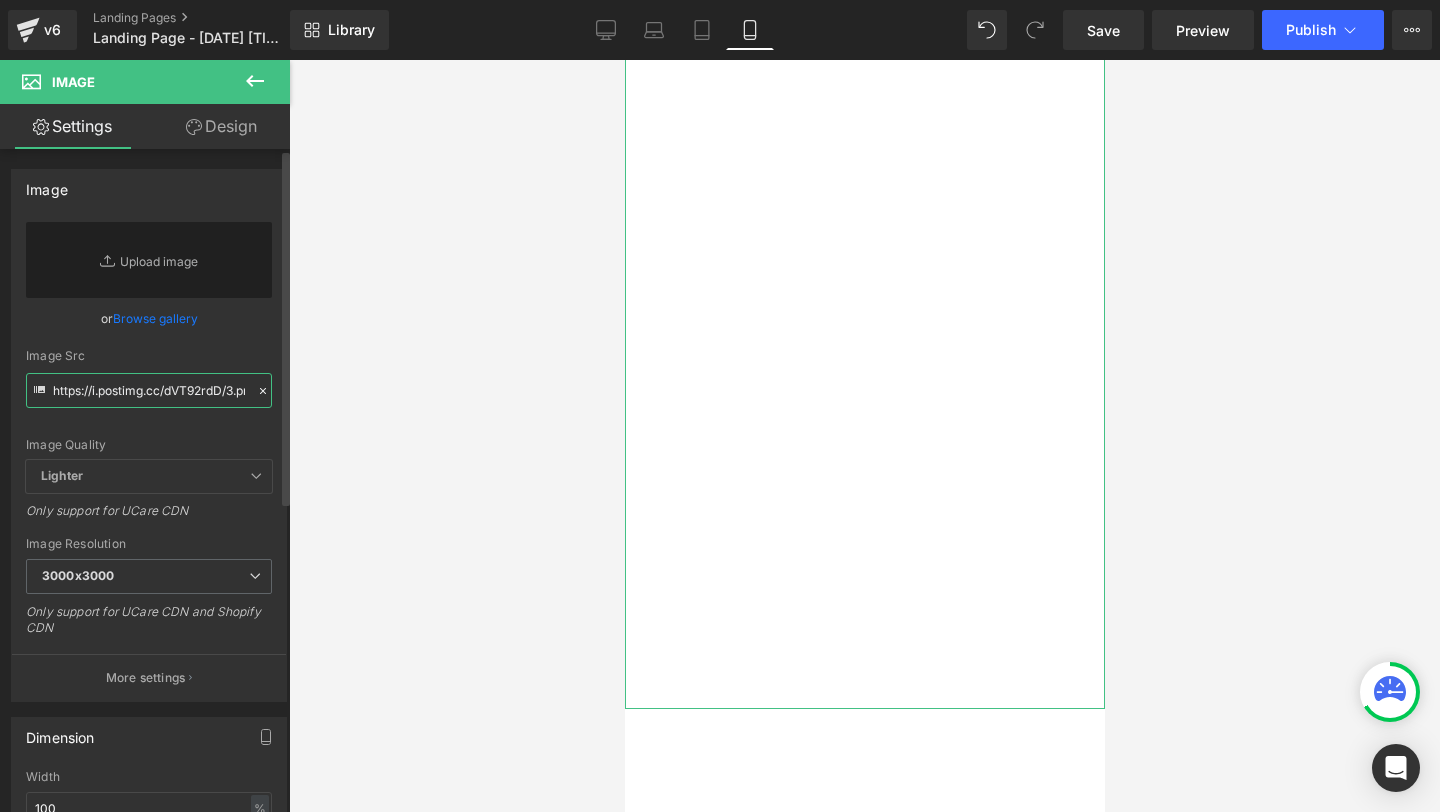 scroll, scrollTop: 0, scrollLeft: 25, axis: horizontal 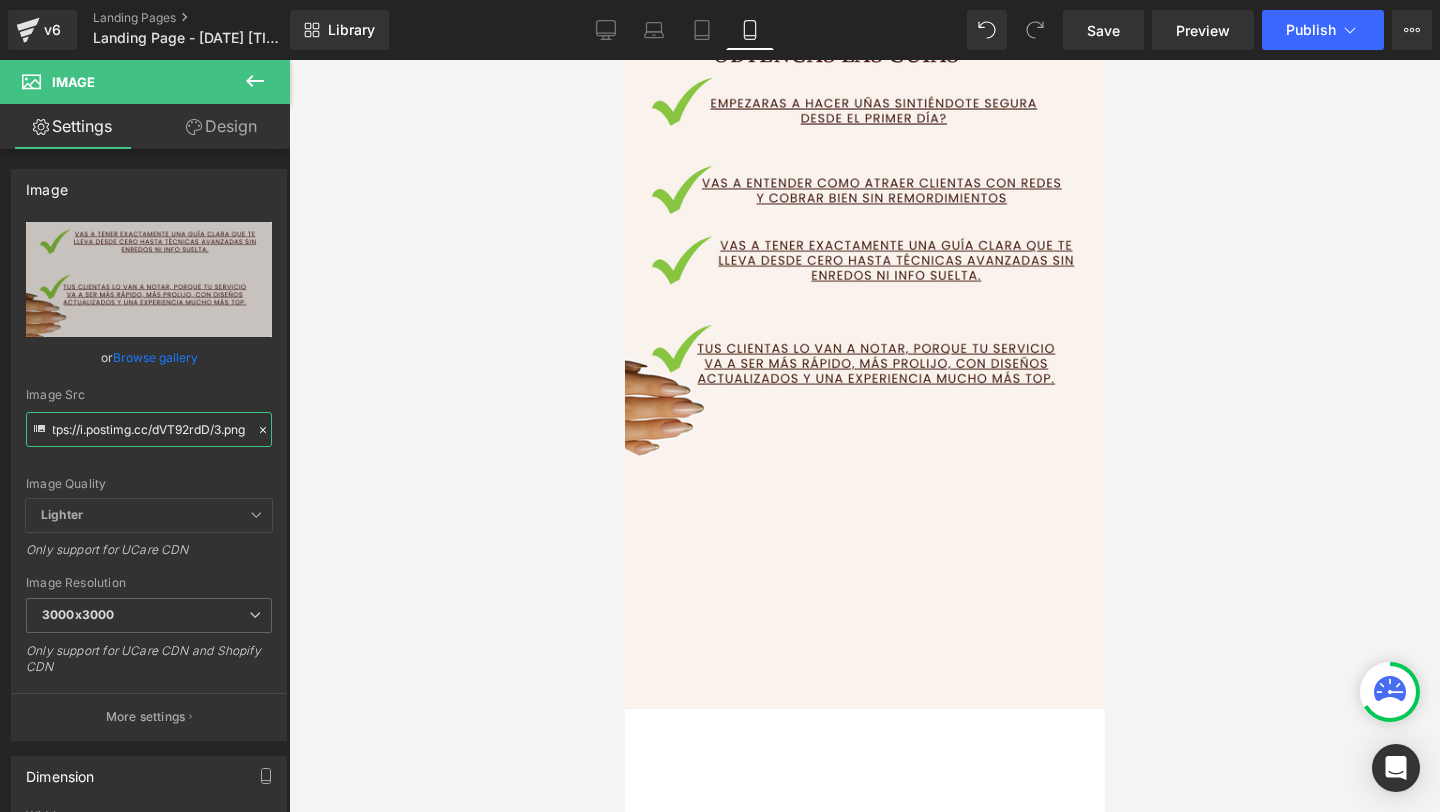 type on "https://i.postimg.cc/dVT92rdD/3.png" 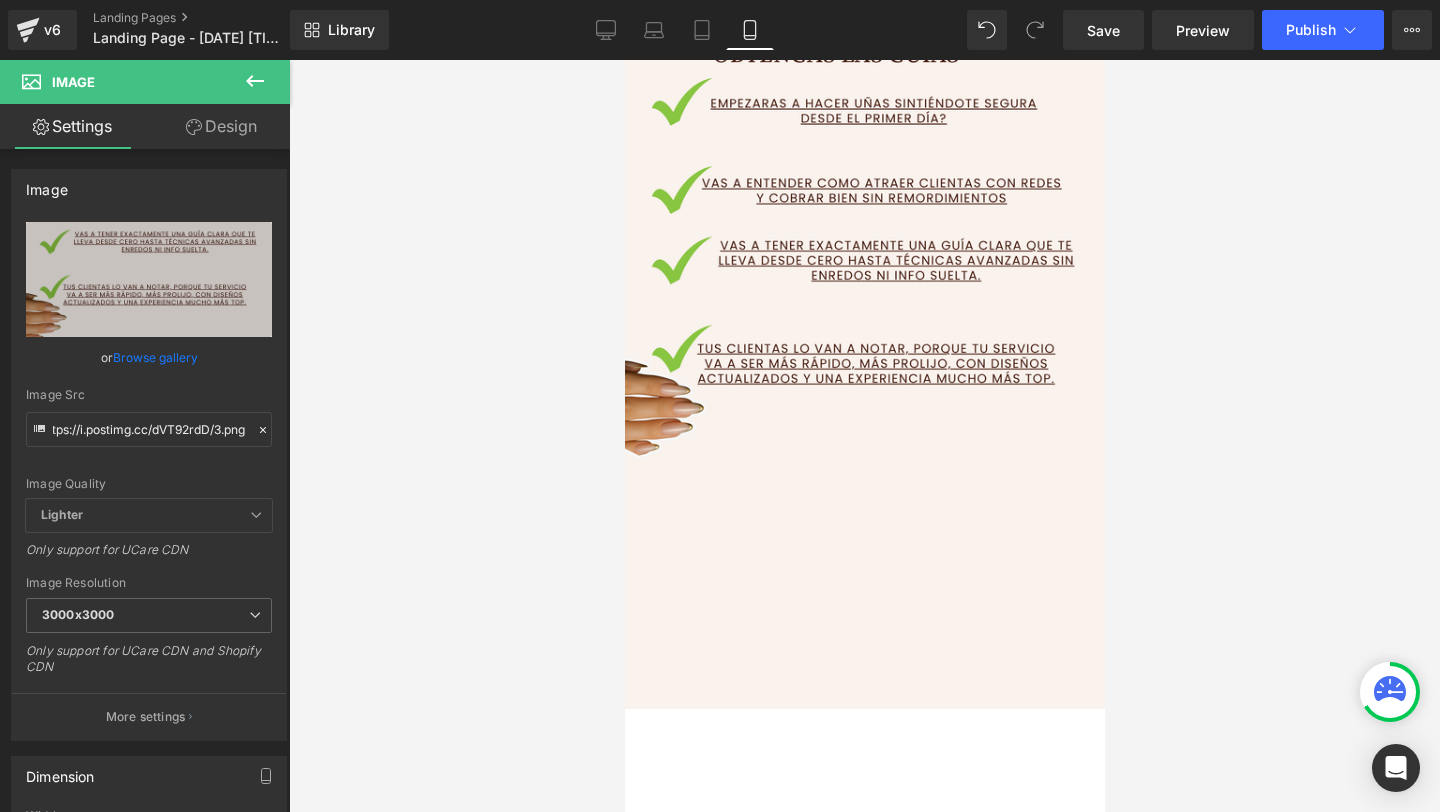scroll, scrollTop: 0, scrollLeft: 0, axis: both 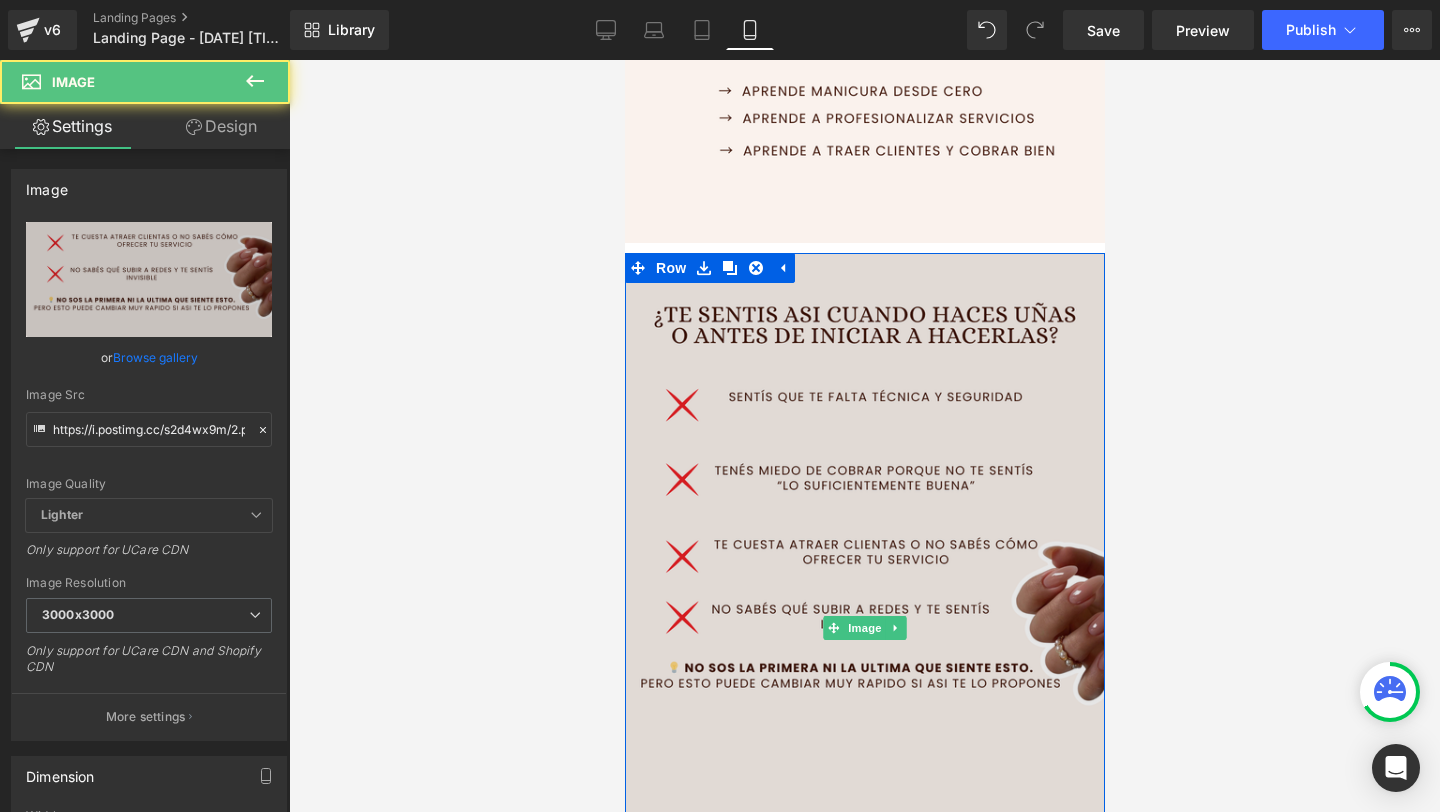 click at bounding box center [864, 628] 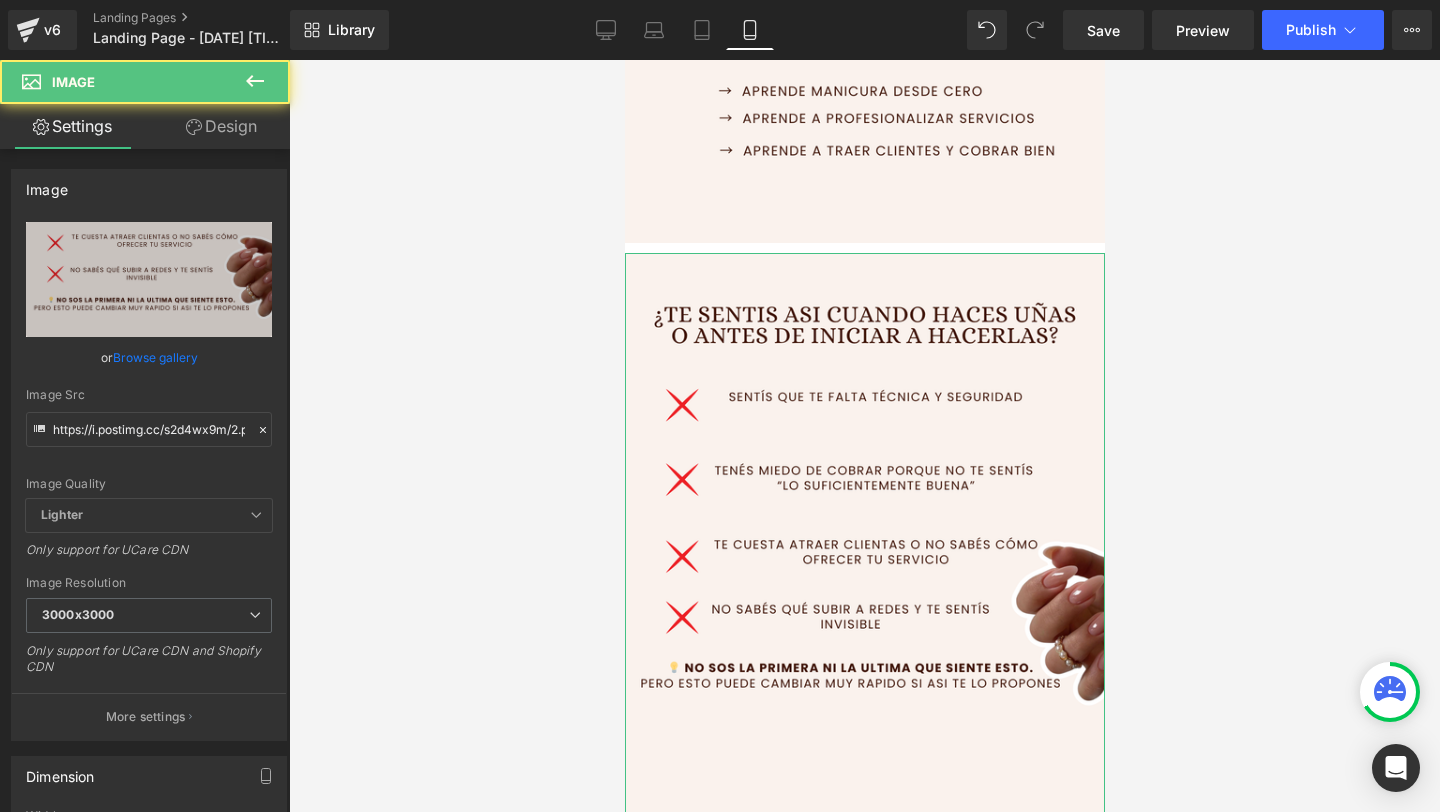 click on "Design" at bounding box center (221, 126) 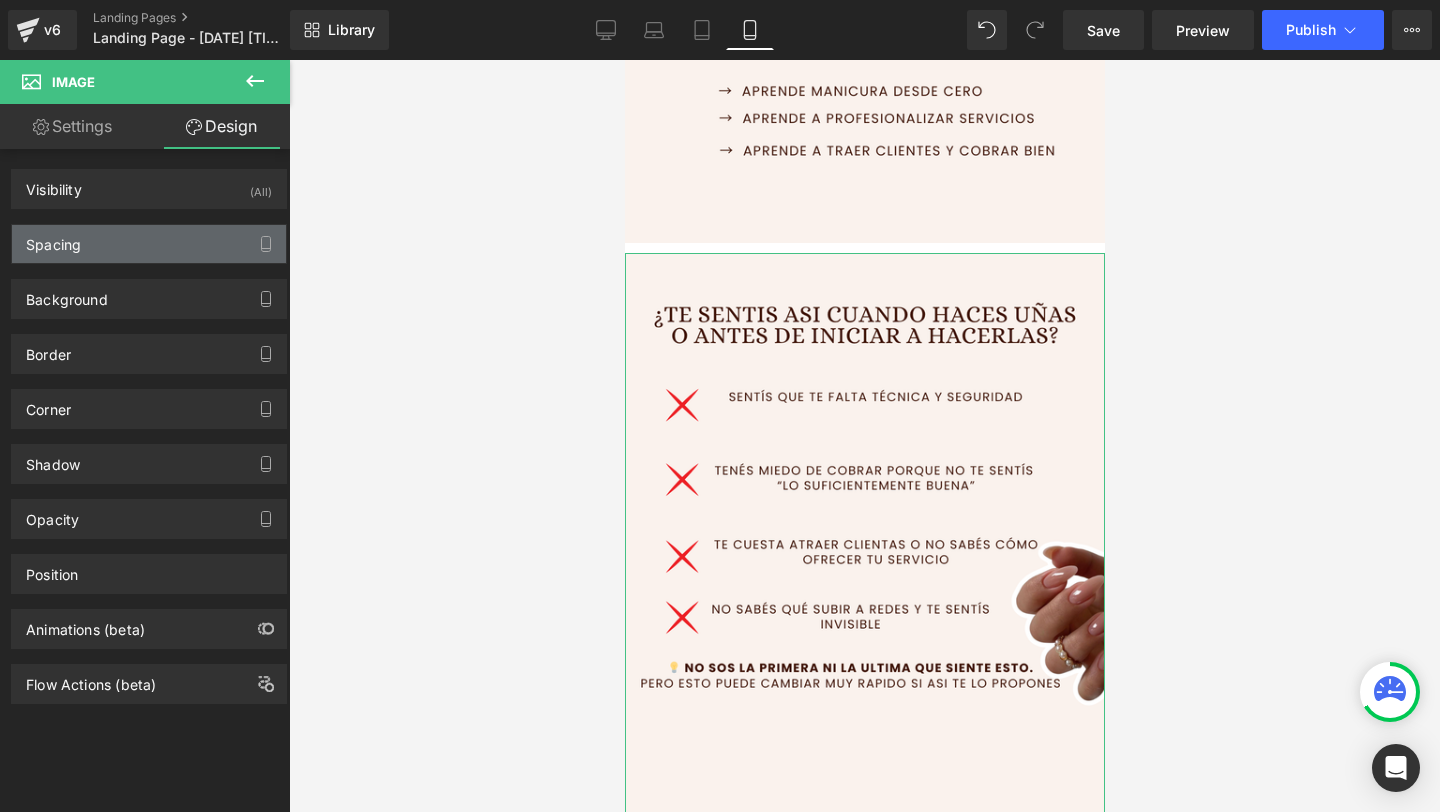 click on "Spacing" at bounding box center (149, 244) 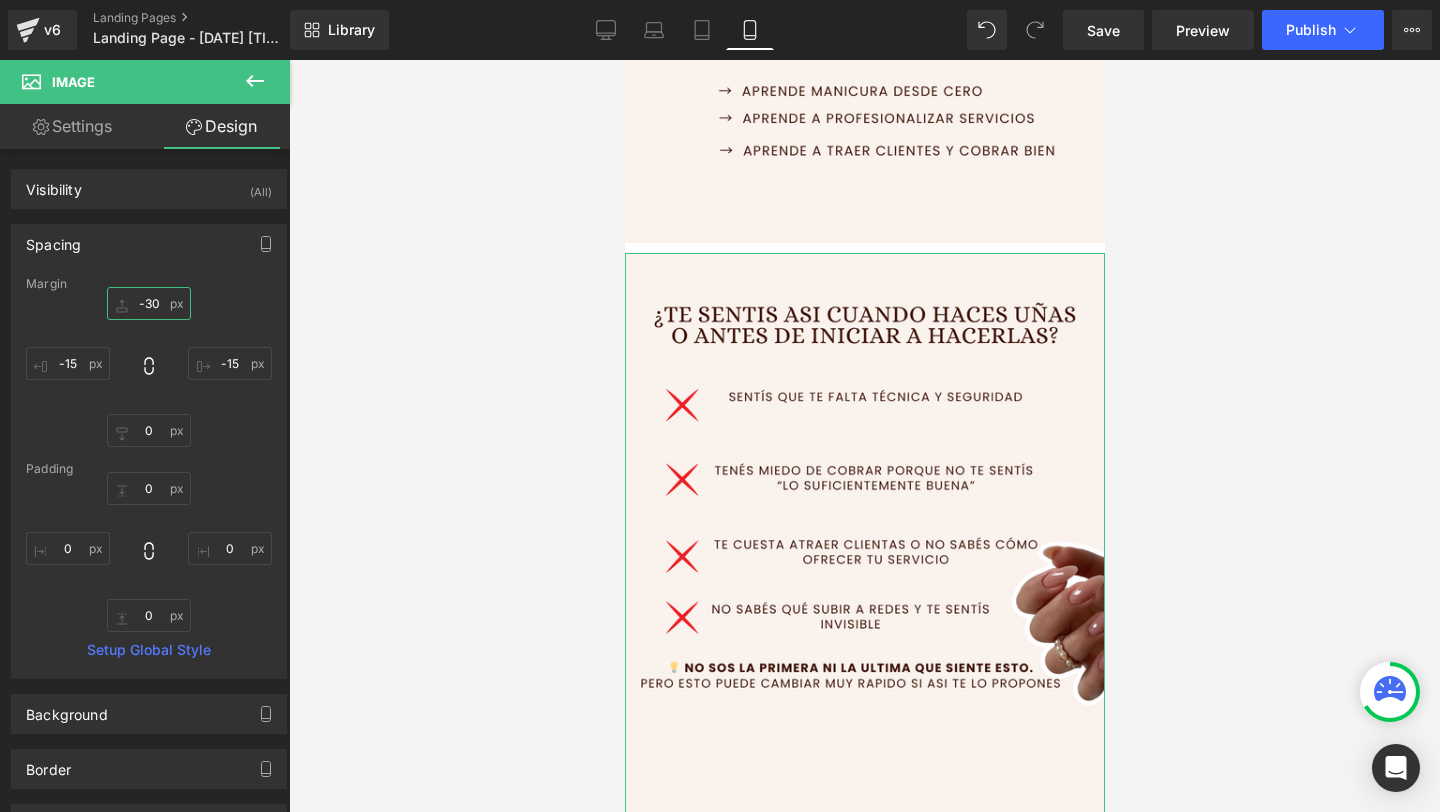 click at bounding box center [149, 303] 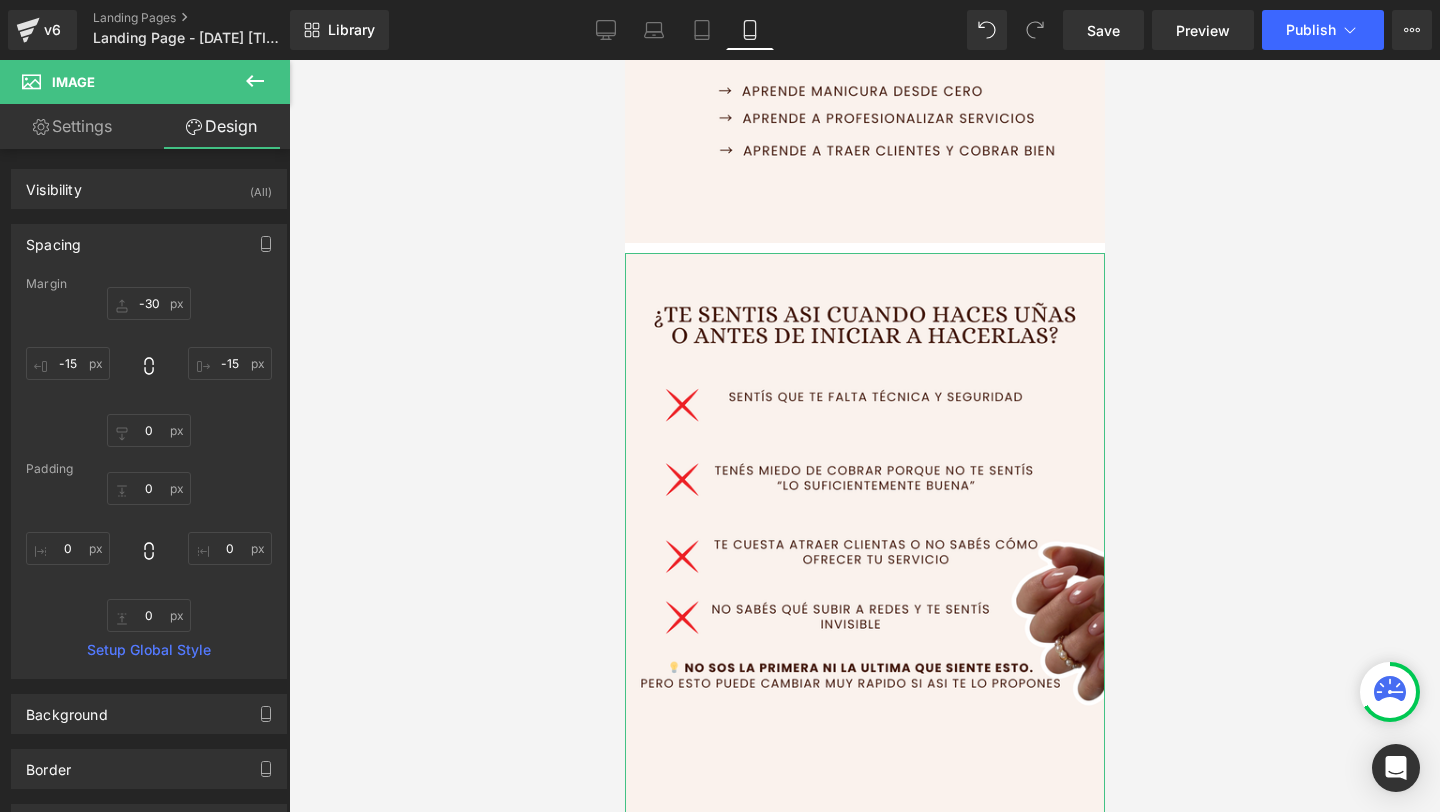 click on "Margin" at bounding box center [149, 284] 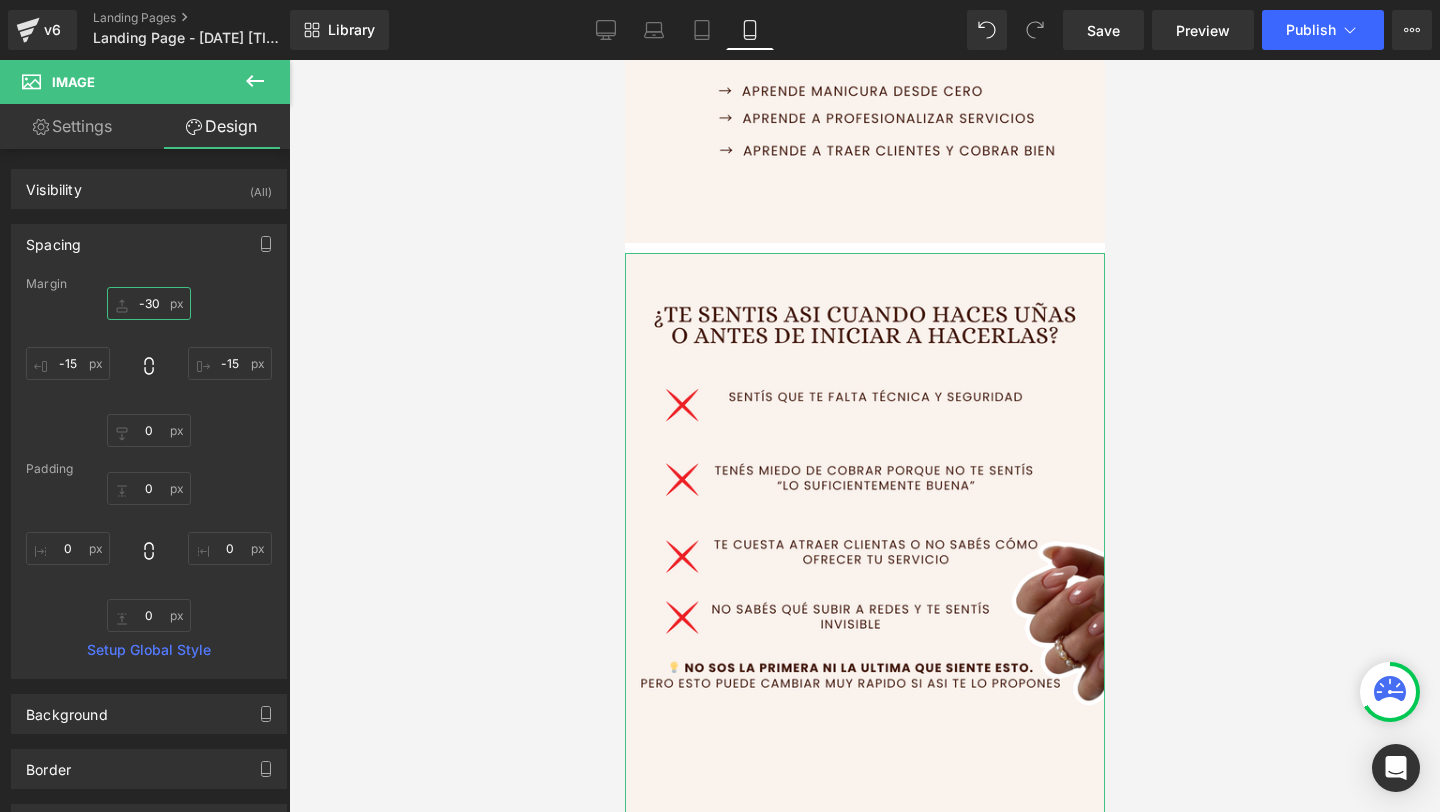 click at bounding box center [149, 303] 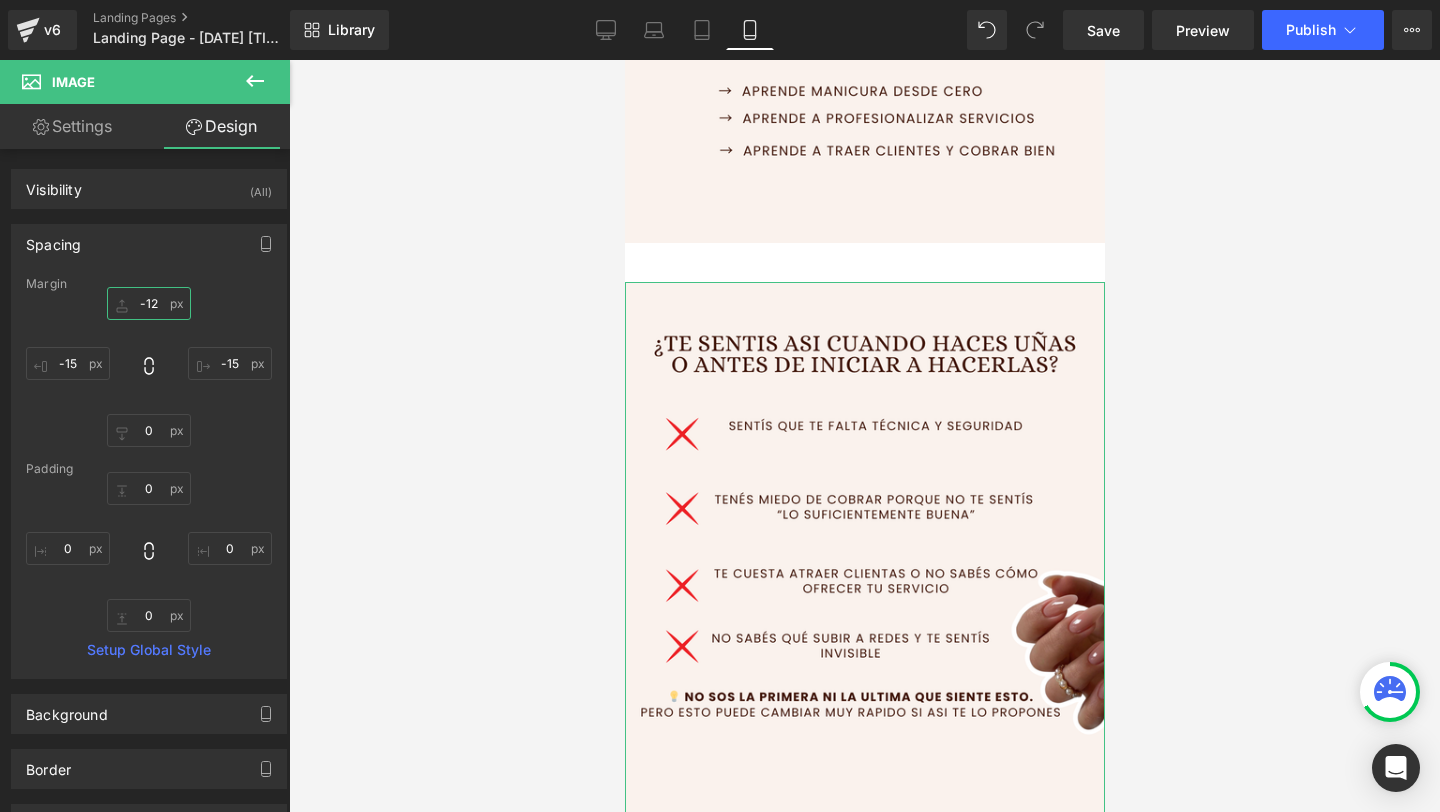 type on "-120" 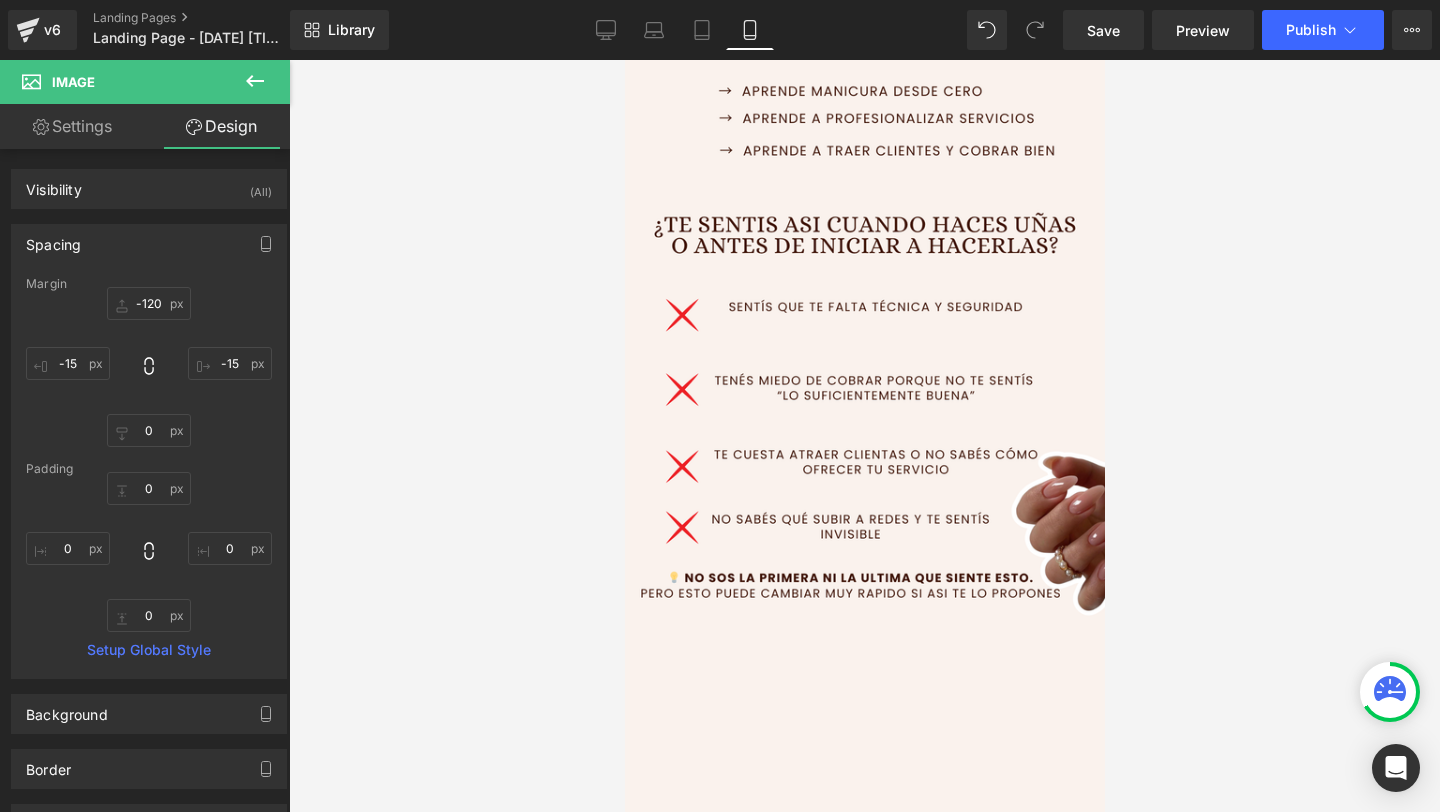 click at bounding box center (864, 436) 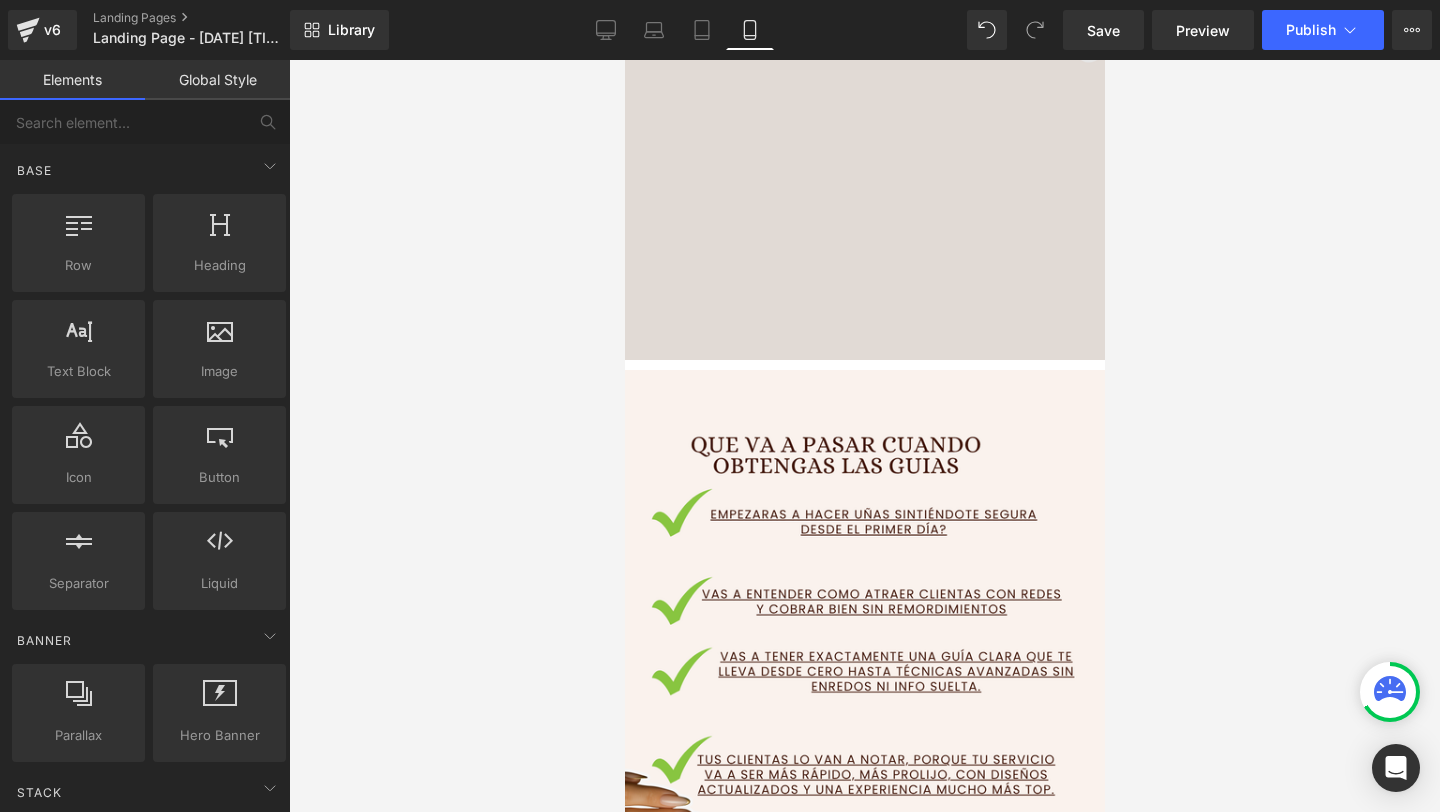 scroll, scrollTop: 1122, scrollLeft: 0, axis: vertical 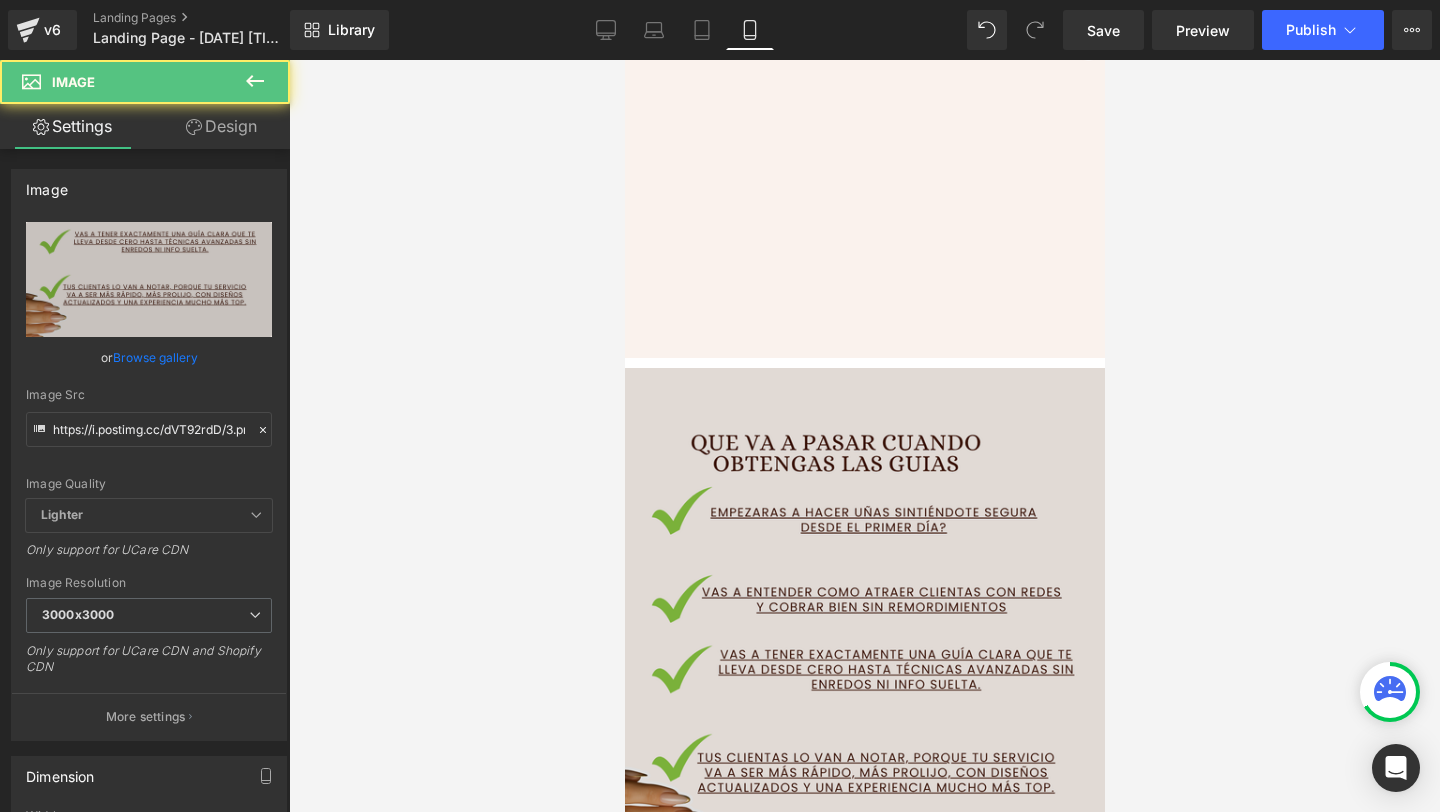 click at bounding box center [864, 743] 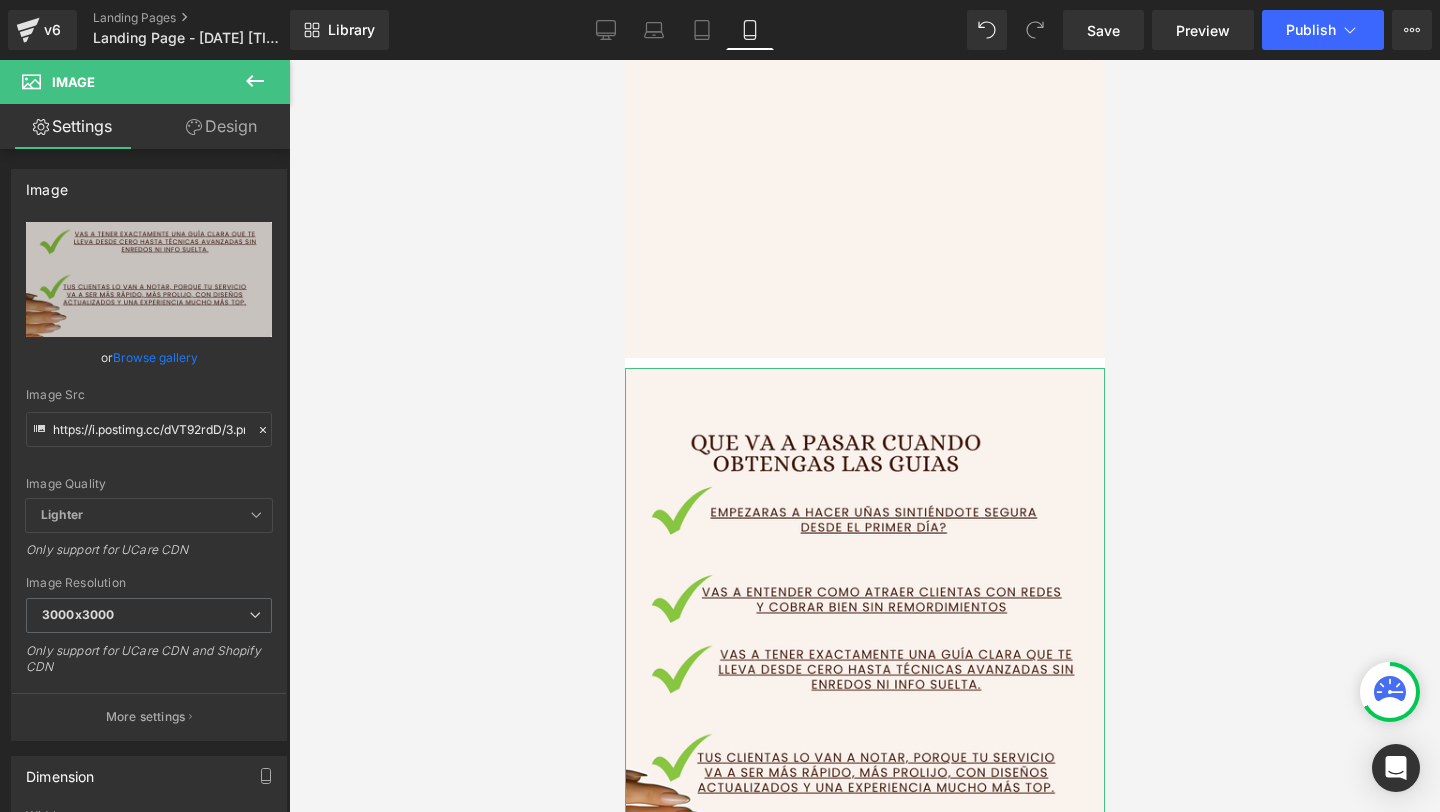 click on "Design" at bounding box center [221, 126] 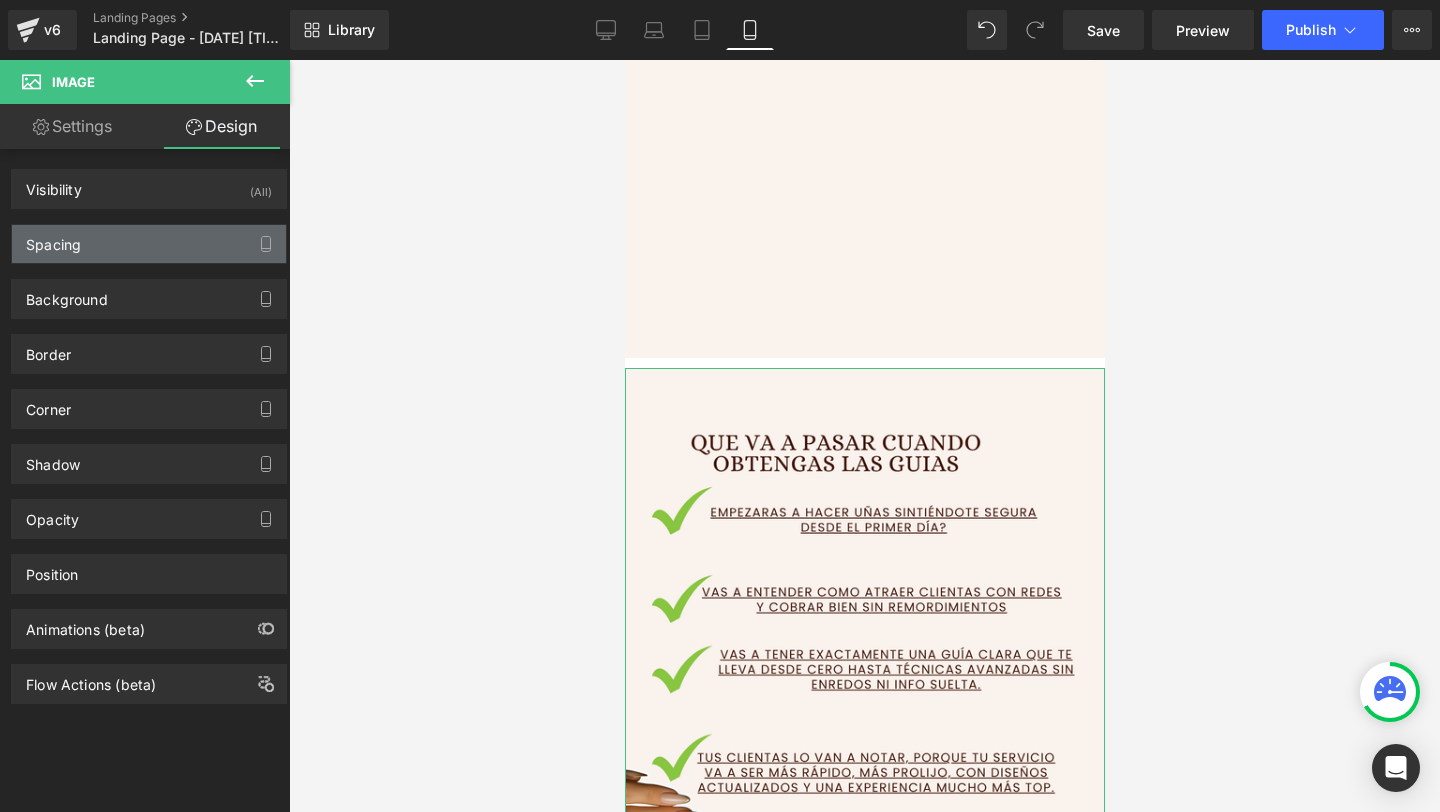 click on "Spacing" at bounding box center [149, 244] 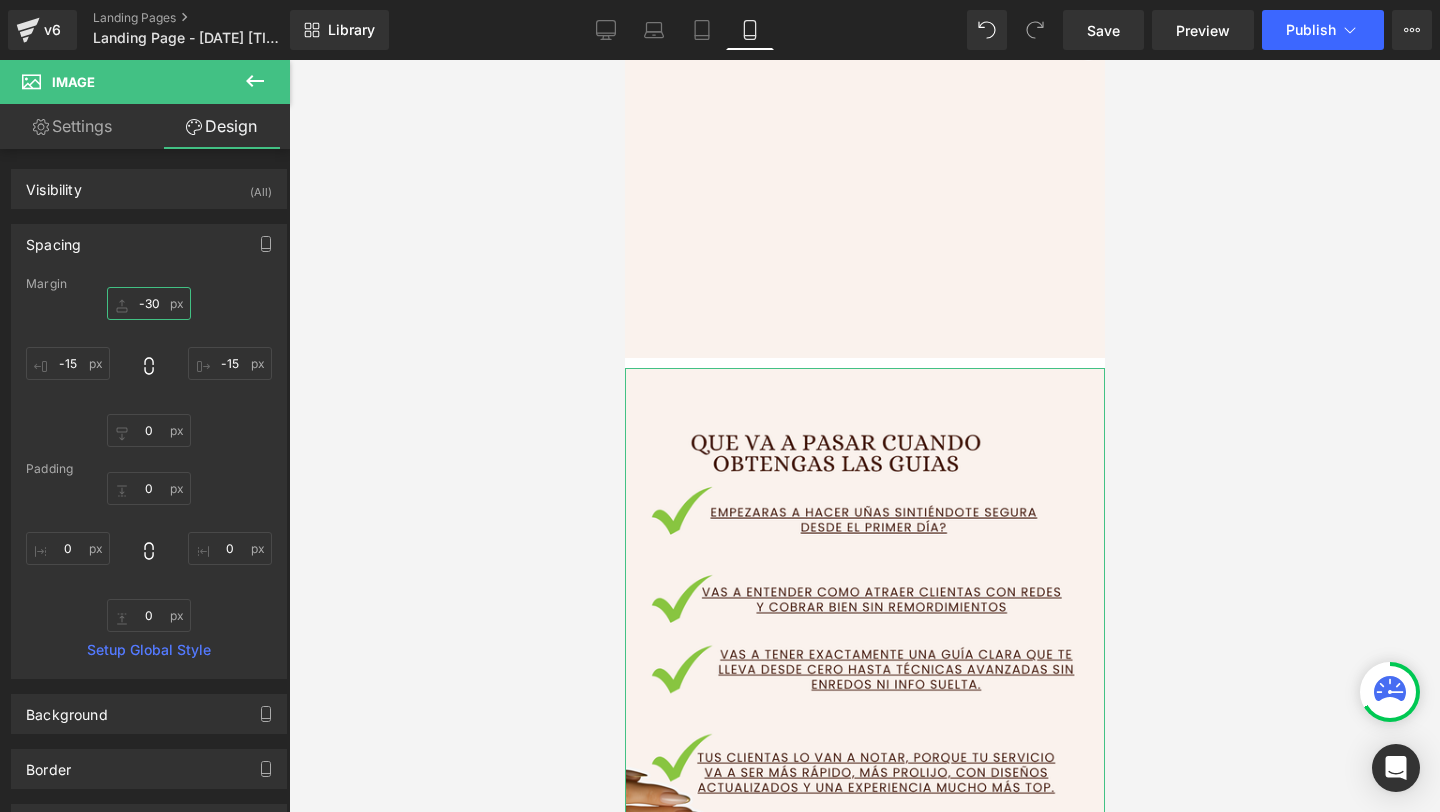 click on "-30" at bounding box center (149, 303) 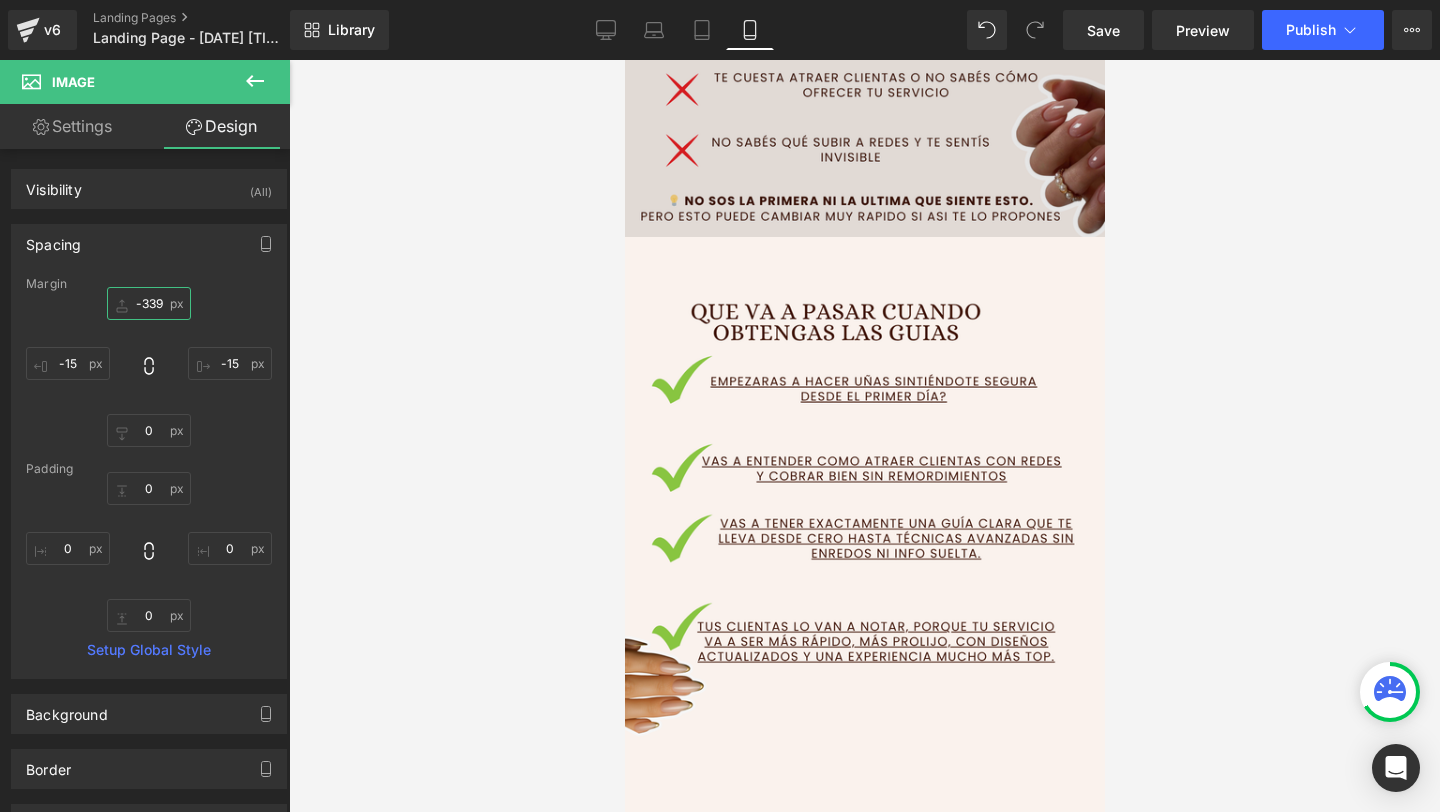 scroll, scrollTop: 1010, scrollLeft: 0, axis: vertical 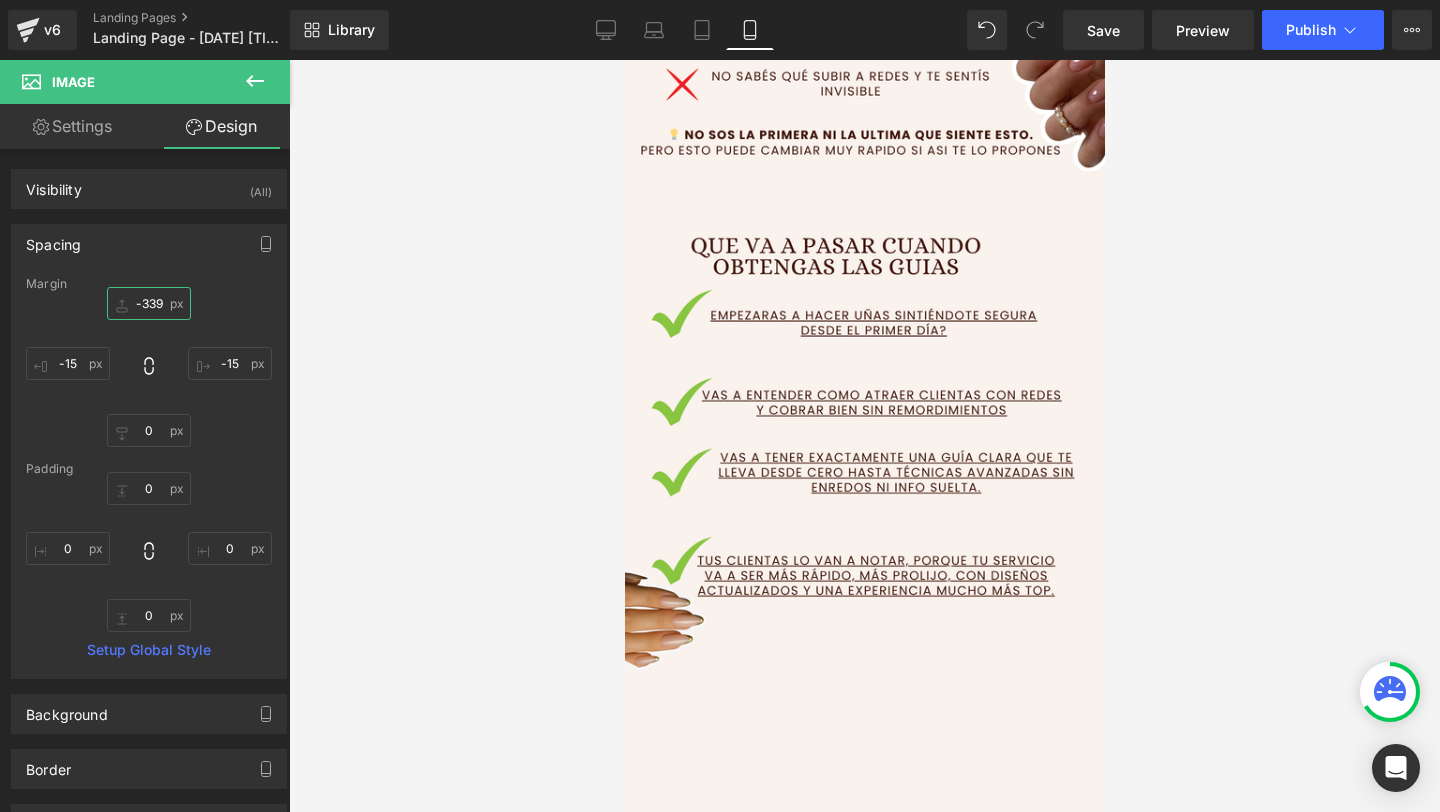 type on "-339" 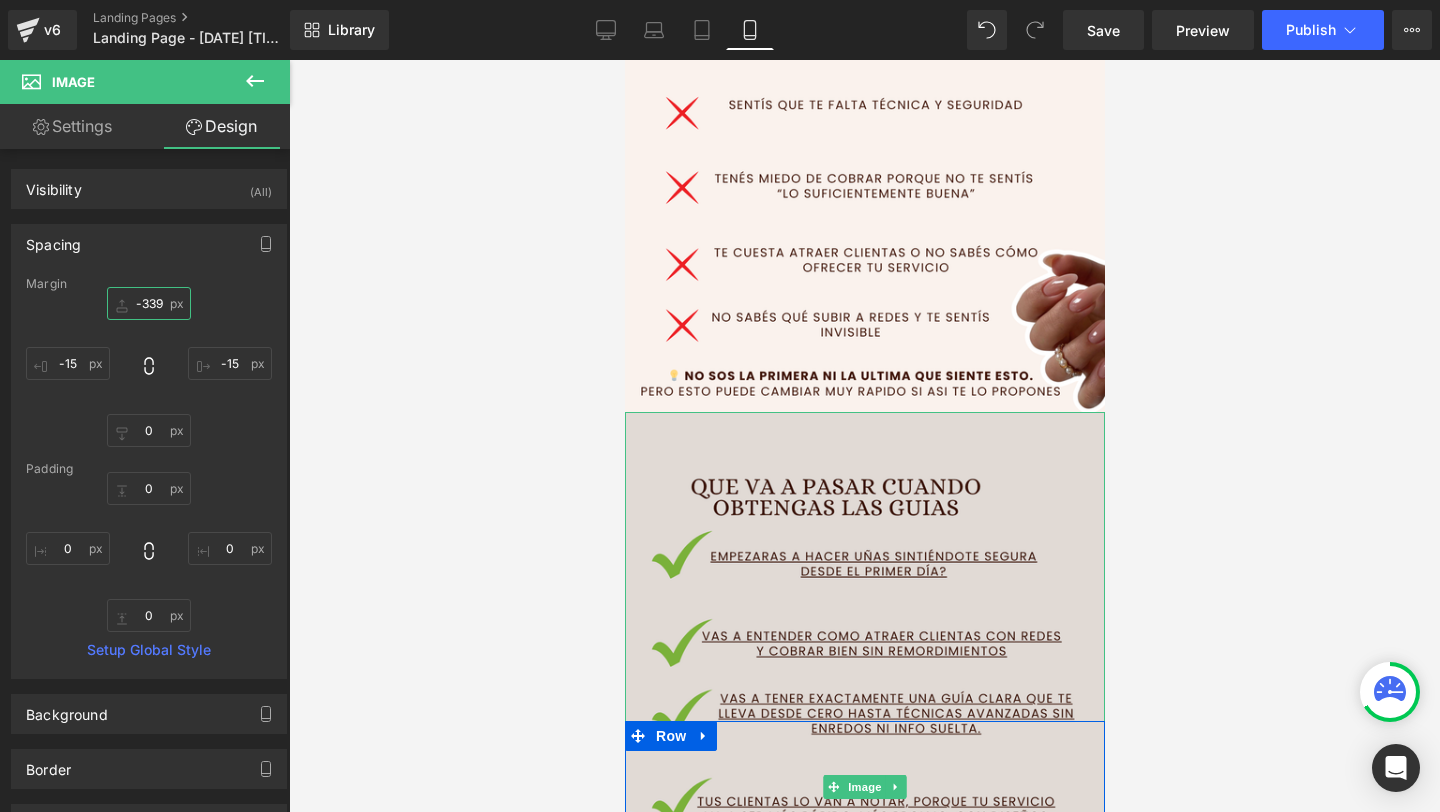 scroll, scrollTop: 761, scrollLeft: 0, axis: vertical 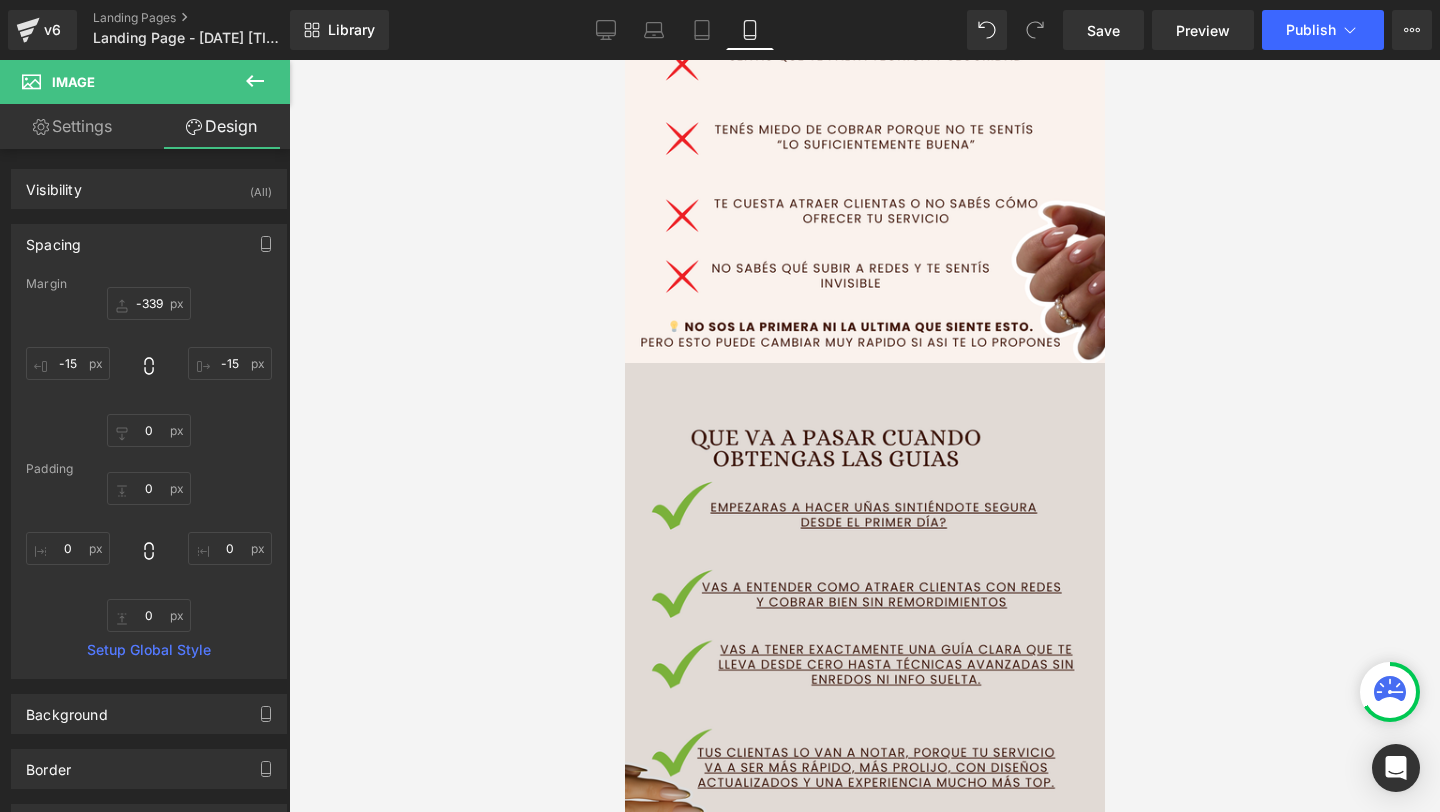click at bounding box center [864, 738] 